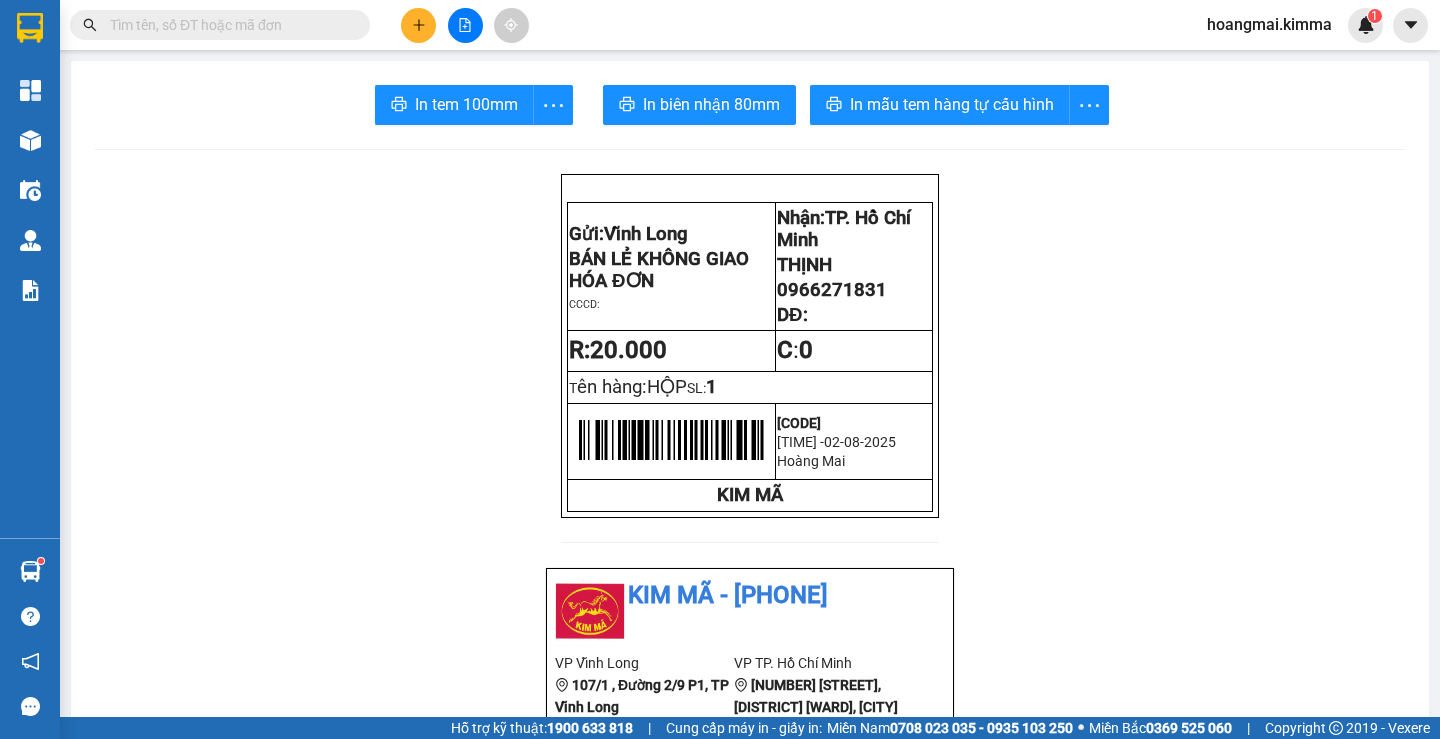 scroll, scrollTop: 0, scrollLeft: 0, axis: both 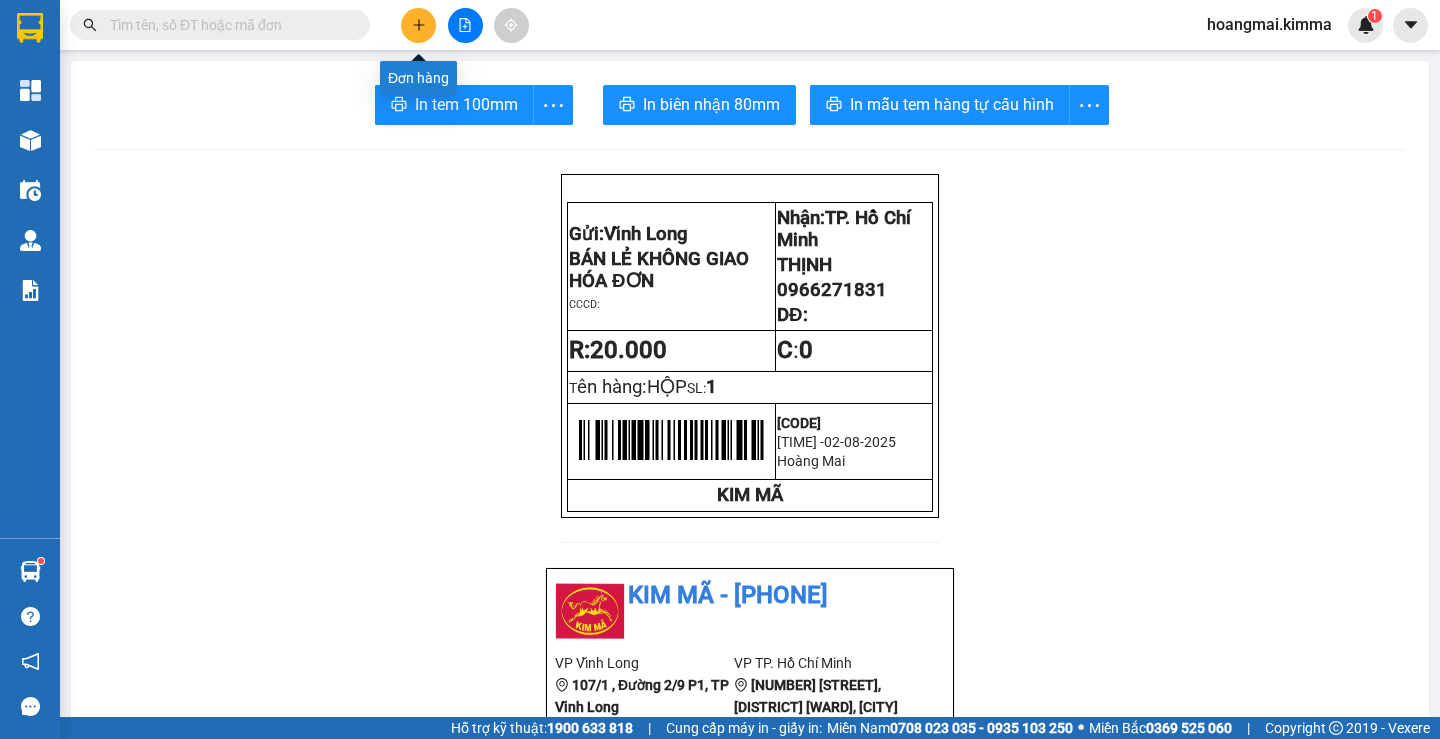 click 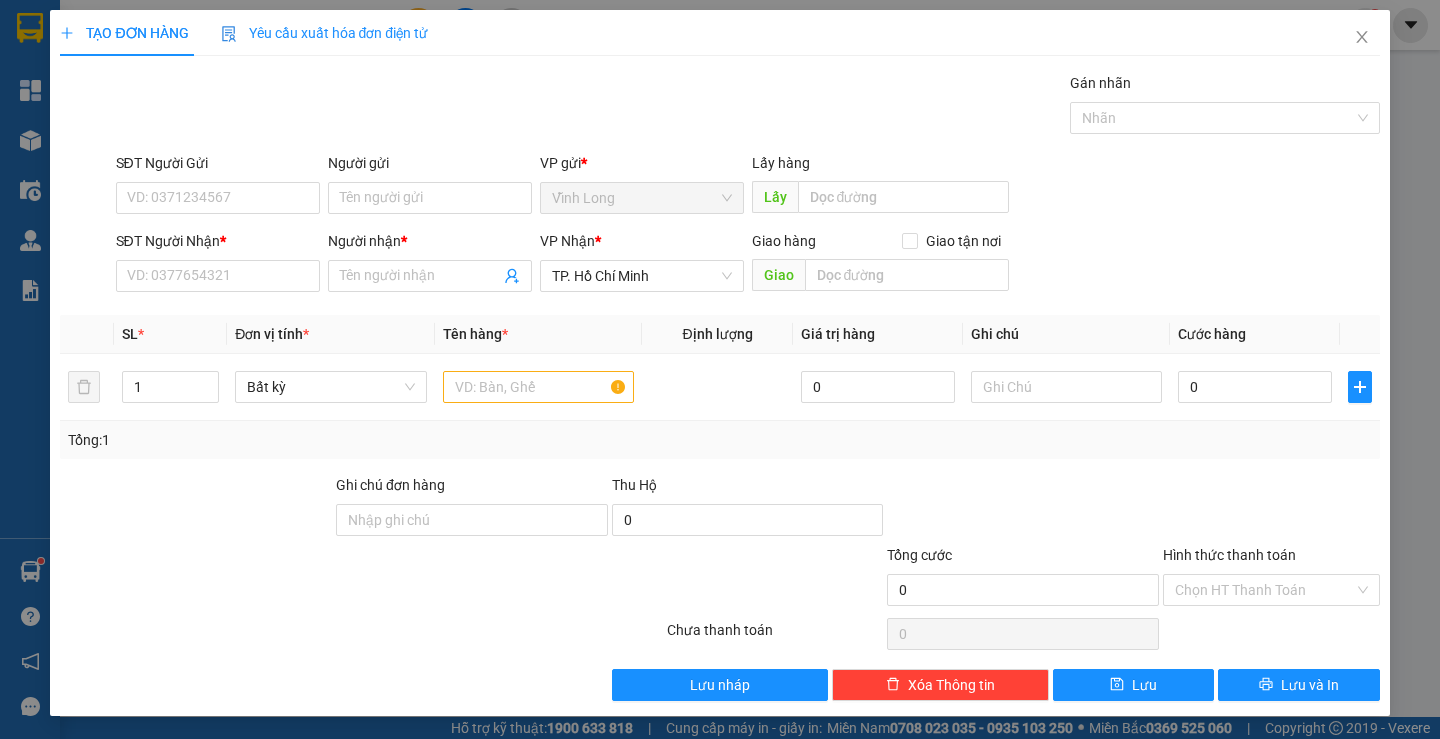 click on "SĐT Người Nhận  * VD: 0377654321" at bounding box center [218, 265] 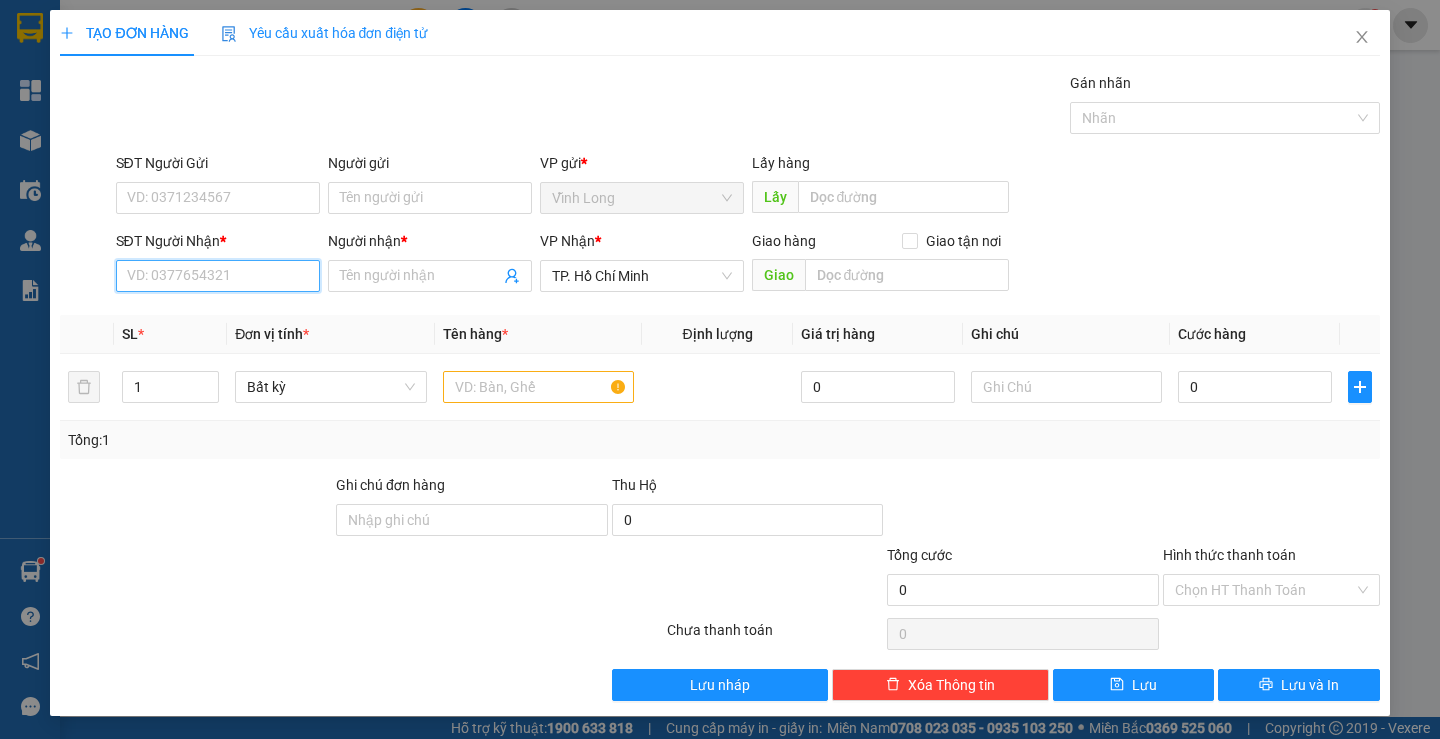 click on "SĐT Người Nhận  *" at bounding box center [218, 276] 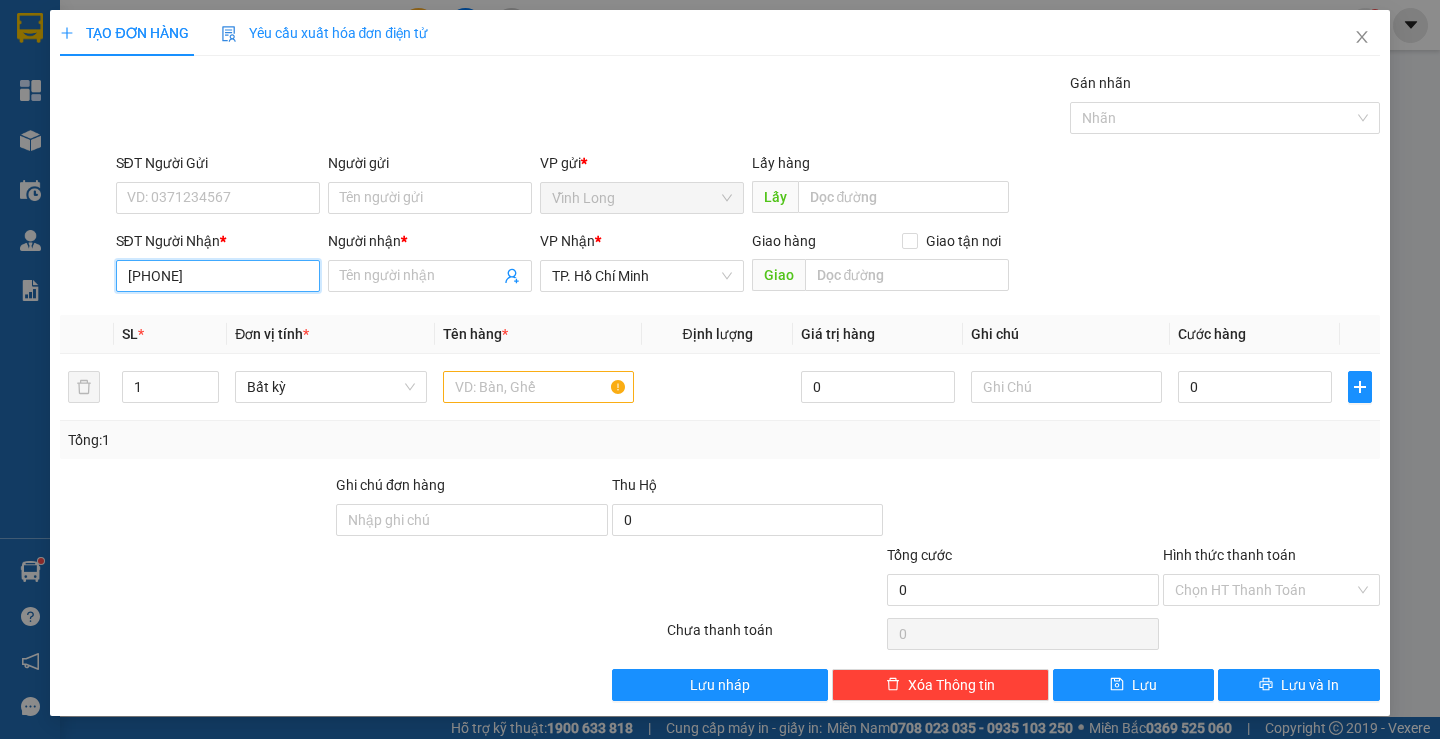 type on "0908580297" 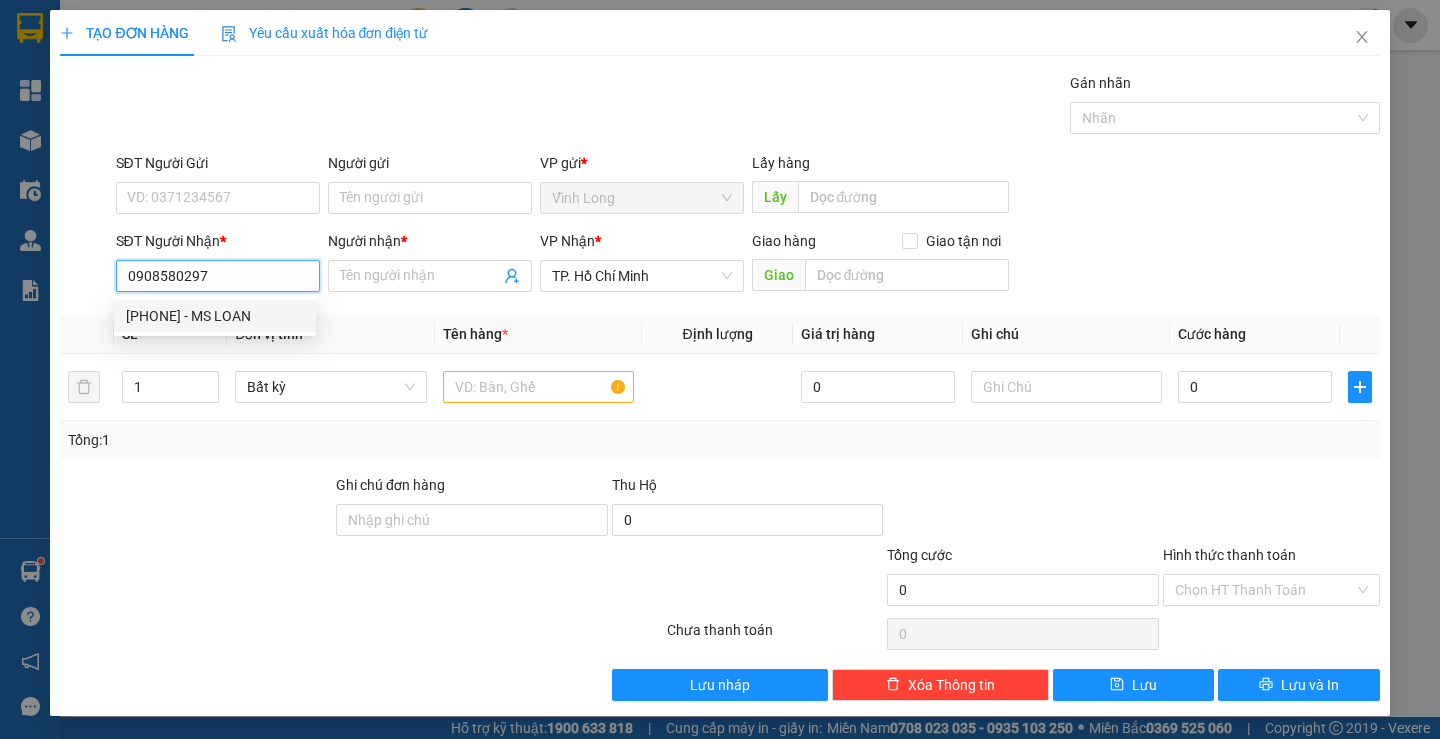 click on "[PHONE] - MS LOAN" at bounding box center (215, 316) 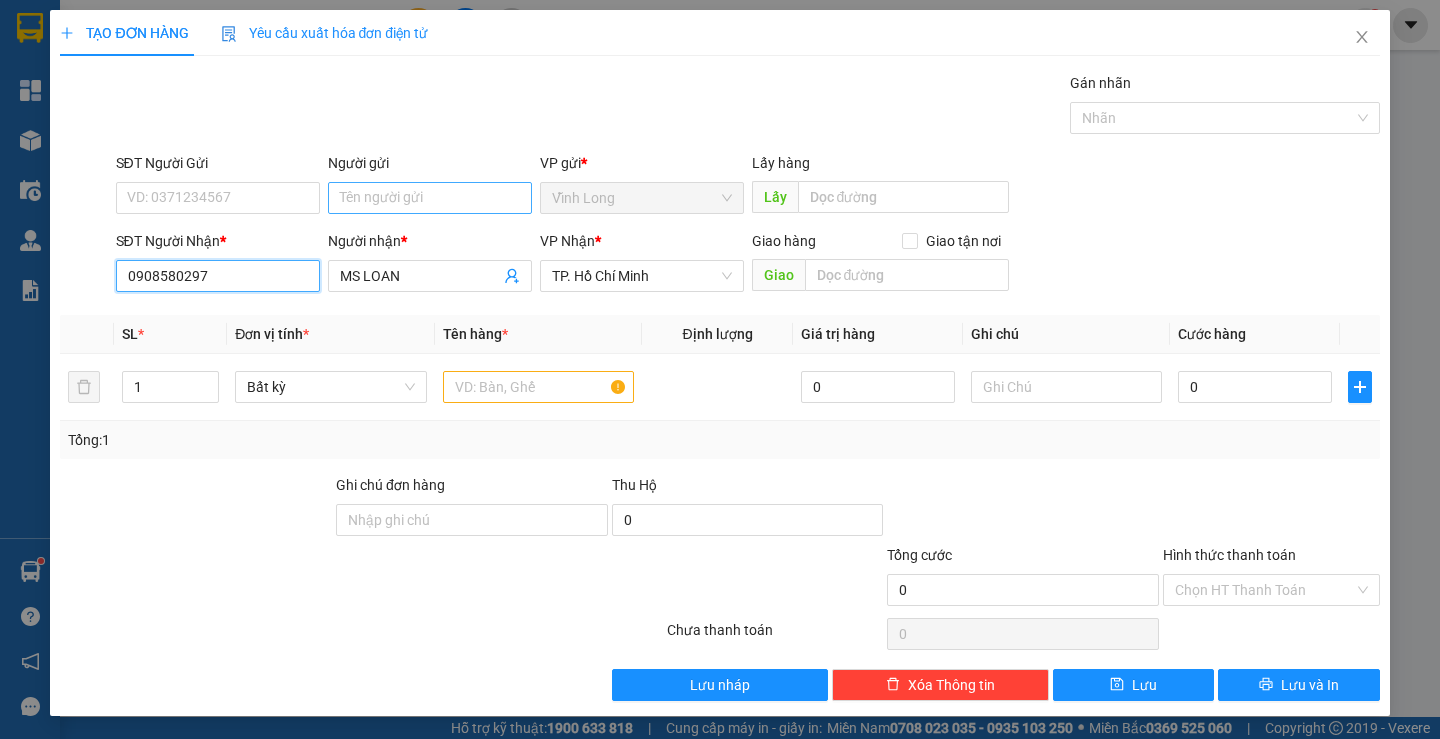 type on "0908580297" 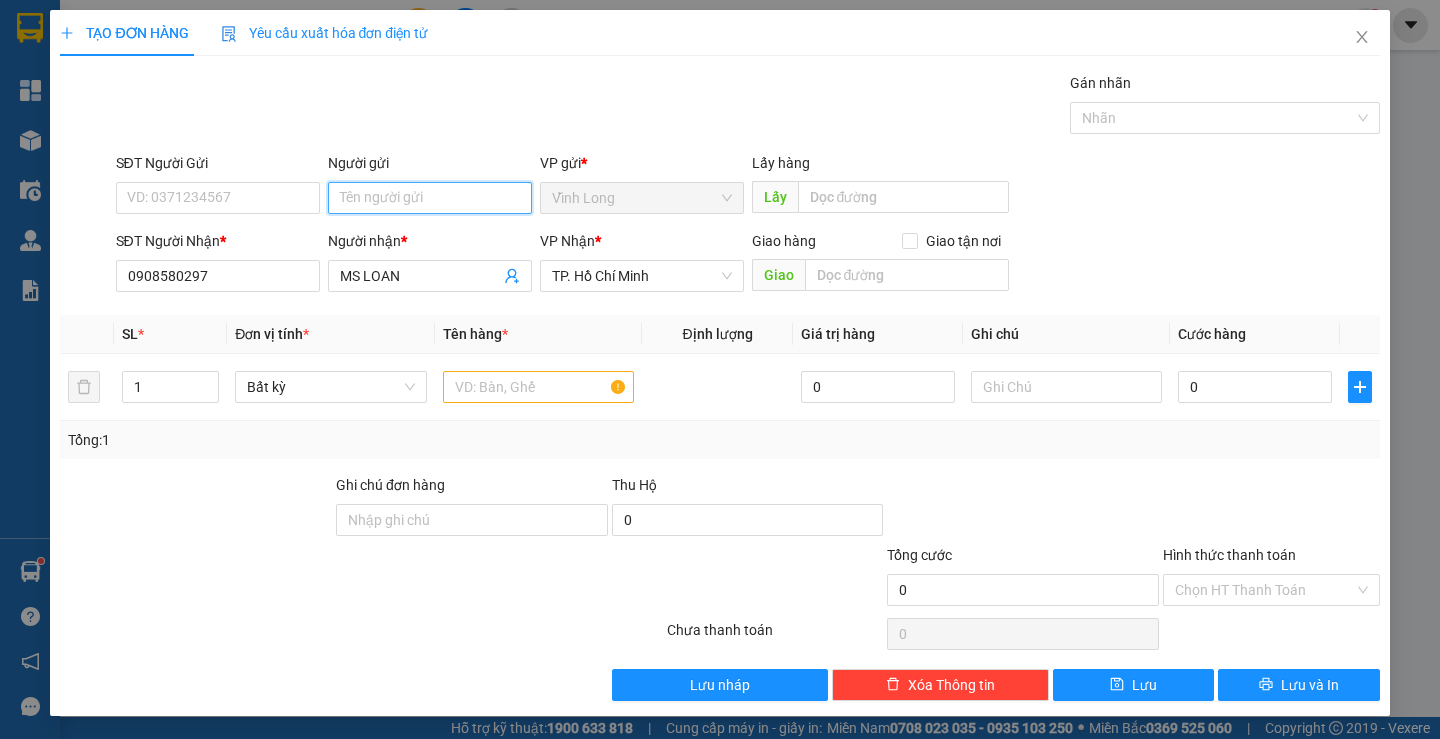 click on "Người gửi" at bounding box center (430, 198) 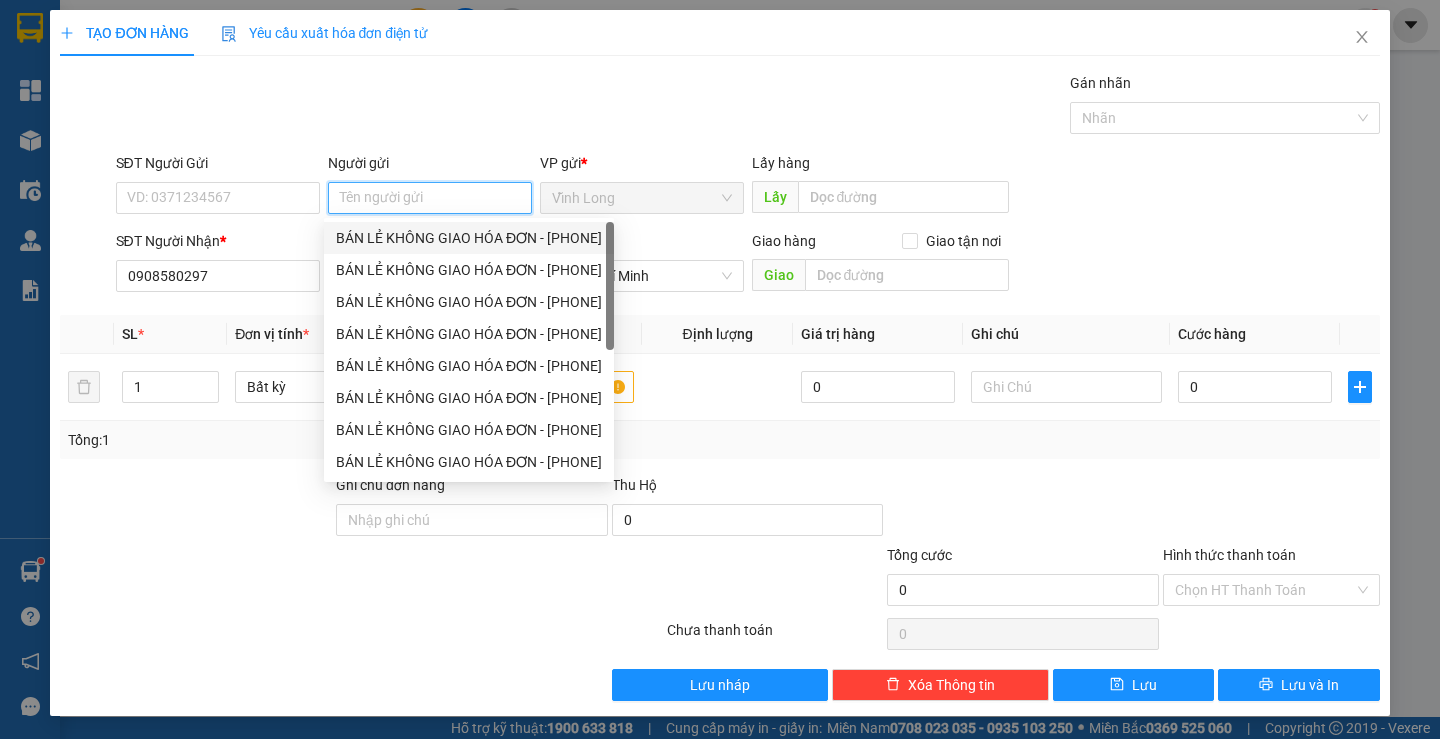 click on "BÁN LẺ KHÔNG GIAO HÓA ĐƠN - [PHONE]" at bounding box center [469, 238] 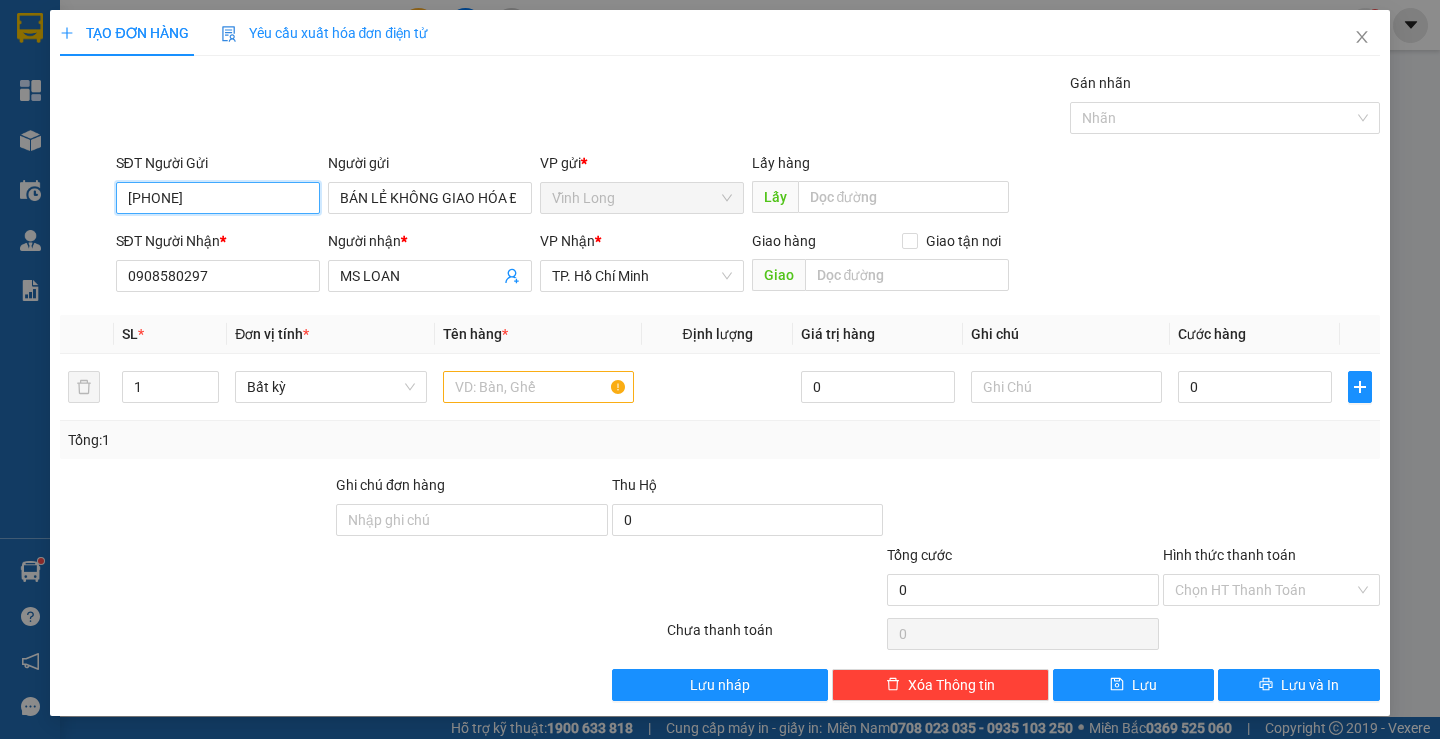 drag, startPoint x: 225, startPoint y: 189, endPoint x: 0, endPoint y: 215, distance: 226.49724 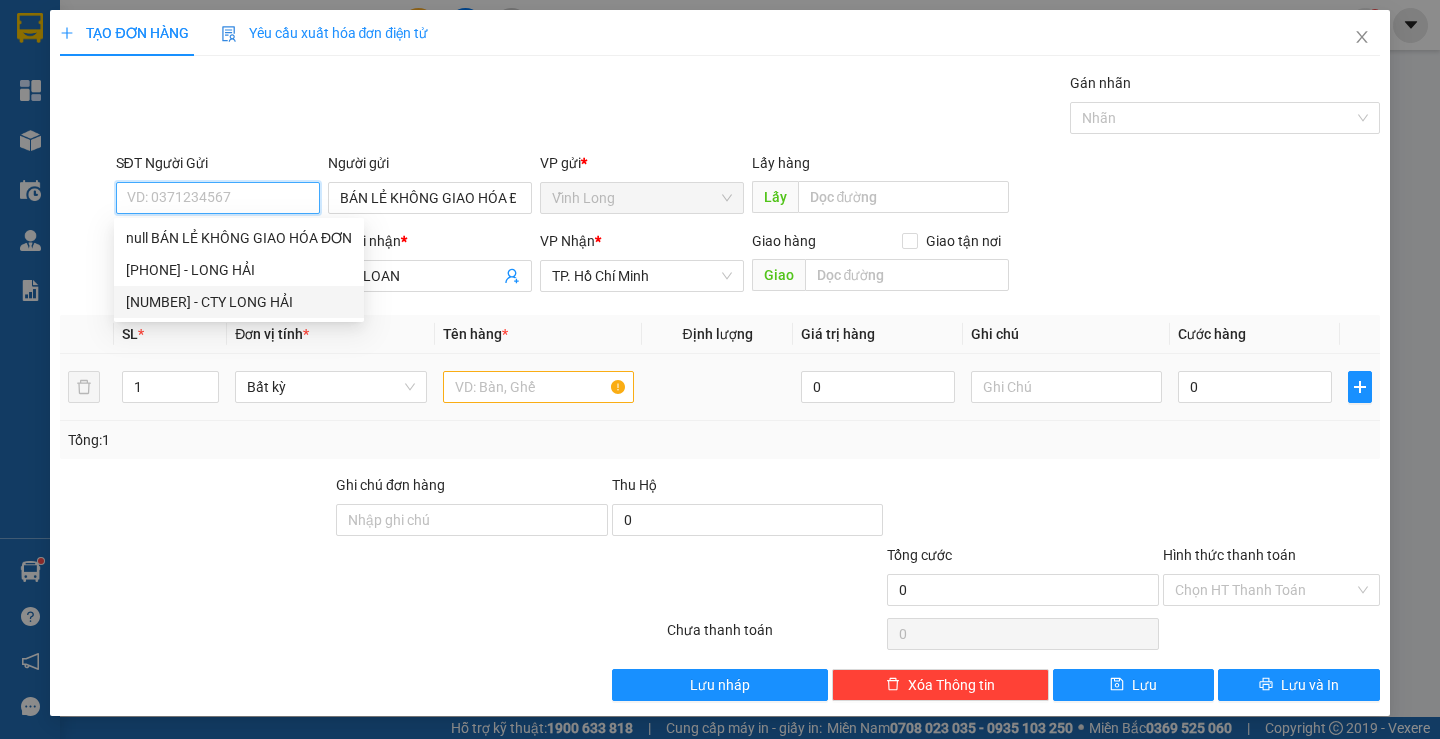 type 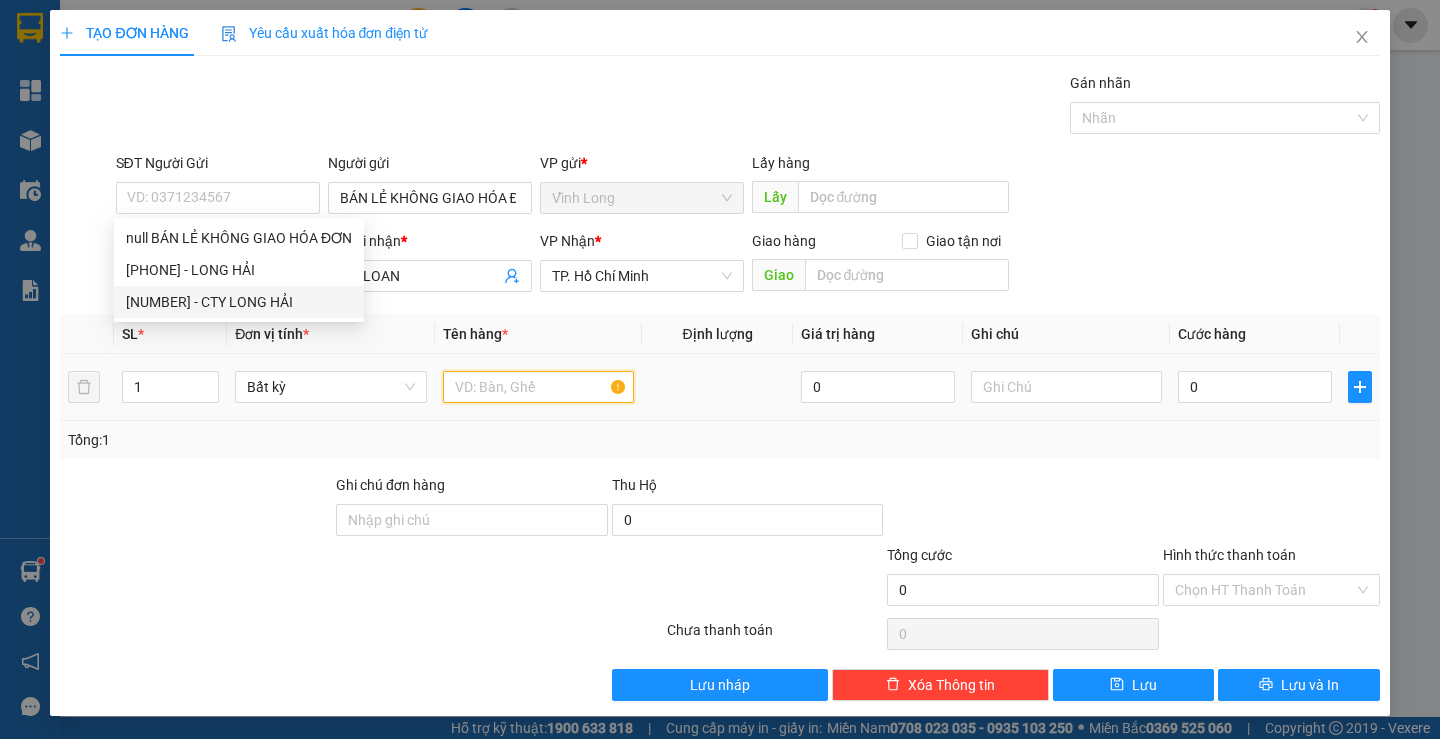 click at bounding box center [538, 387] 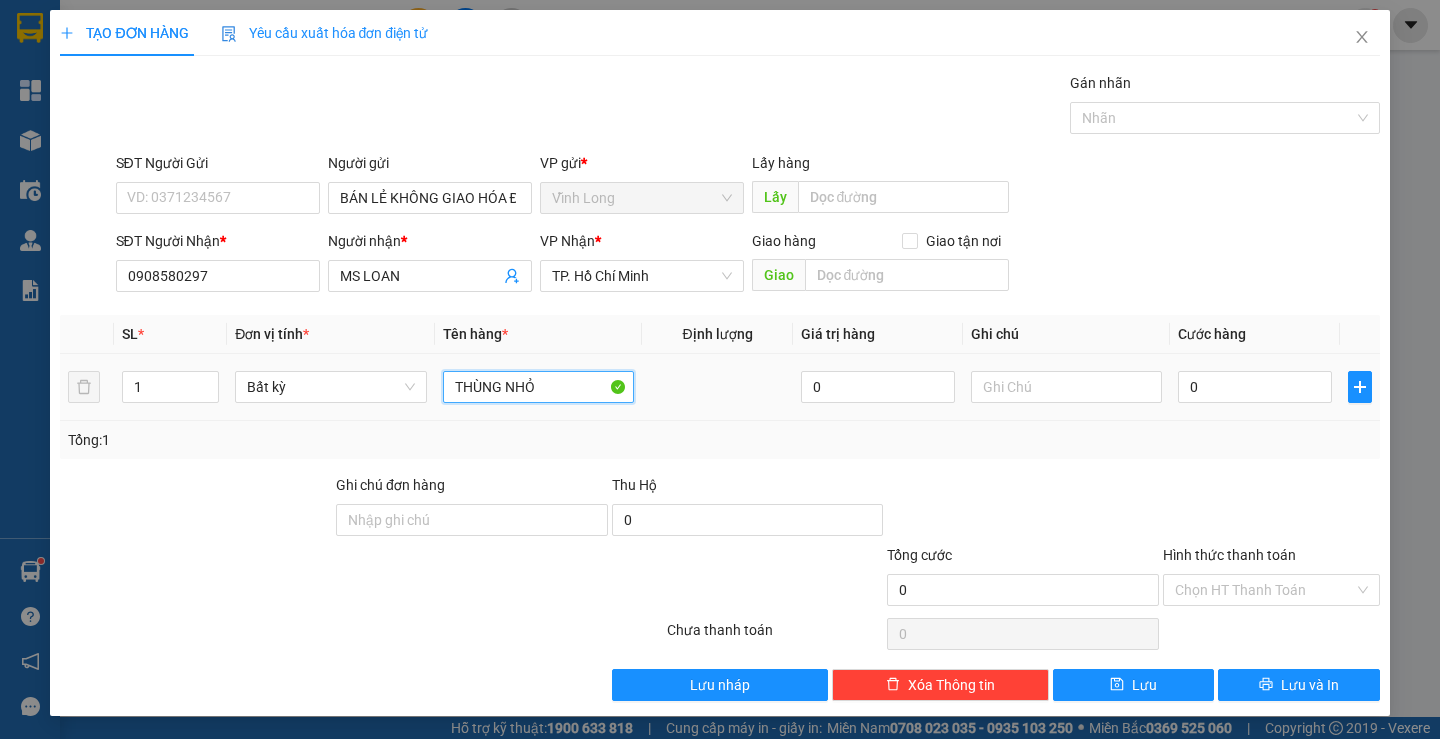 type on "THÙNG NHỎ" 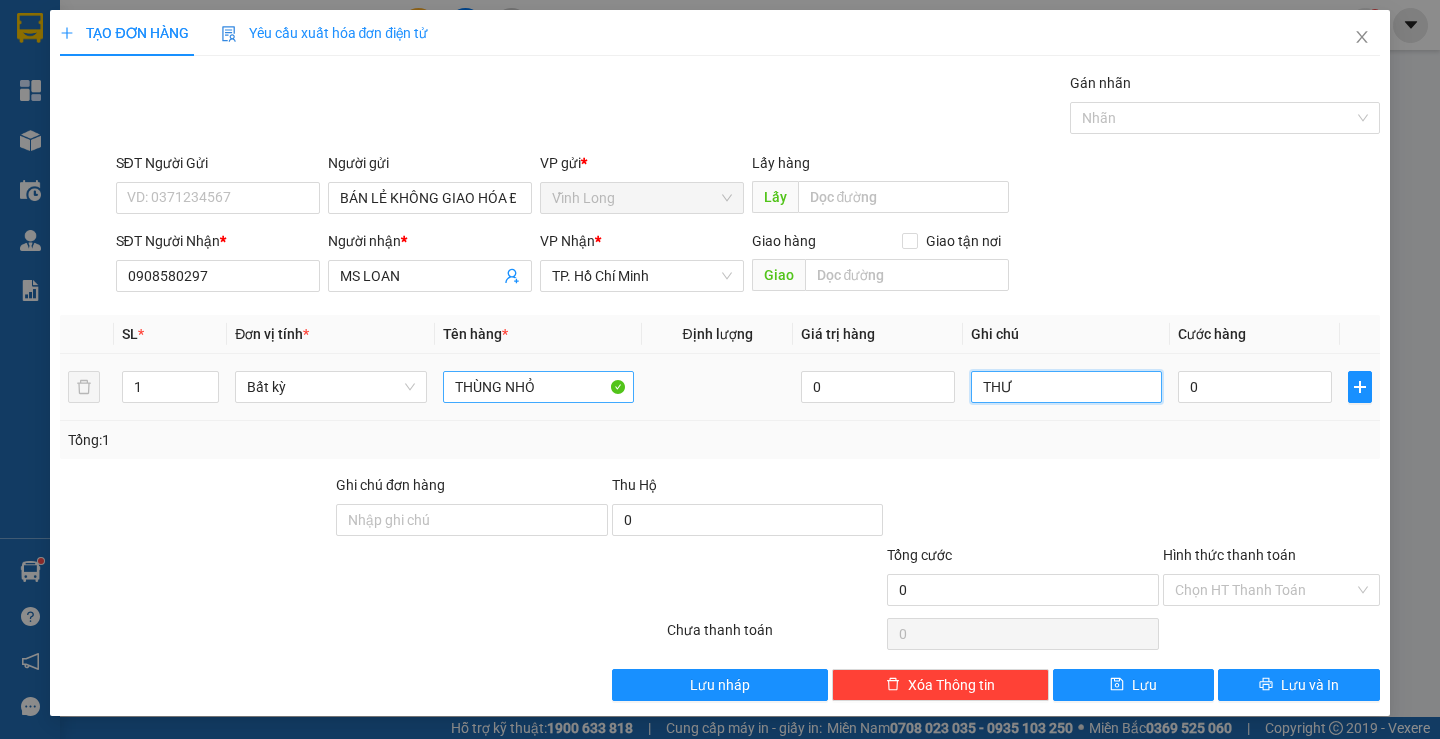 type on "THƯ" 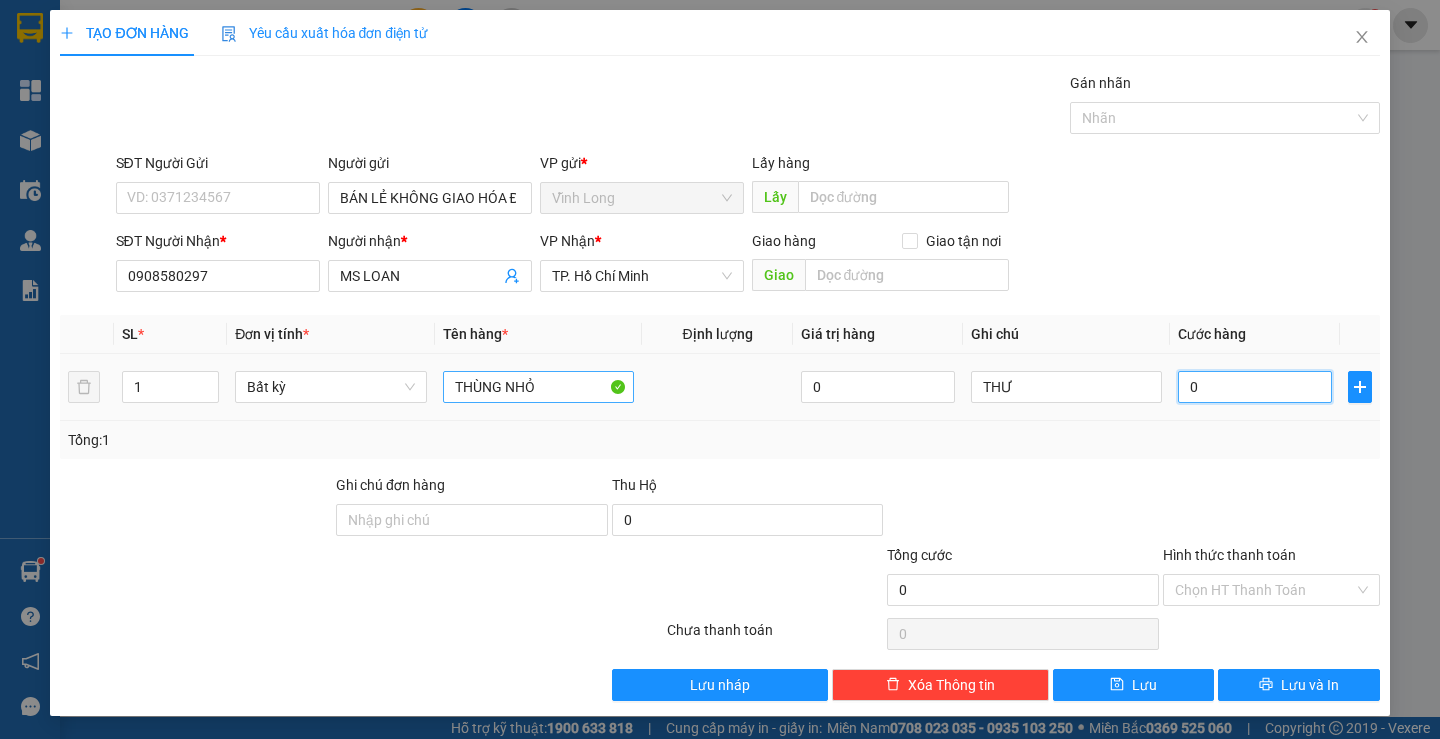 type on "2" 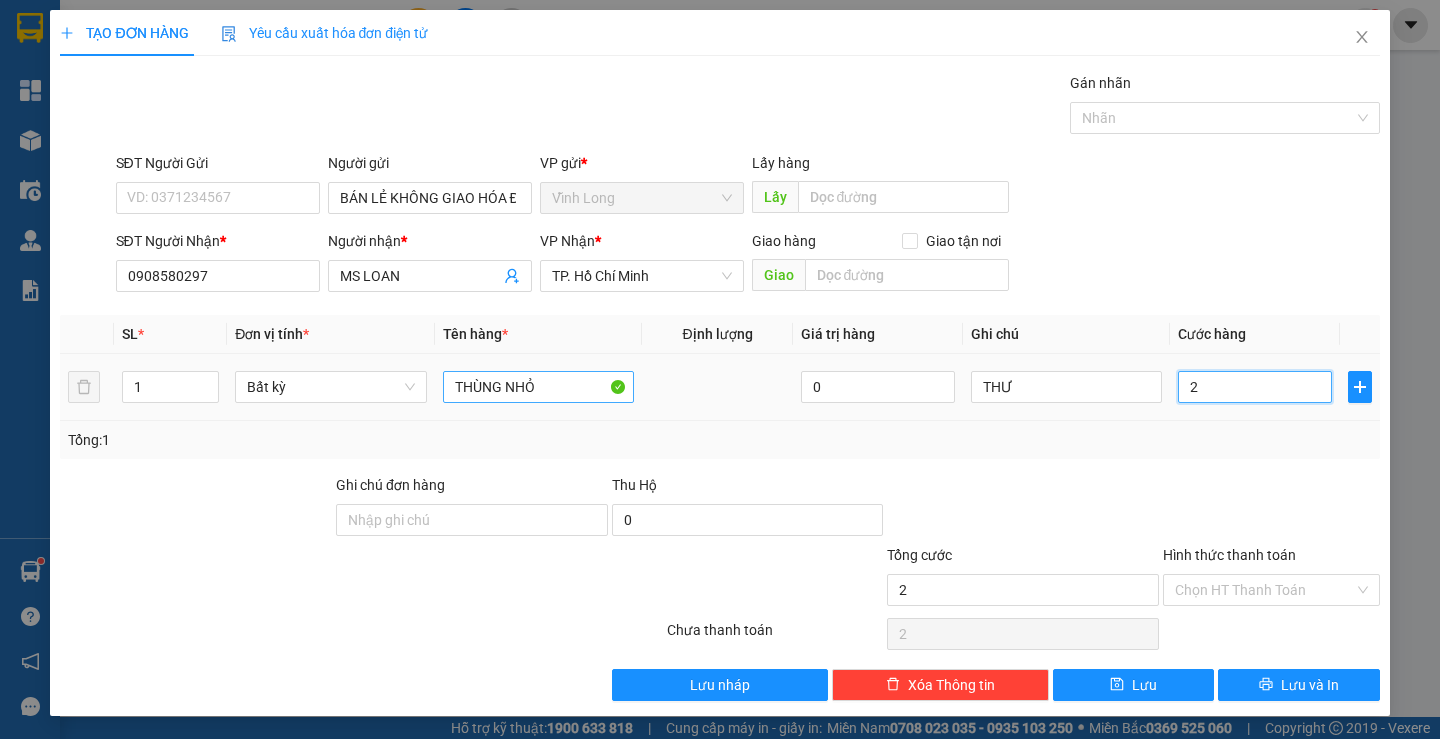 type on "0" 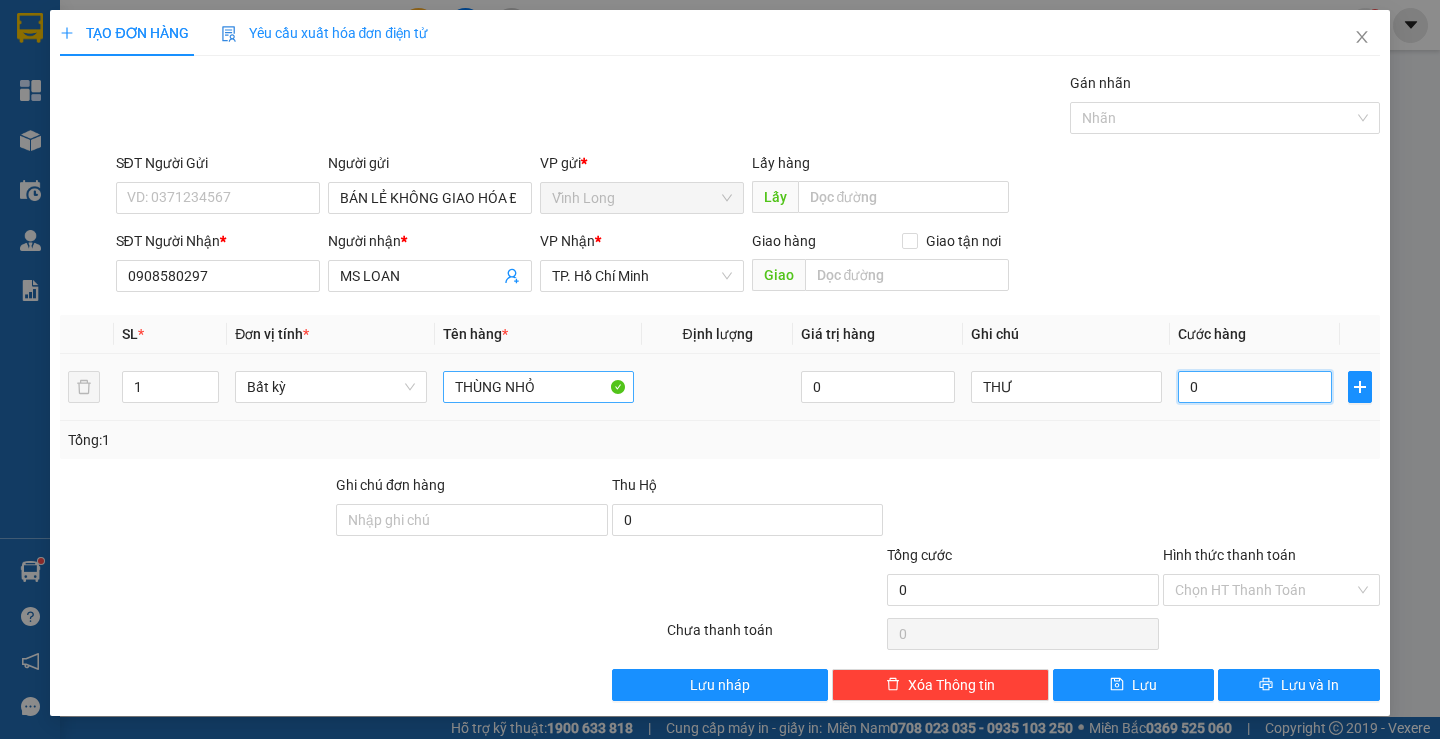 type on "03" 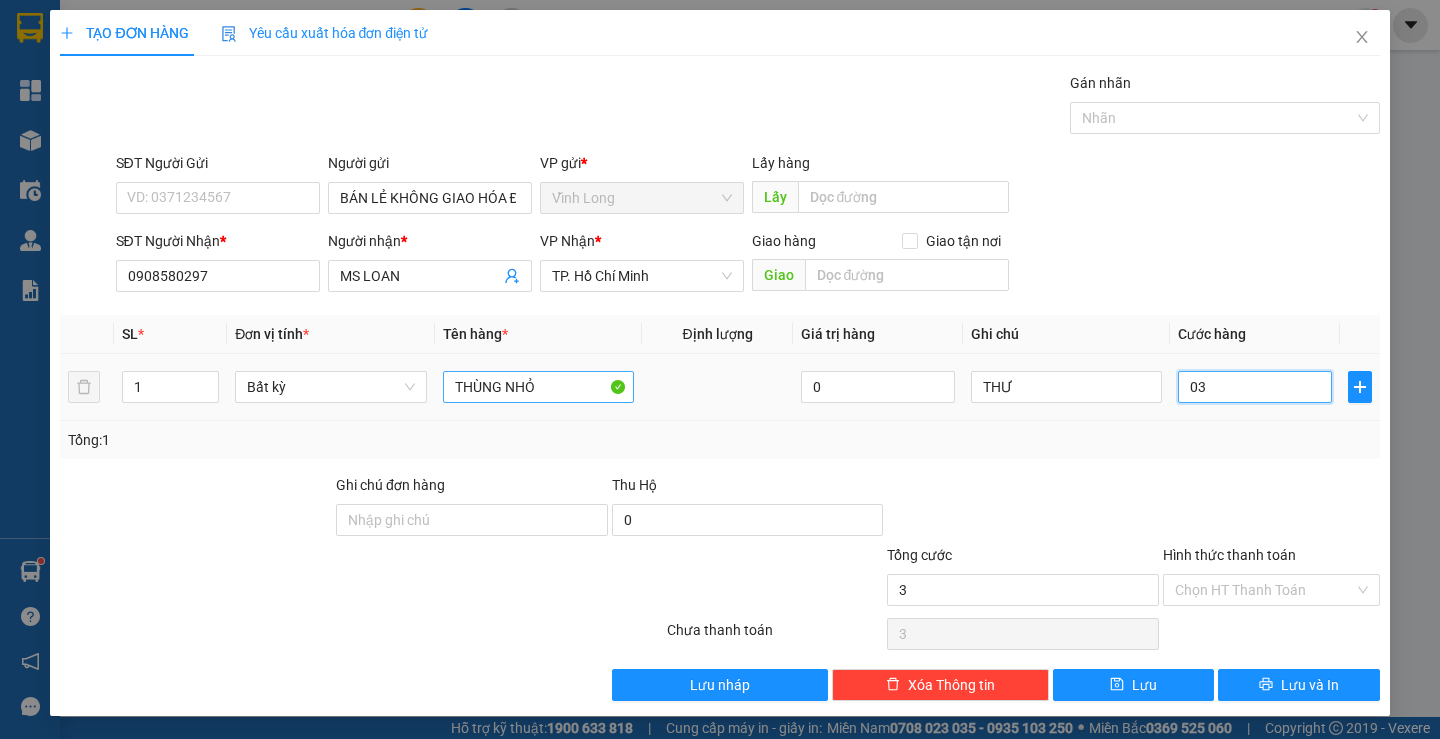 type on "030" 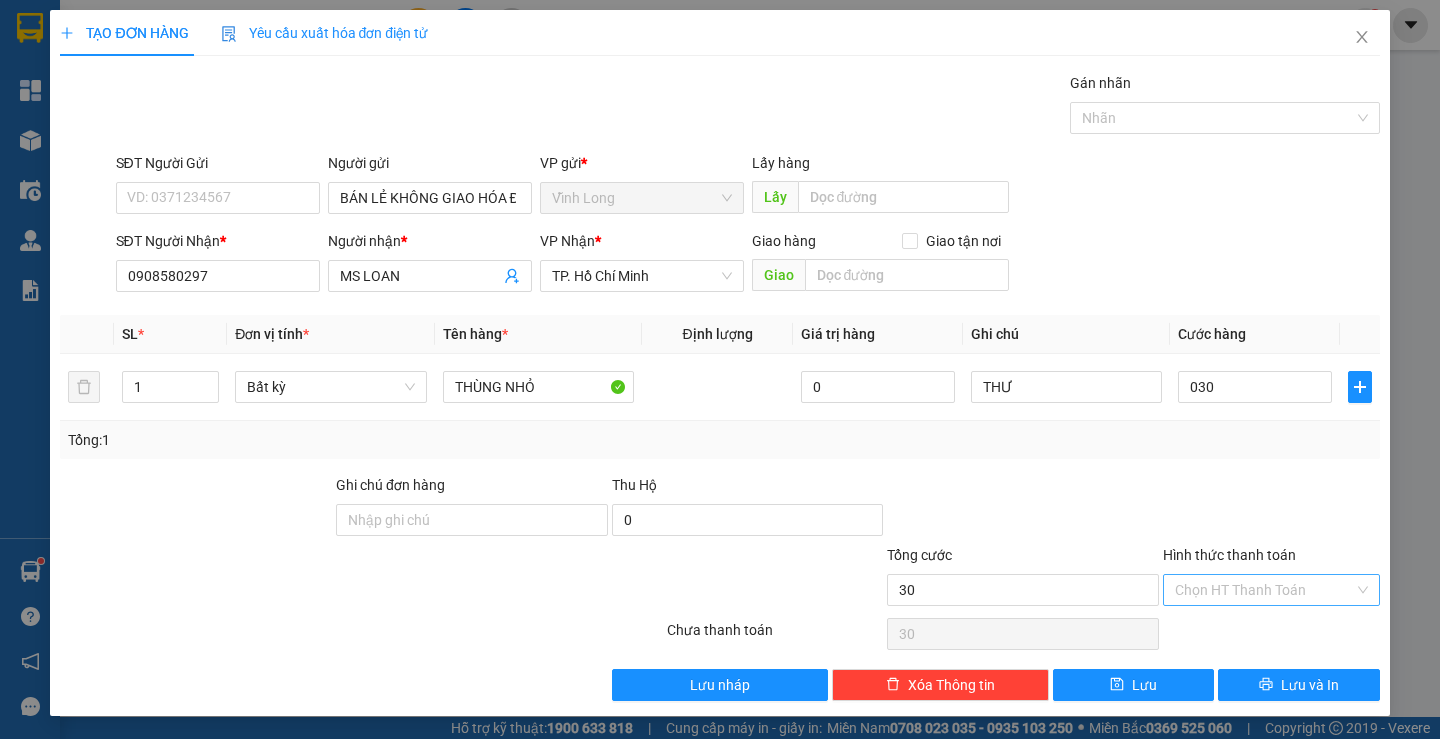 type on "30.000" 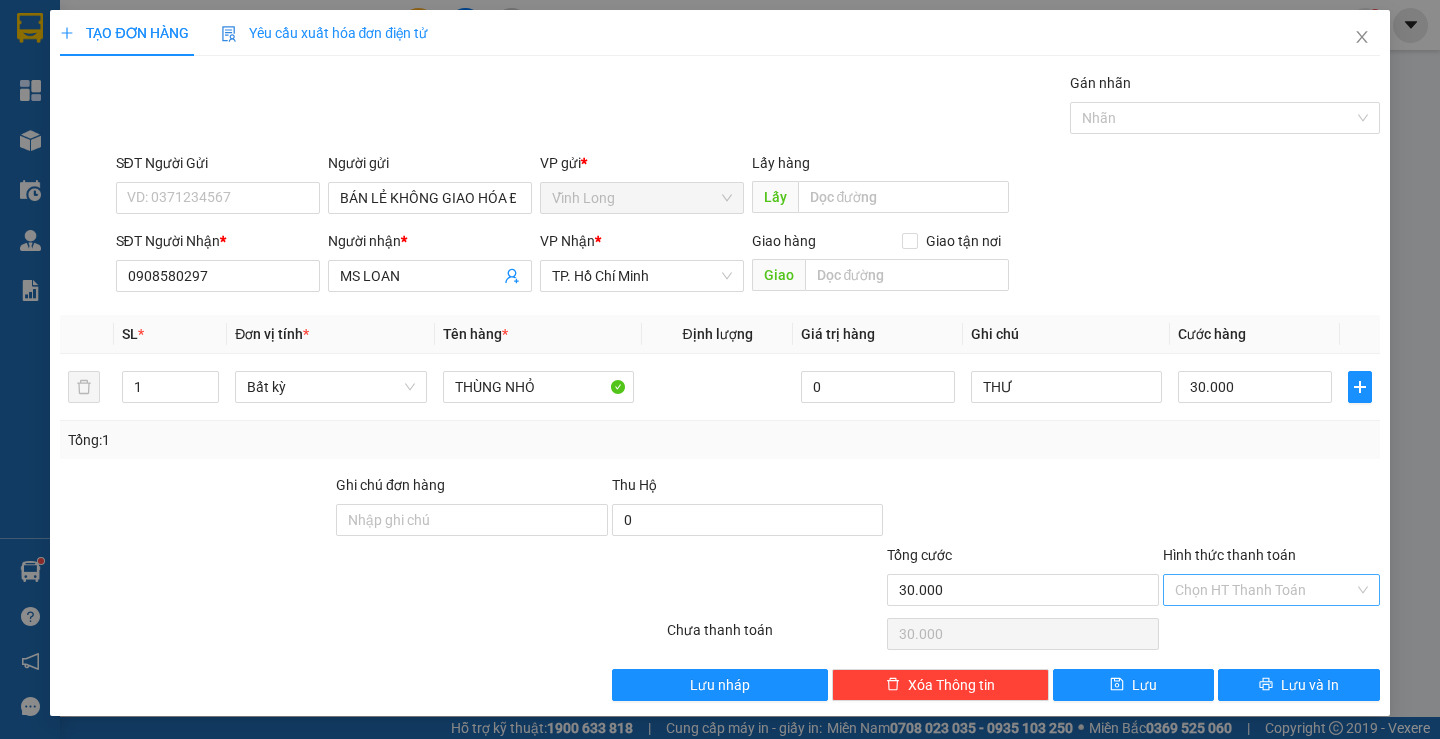 drag, startPoint x: 1214, startPoint y: 582, endPoint x: 1217, endPoint y: 602, distance: 20.22375 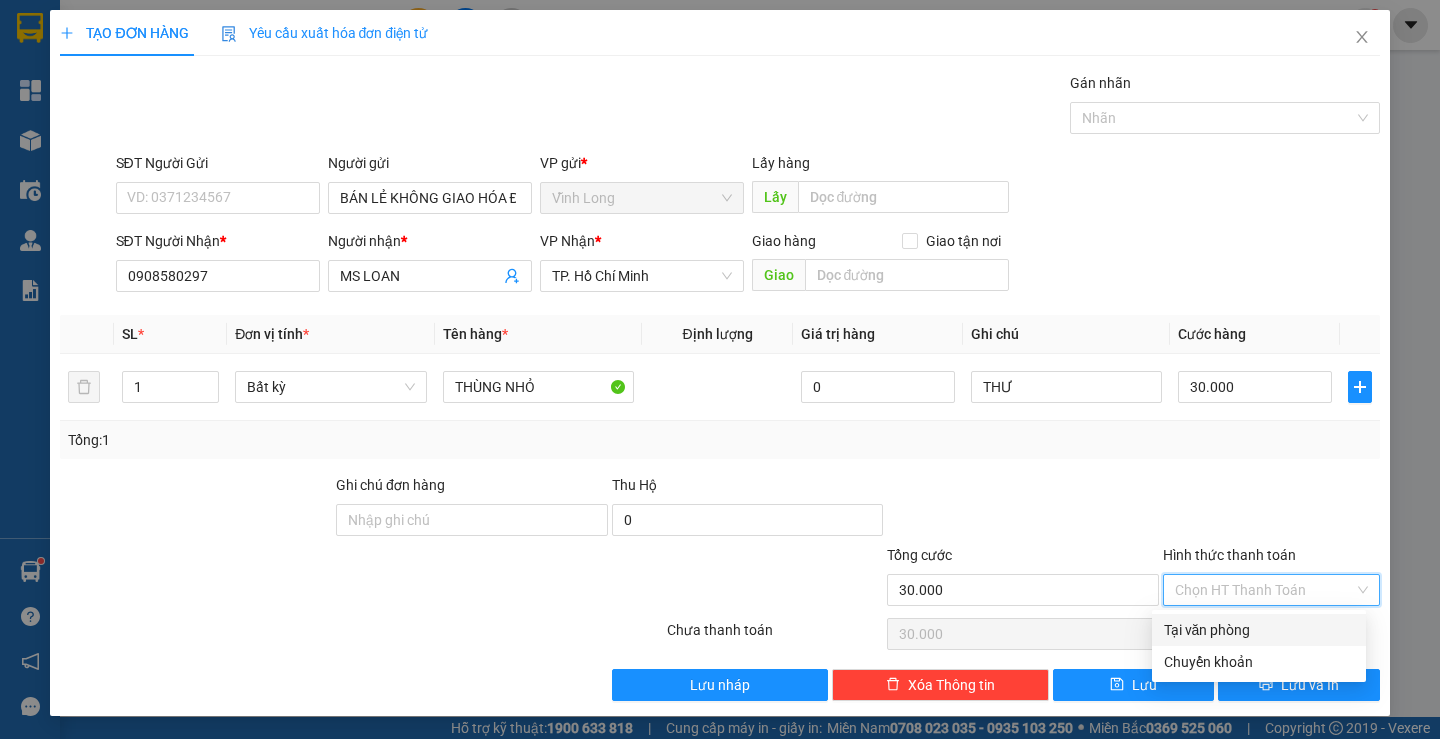 click on "Tại văn phòng" at bounding box center (1259, 630) 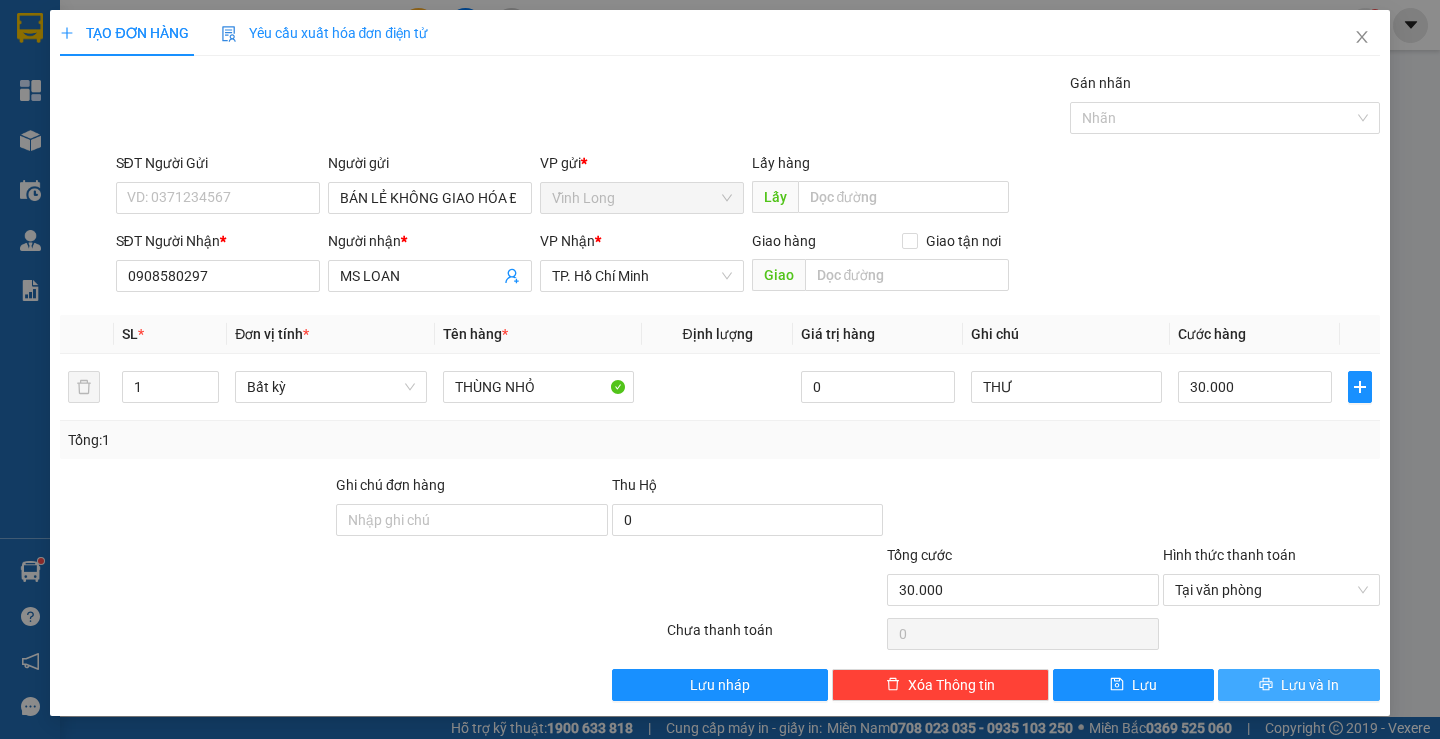 click on "Lưu và In" at bounding box center [1298, 685] 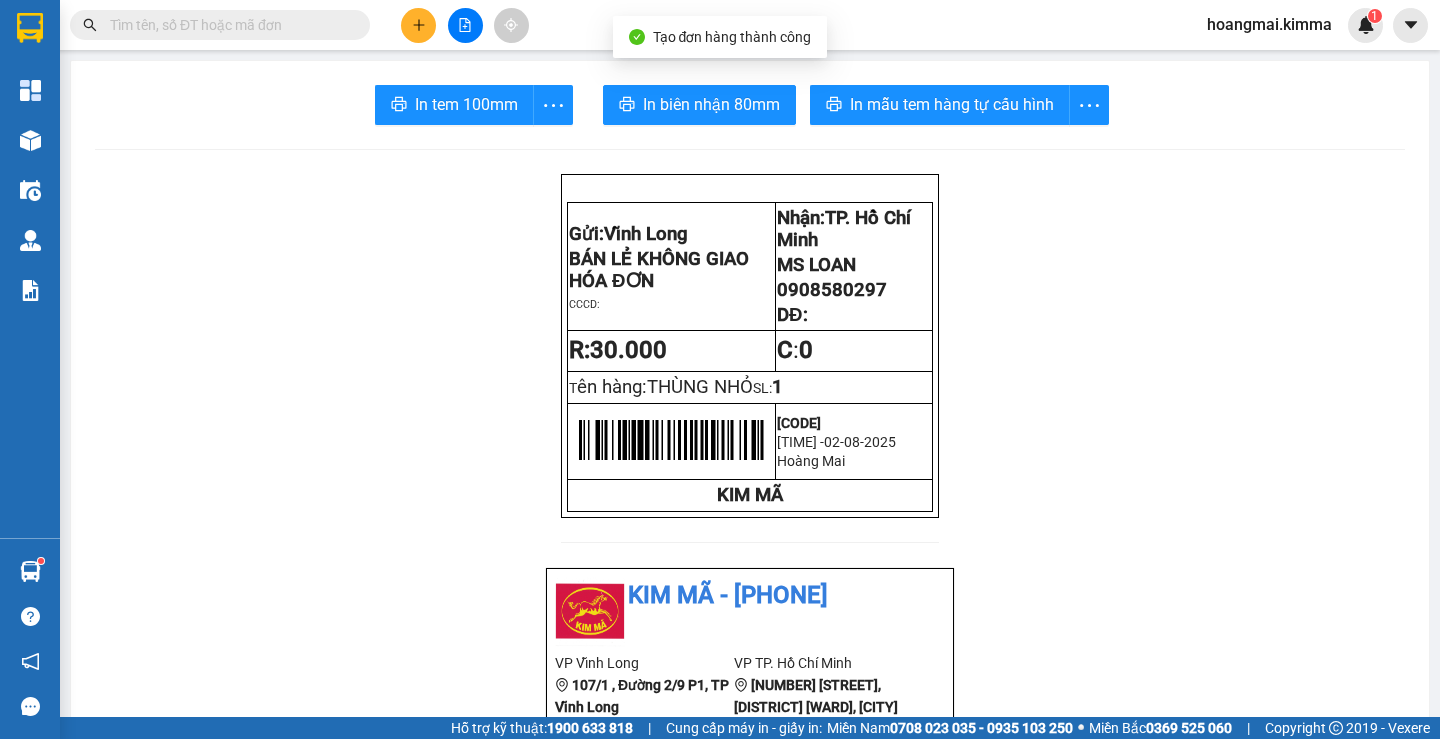 drag, startPoint x: 743, startPoint y: 81, endPoint x: 809, endPoint y: 129, distance: 81.608826 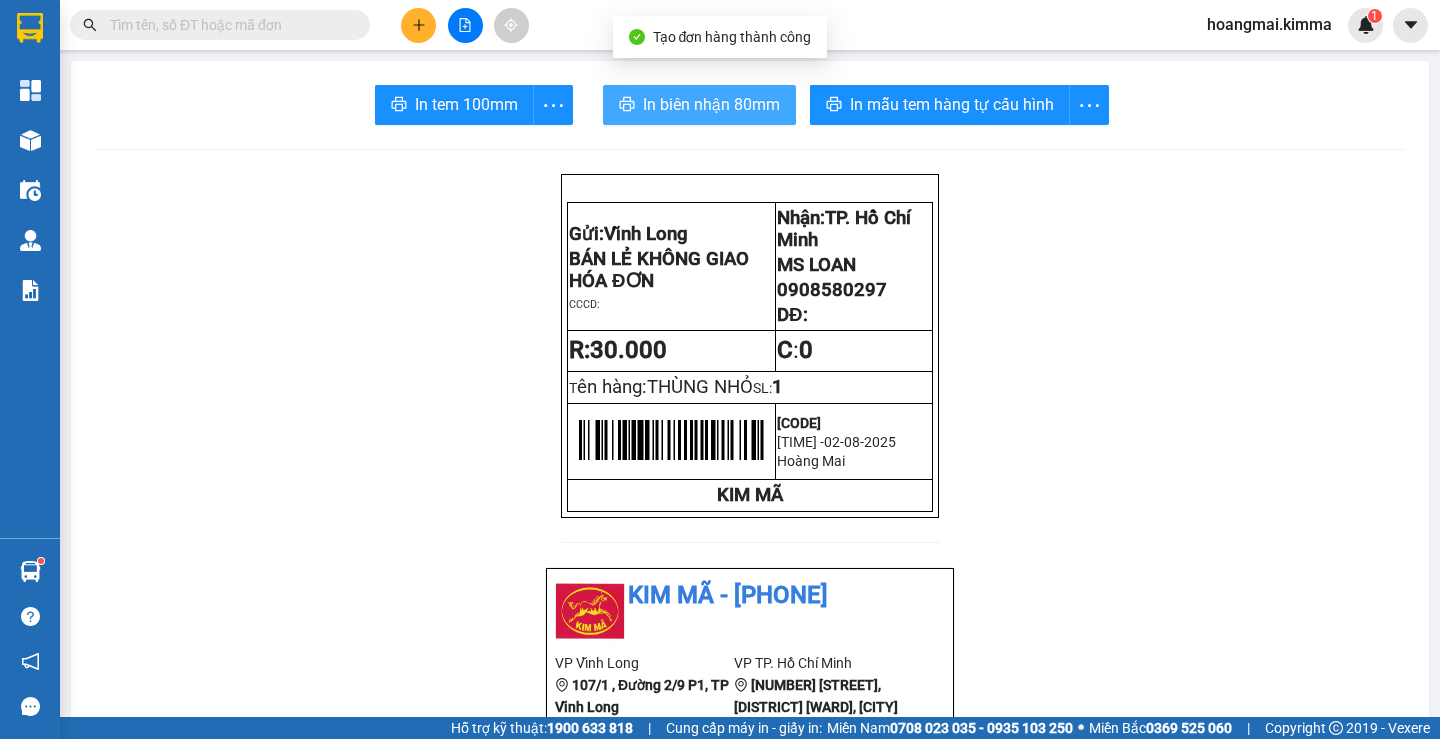 click on "In biên nhận 80mm" at bounding box center (699, 105) 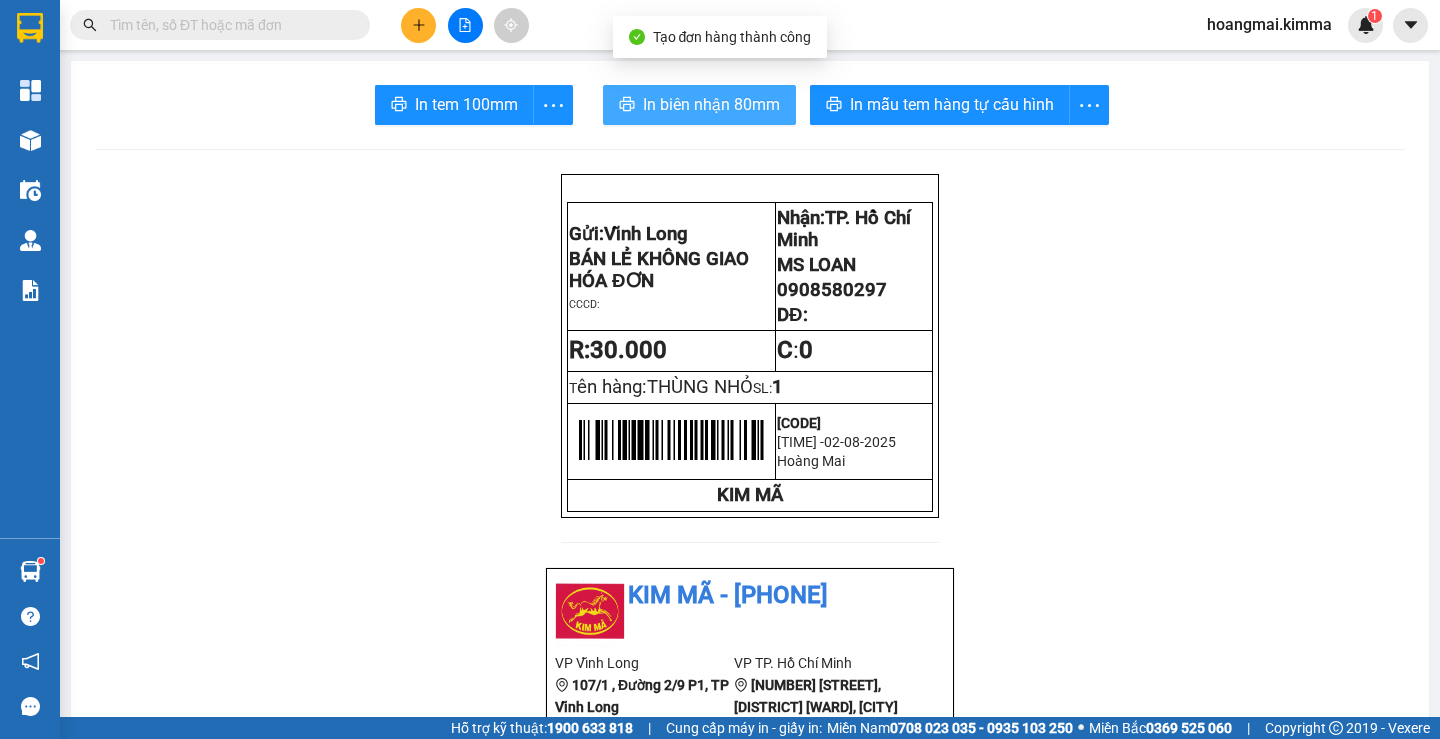 scroll, scrollTop: 0, scrollLeft: 0, axis: both 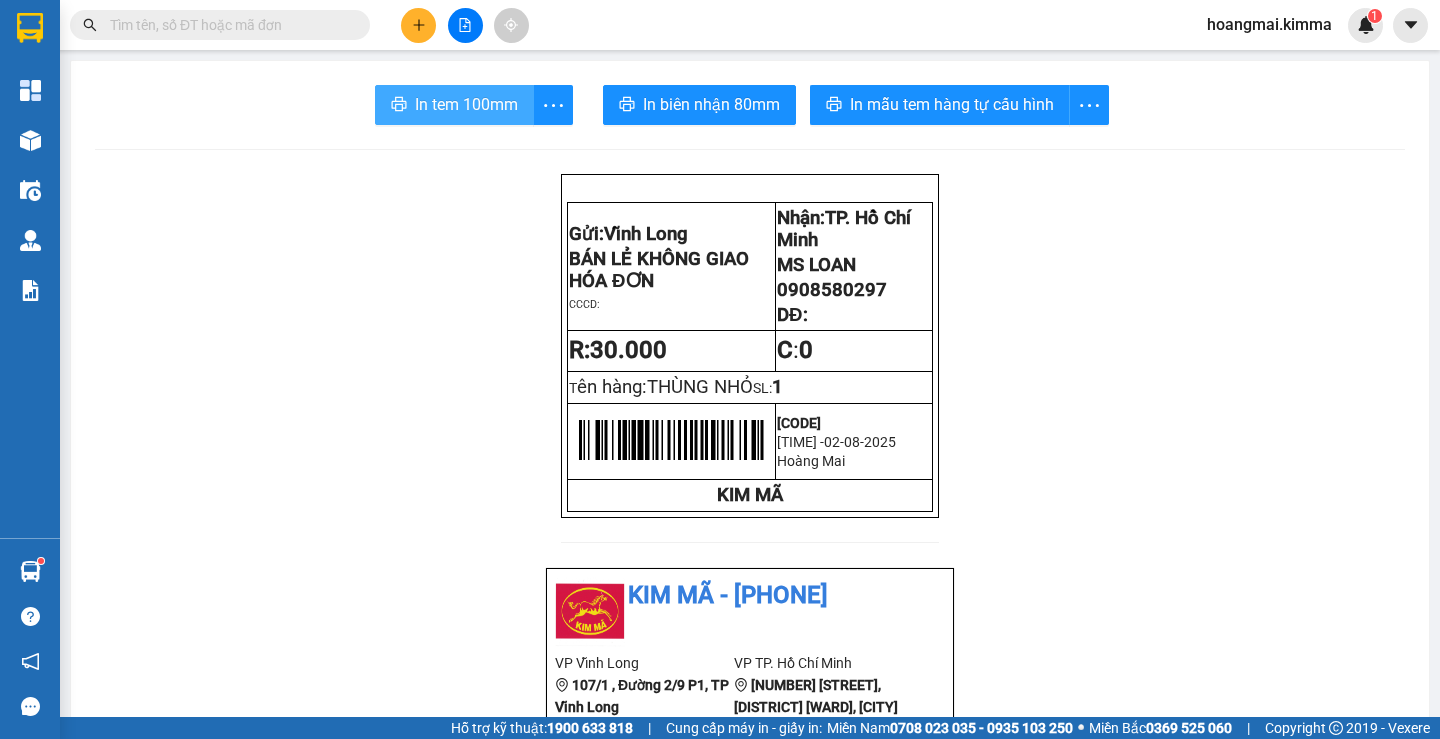 click on "In tem 100mm" at bounding box center [466, 104] 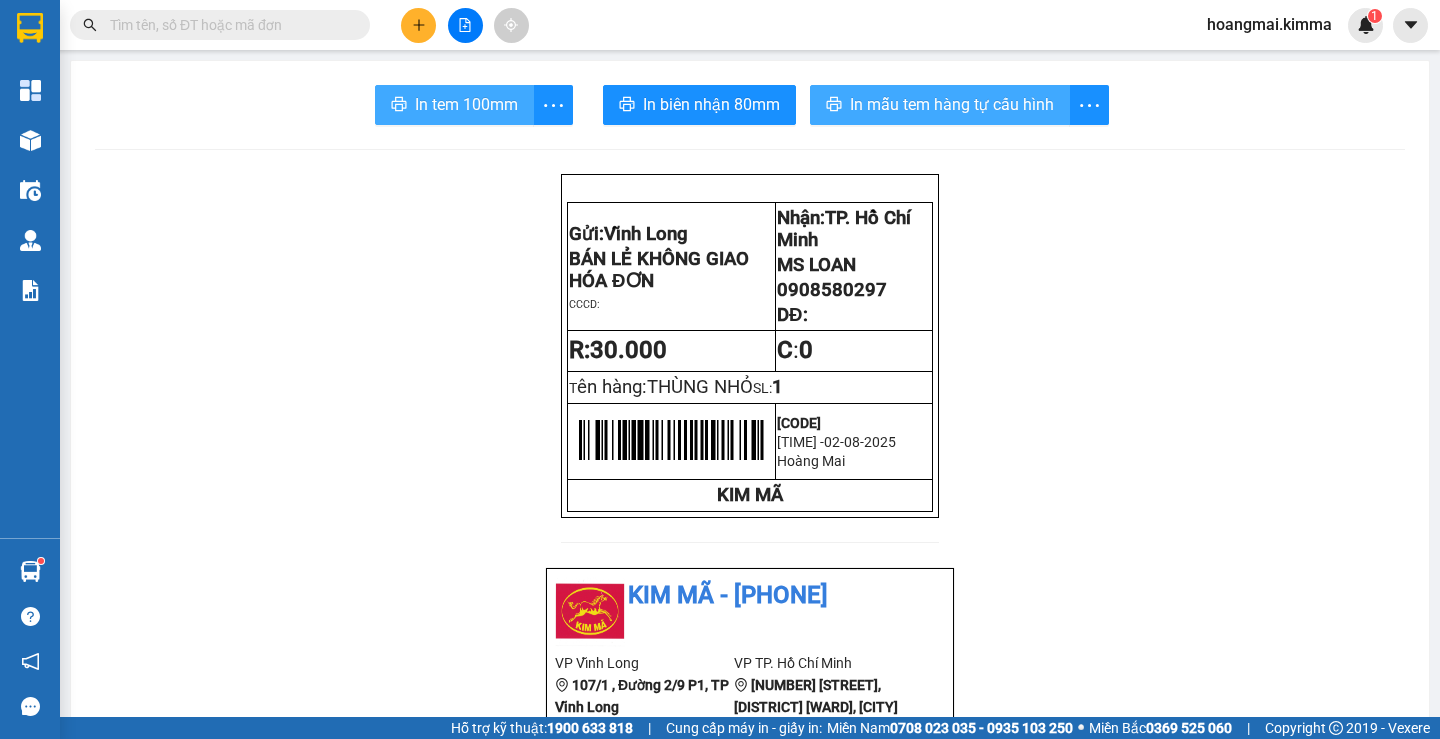 scroll, scrollTop: 0, scrollLeft: 0, axis: both 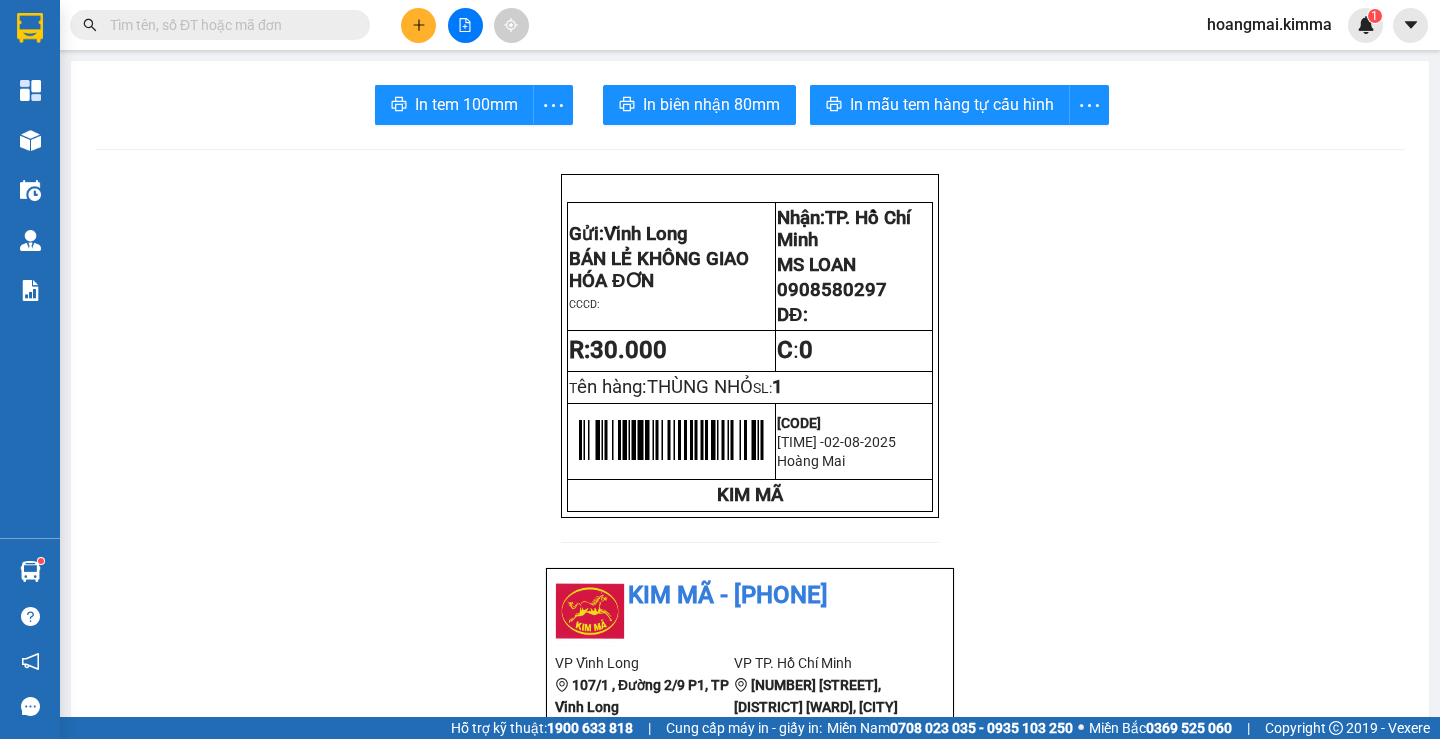 click at bounding box center (228, 25) 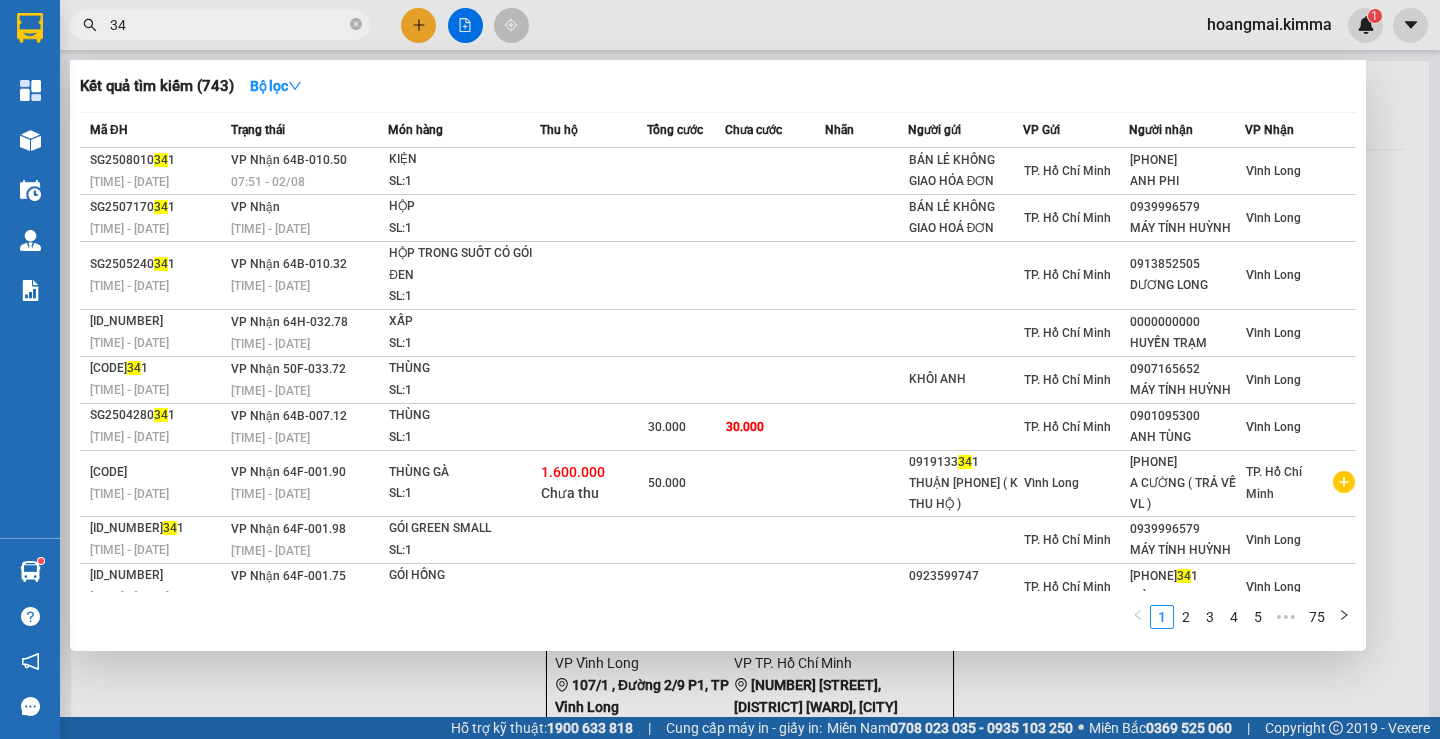 type on "3" 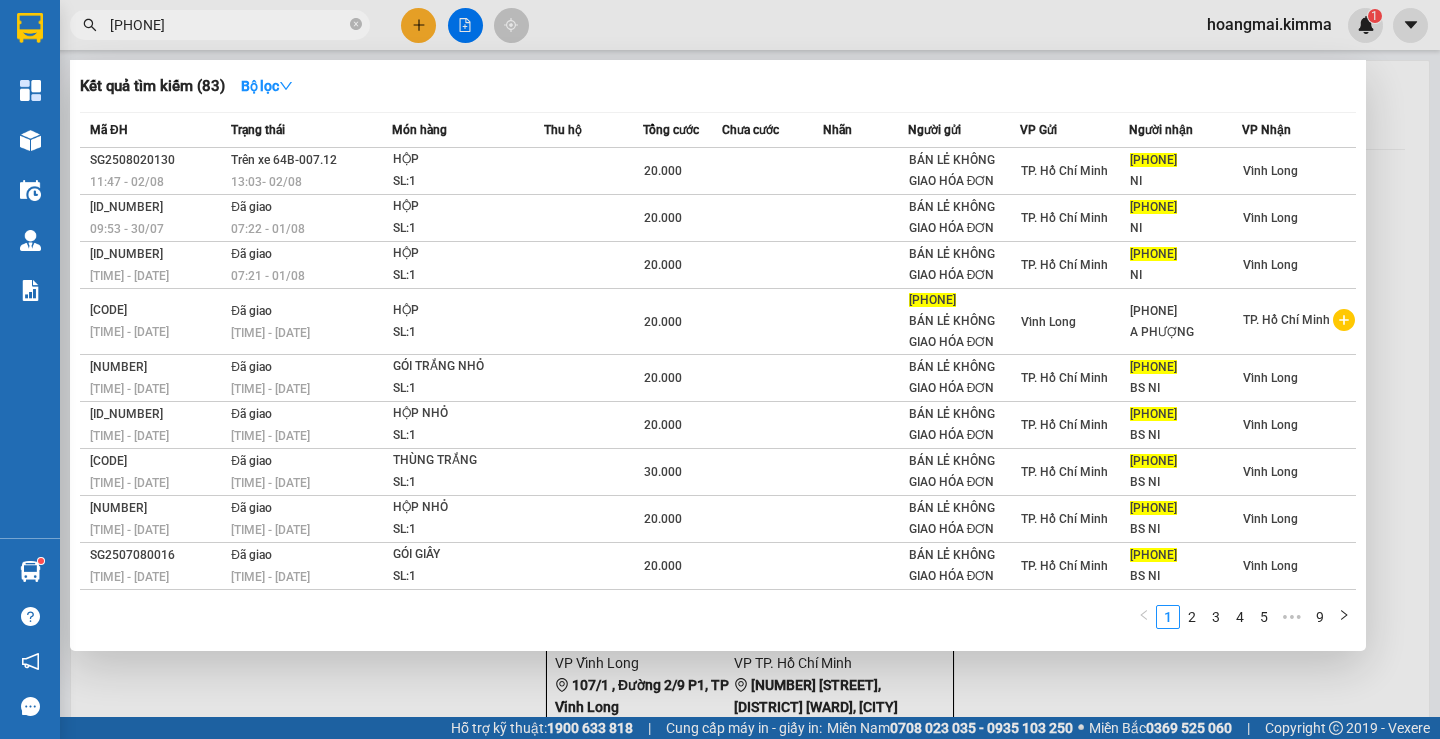 type on "[PHONE]" 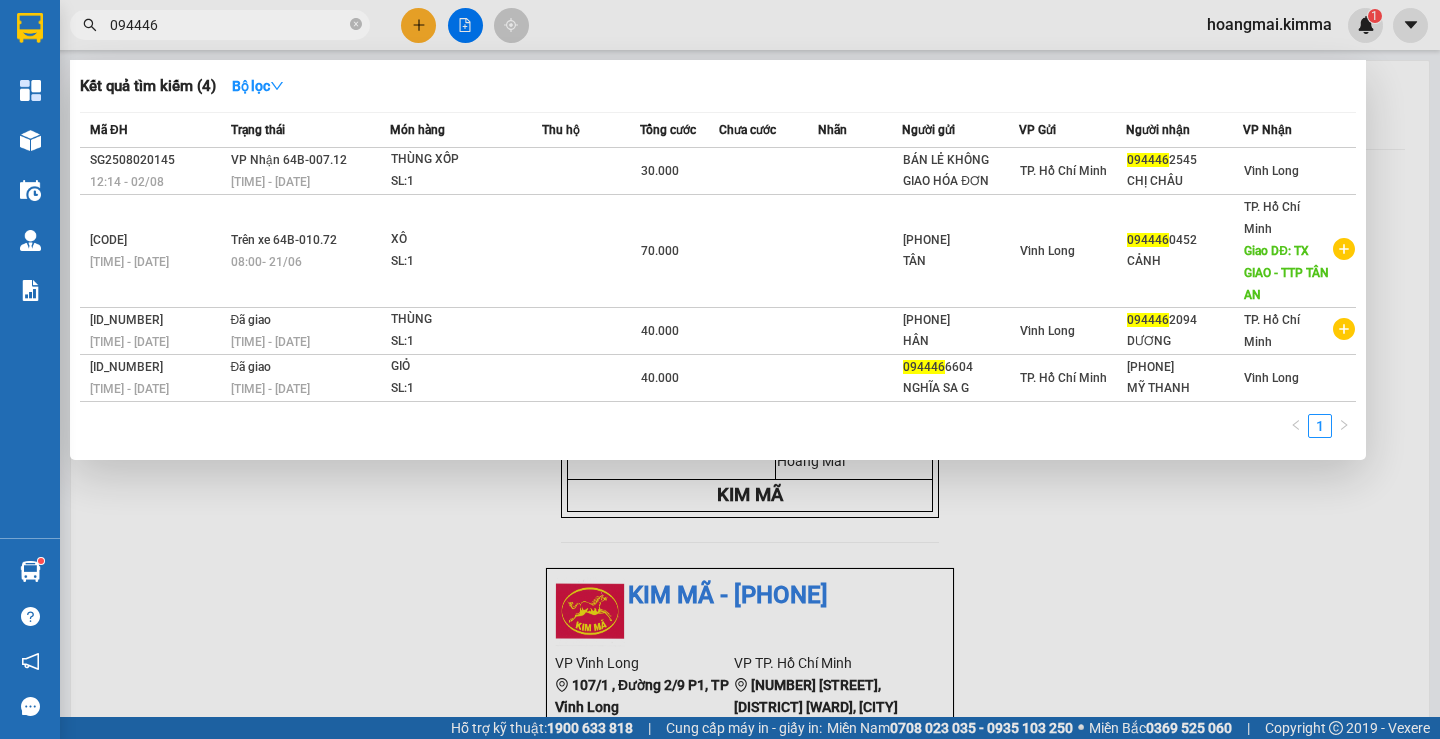 type on "094446" 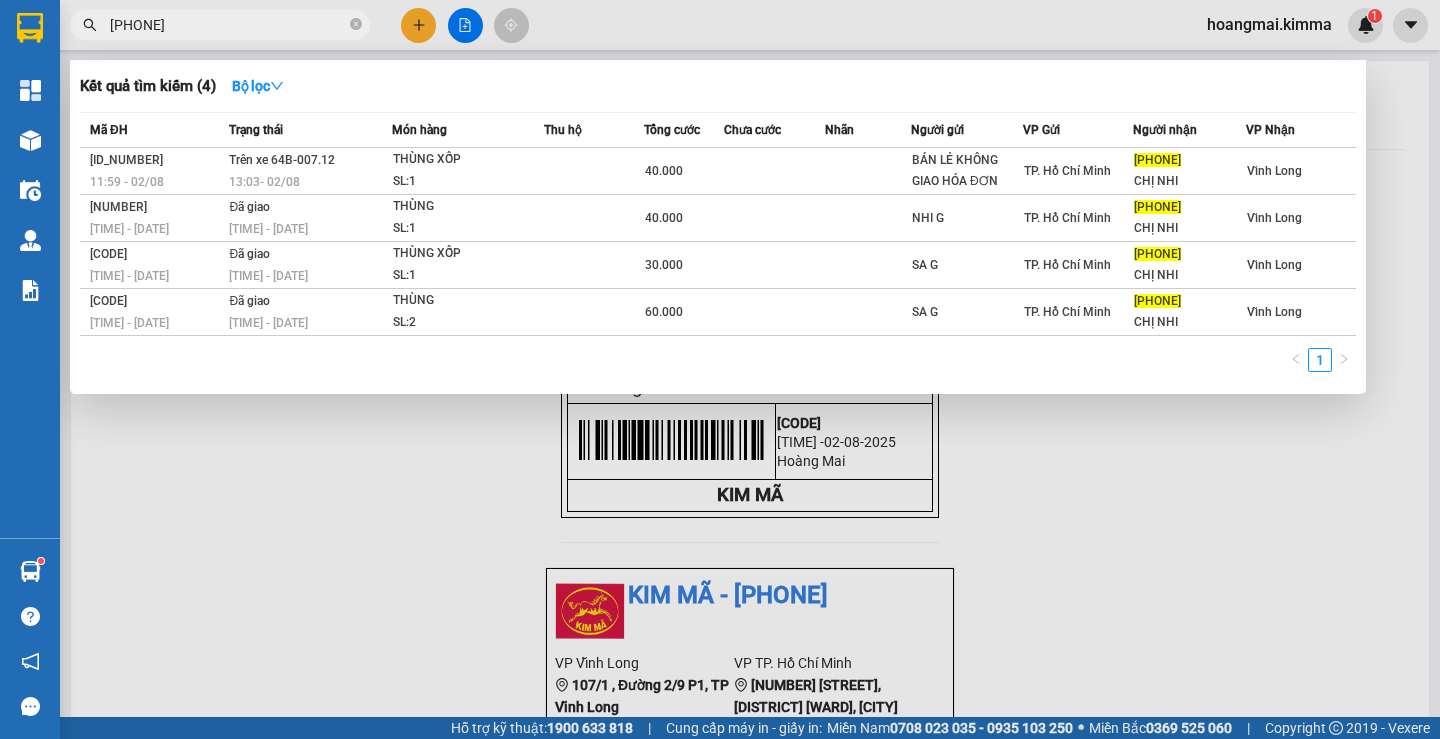 type on "[PHONE]" 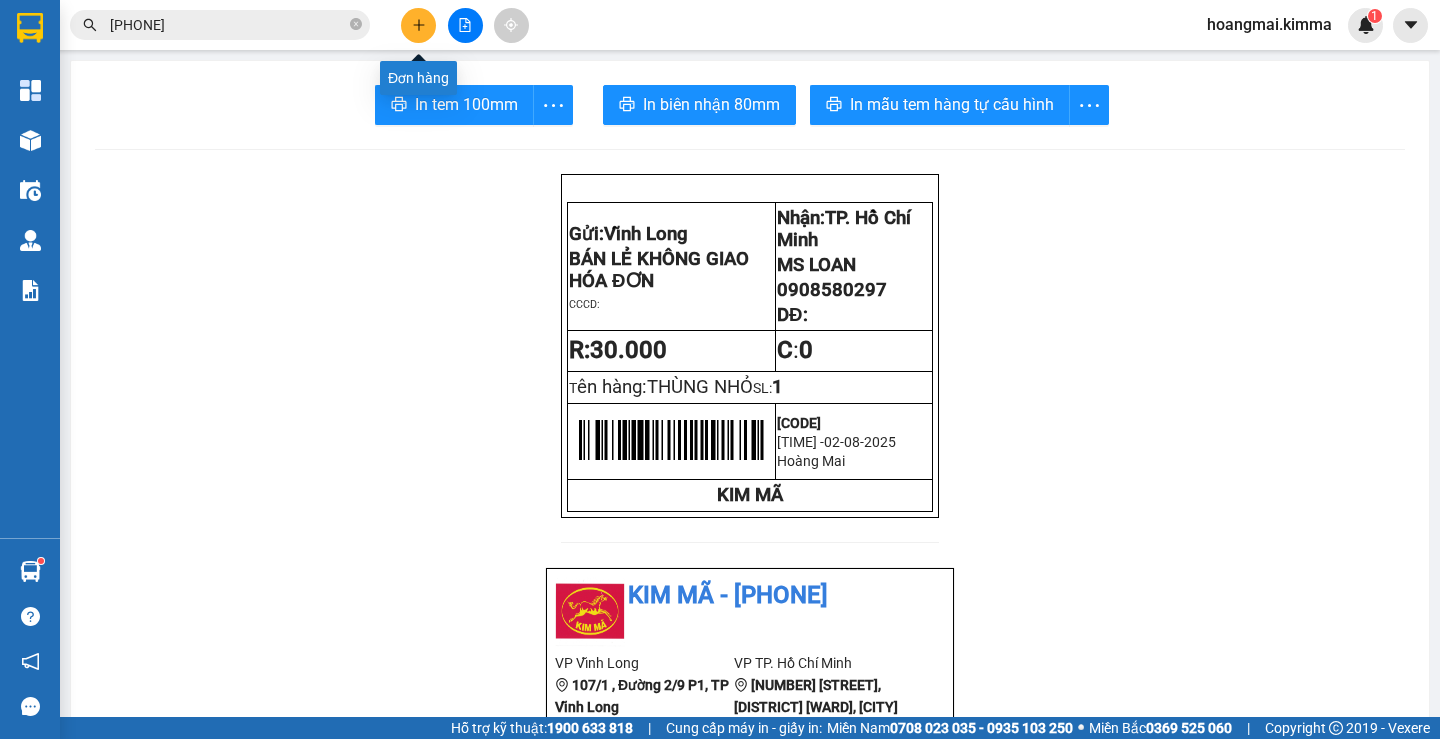 click 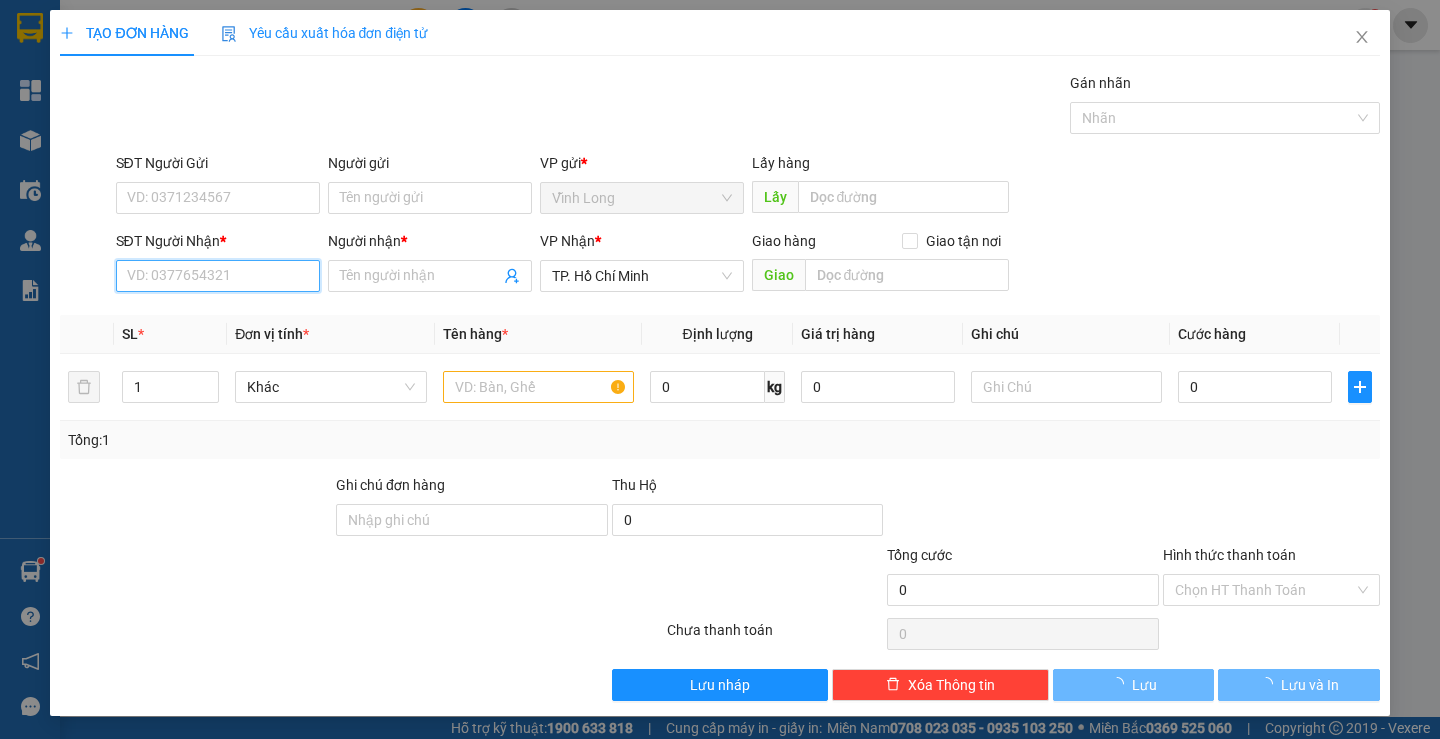 click on "SĐT Người Nhận  *" at bounding box center (218, 276) 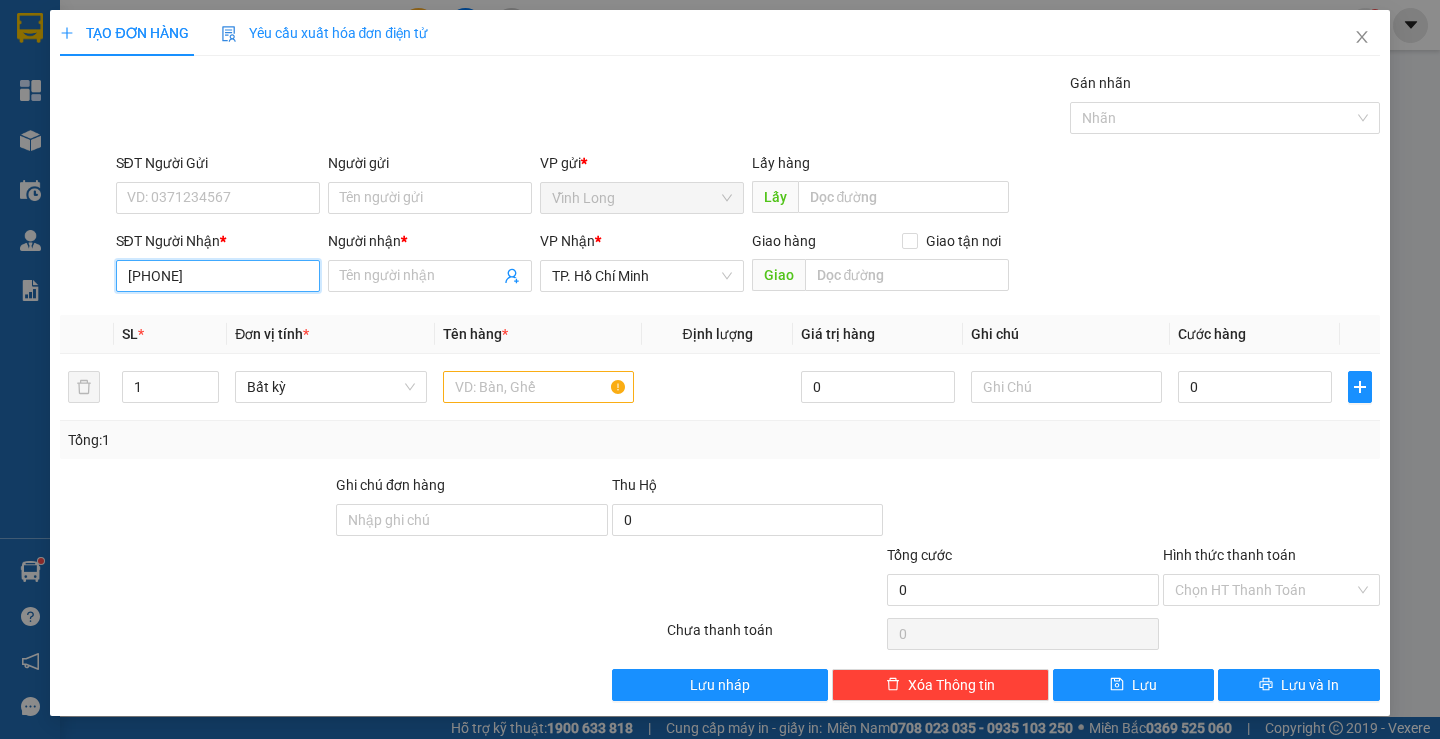 type on "[PHONE]" 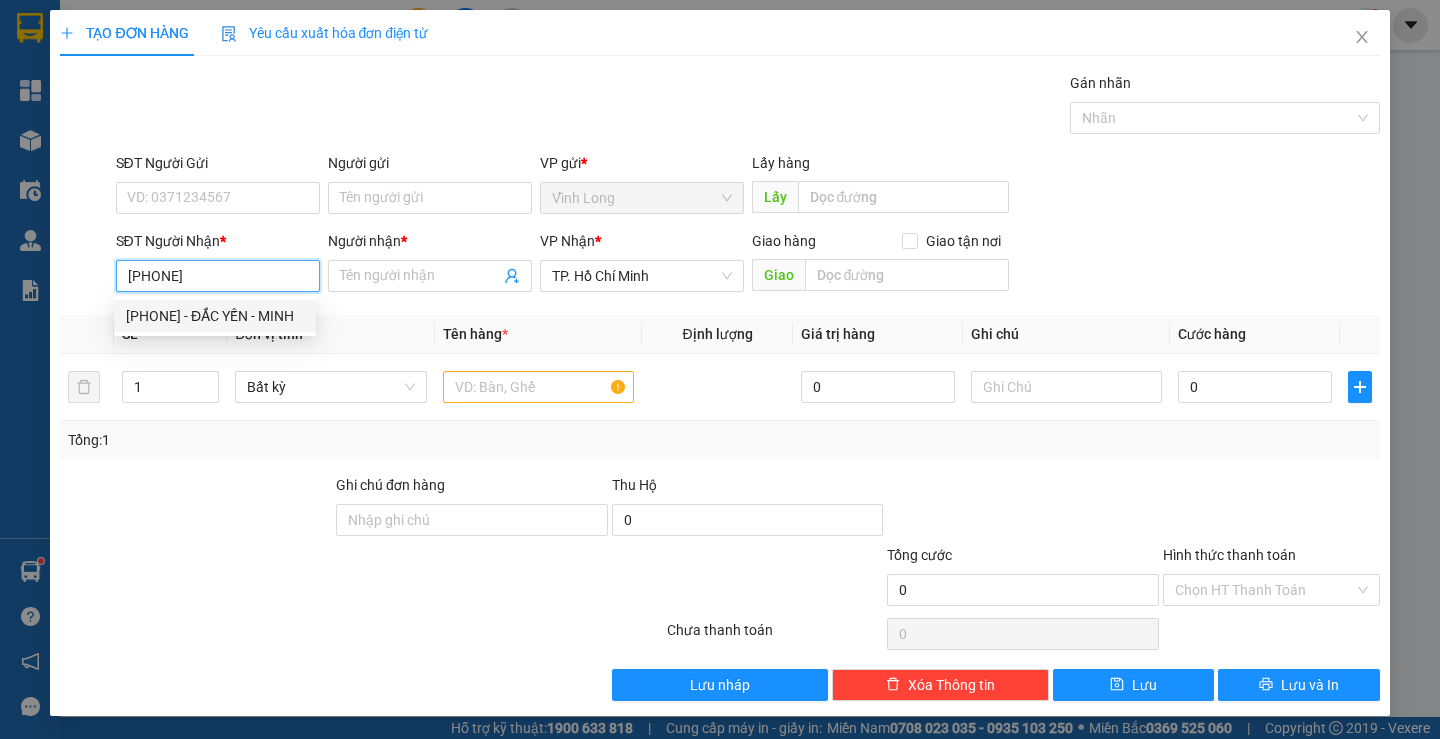 click on "[PHONE] - ĐẮC YẾN - MINH" at bounding box center [215, 316] 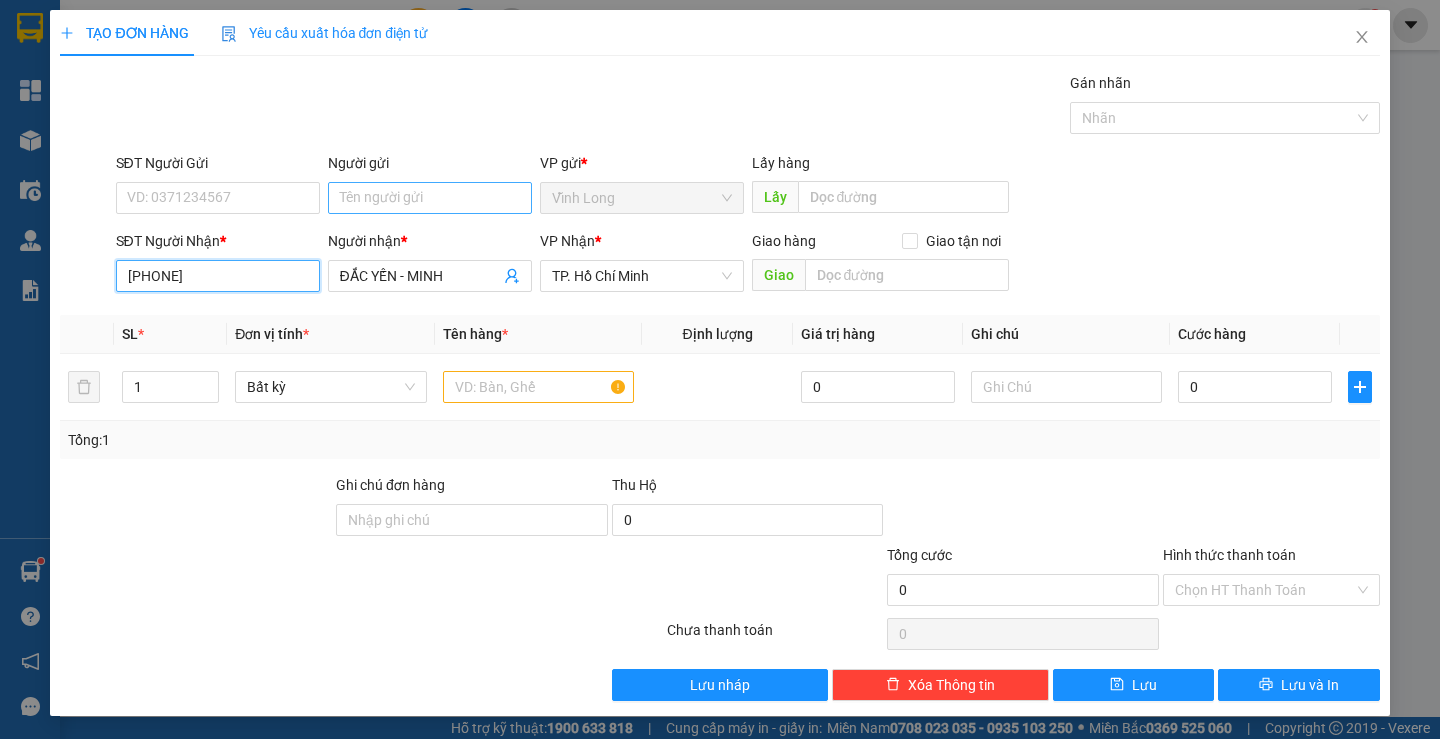 type on "[PHONE]" 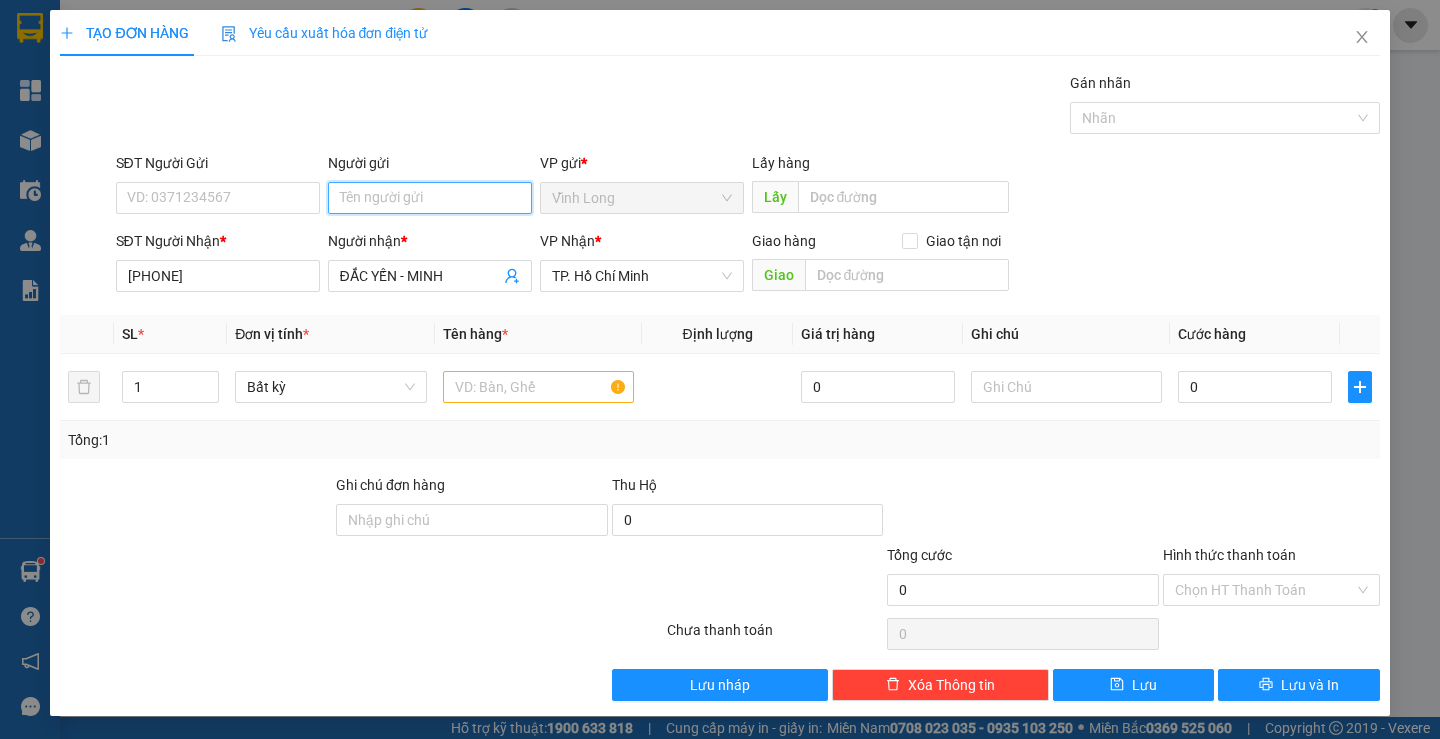 click on "Người gửi" at bounding box center (430, 198) 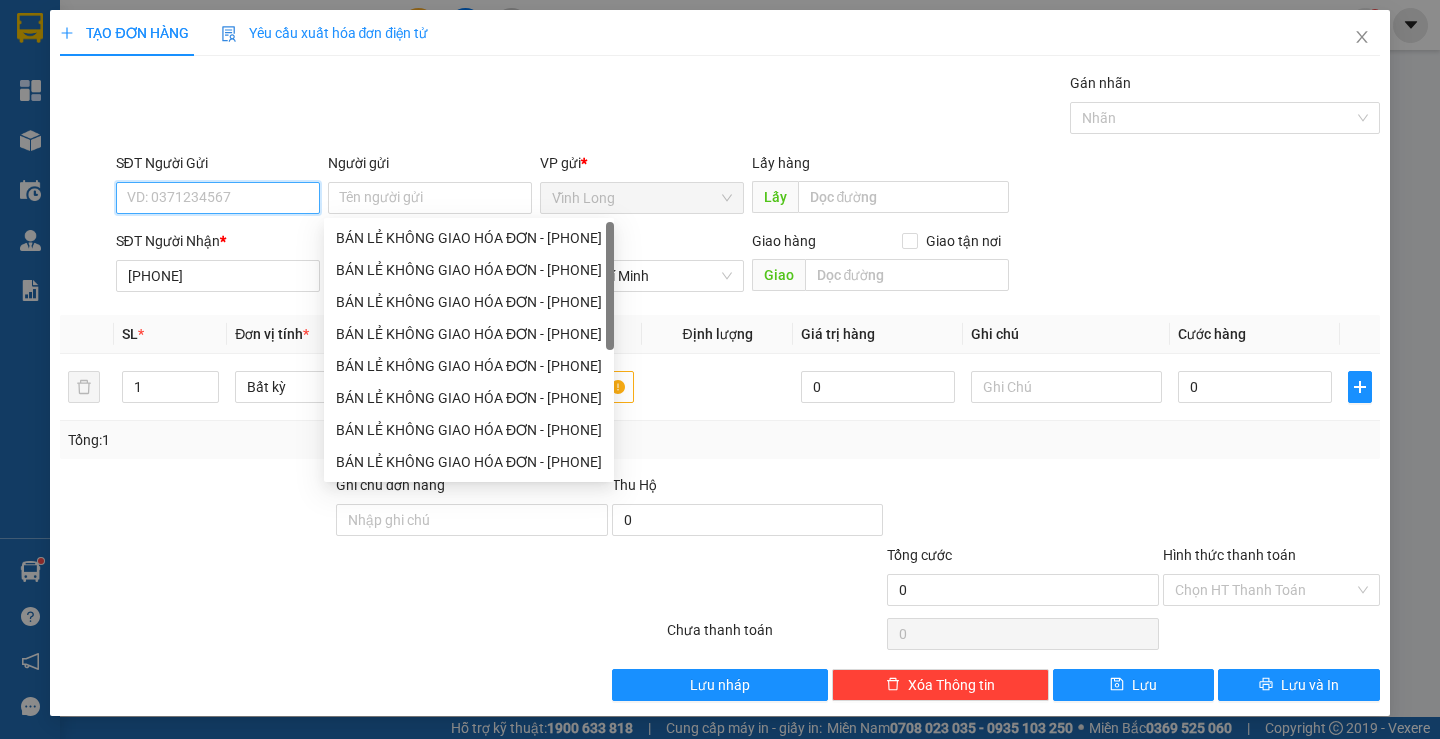 click on "SĐT Người Gửi" at bounding box center (218, 198) 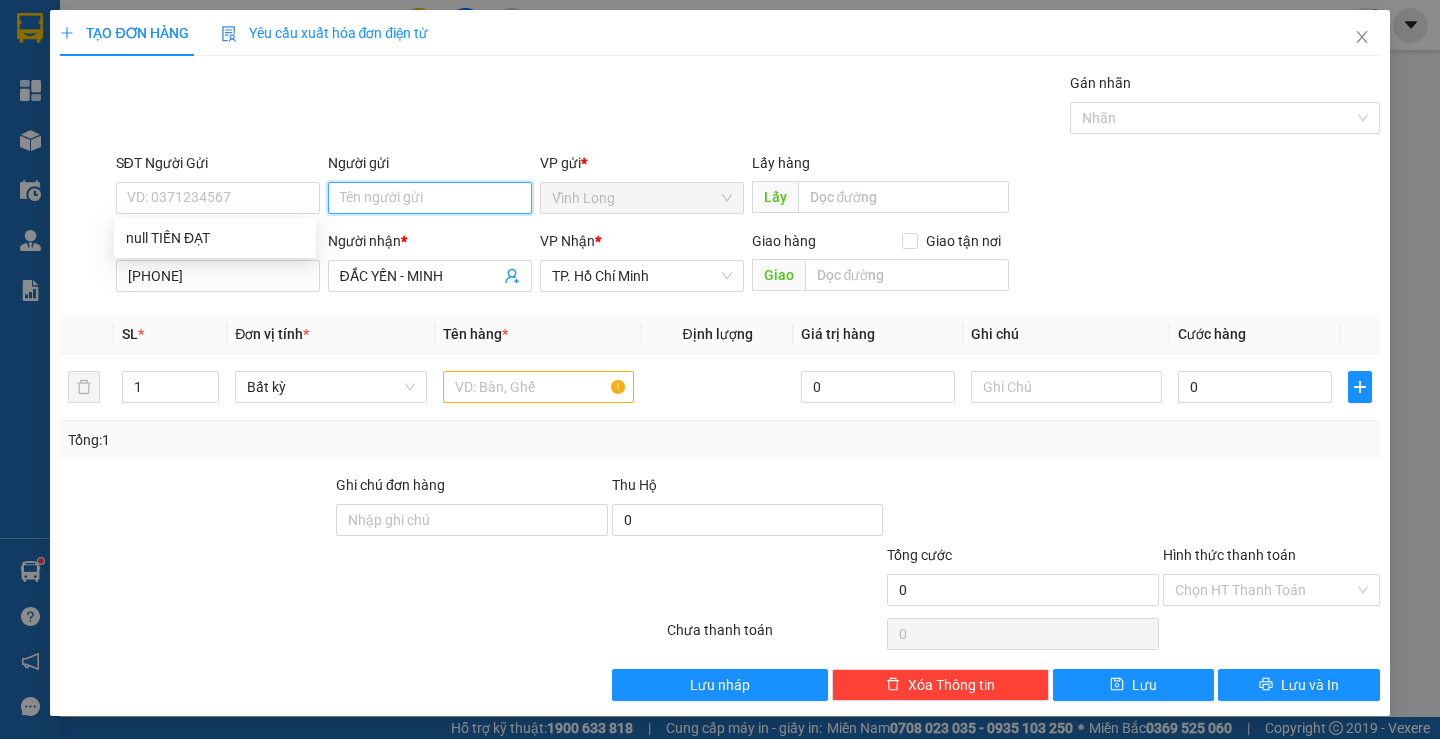 click on "Người gửi" at bounding box center (430, 198) 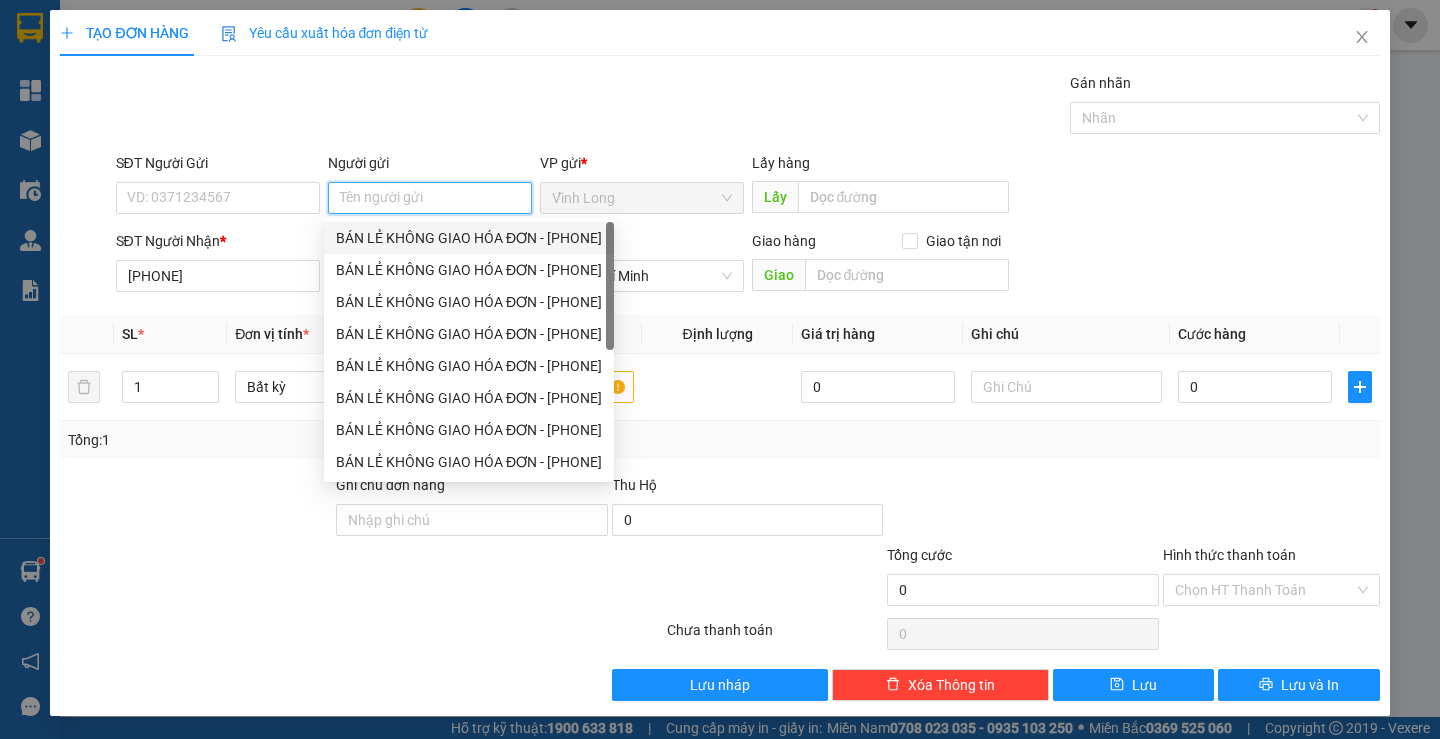 click on "BÁN LẺ KHÔNG GIAO HÓA ĐƠN - [PHONE]" at bounding box center (469, 238) 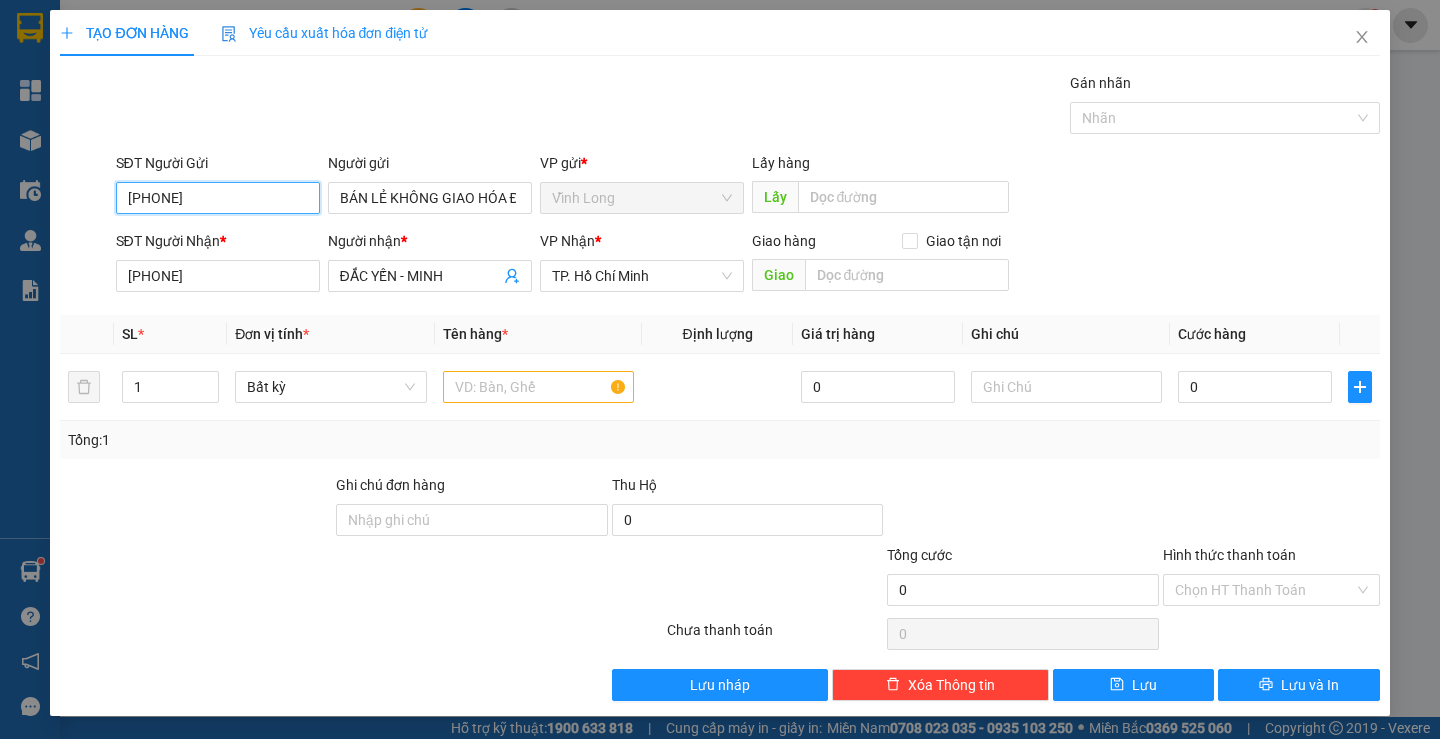 drag, startPoint x: 281, startPoint y: 203, endPoint x: 0, endPoint y: 192, distance: 281.2152 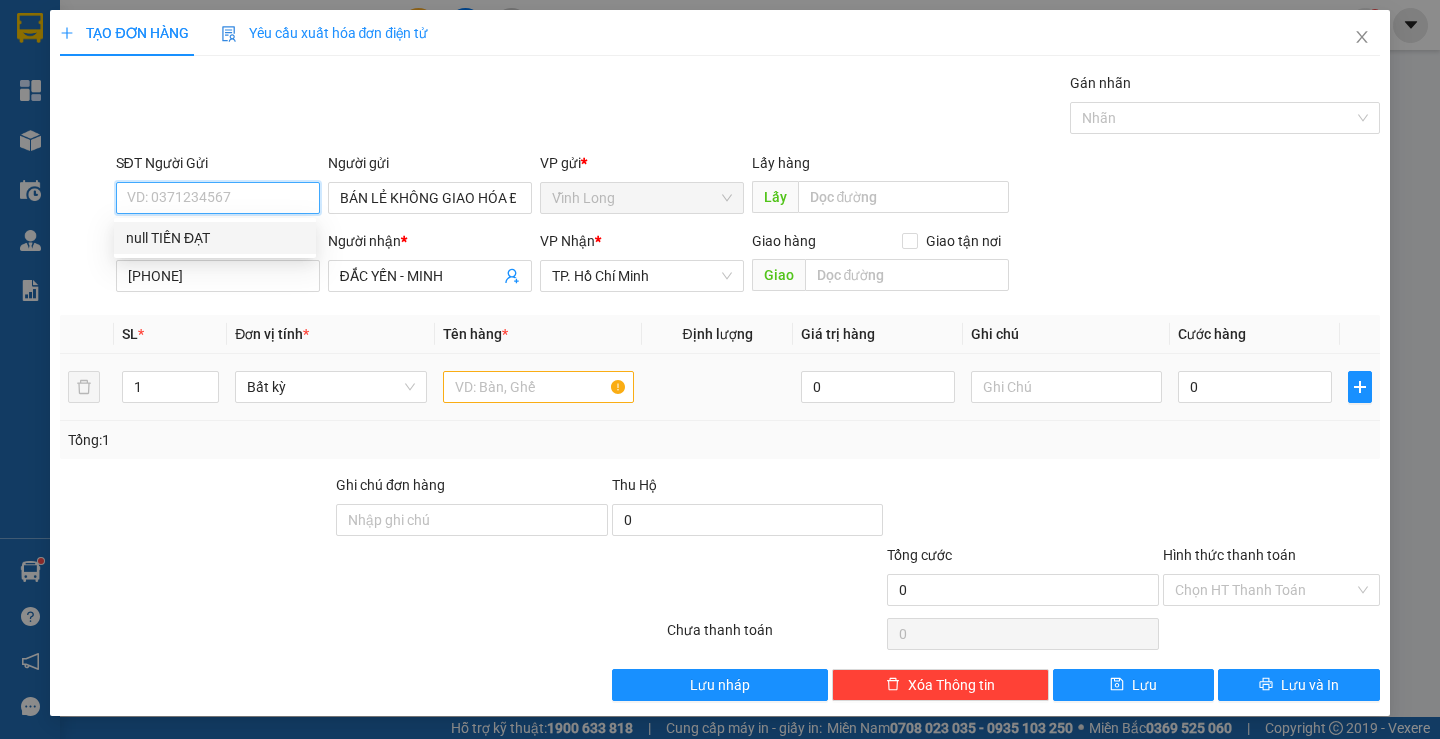 type 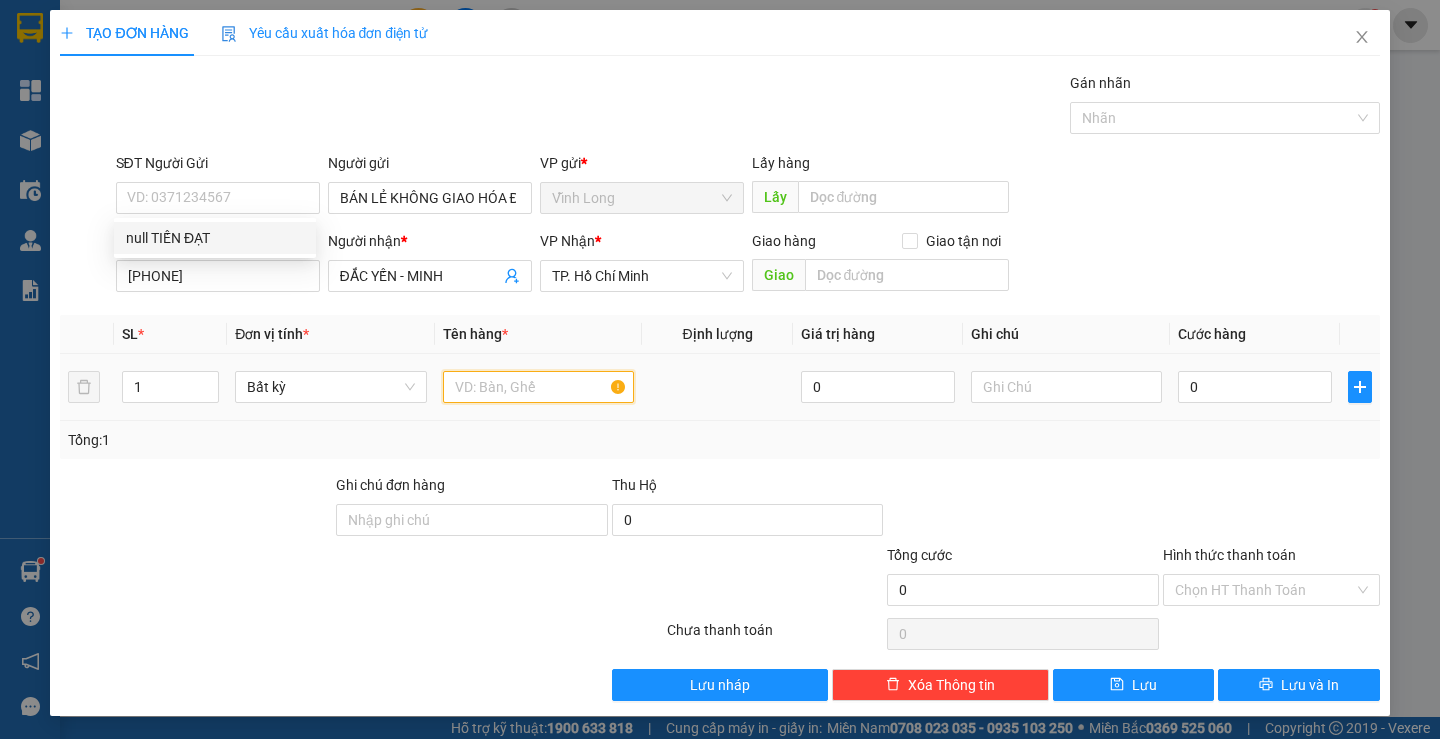 click at bounding box center (538, 387) 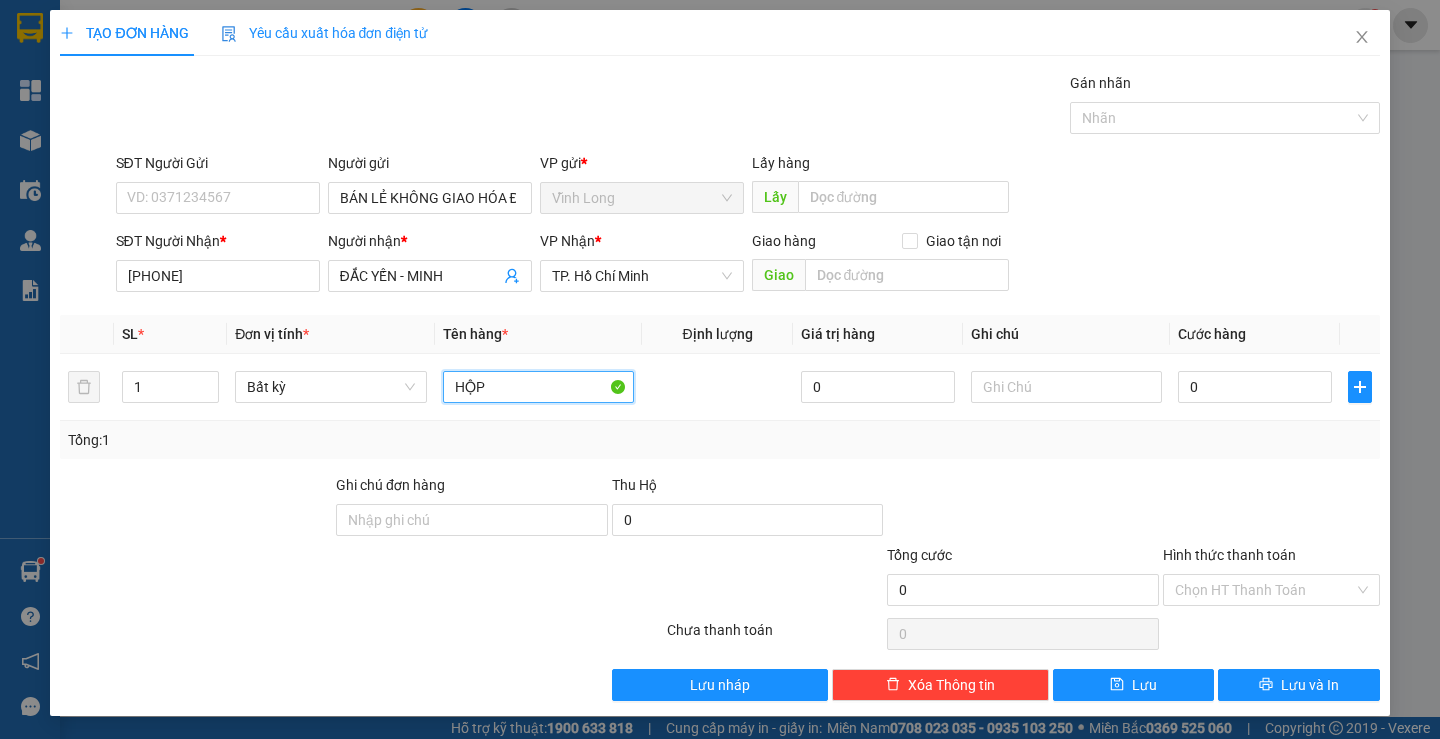 type on "HỘP" 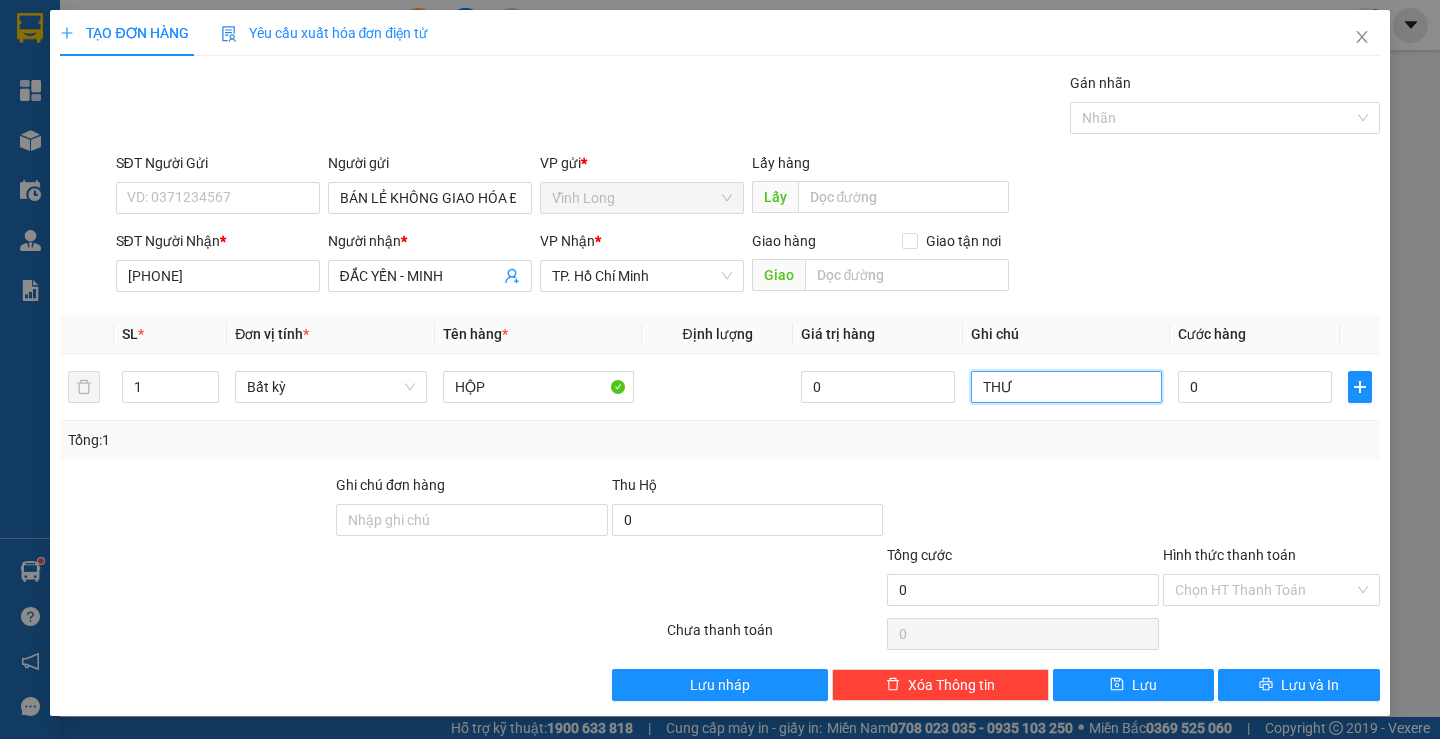 type on "THƯ" 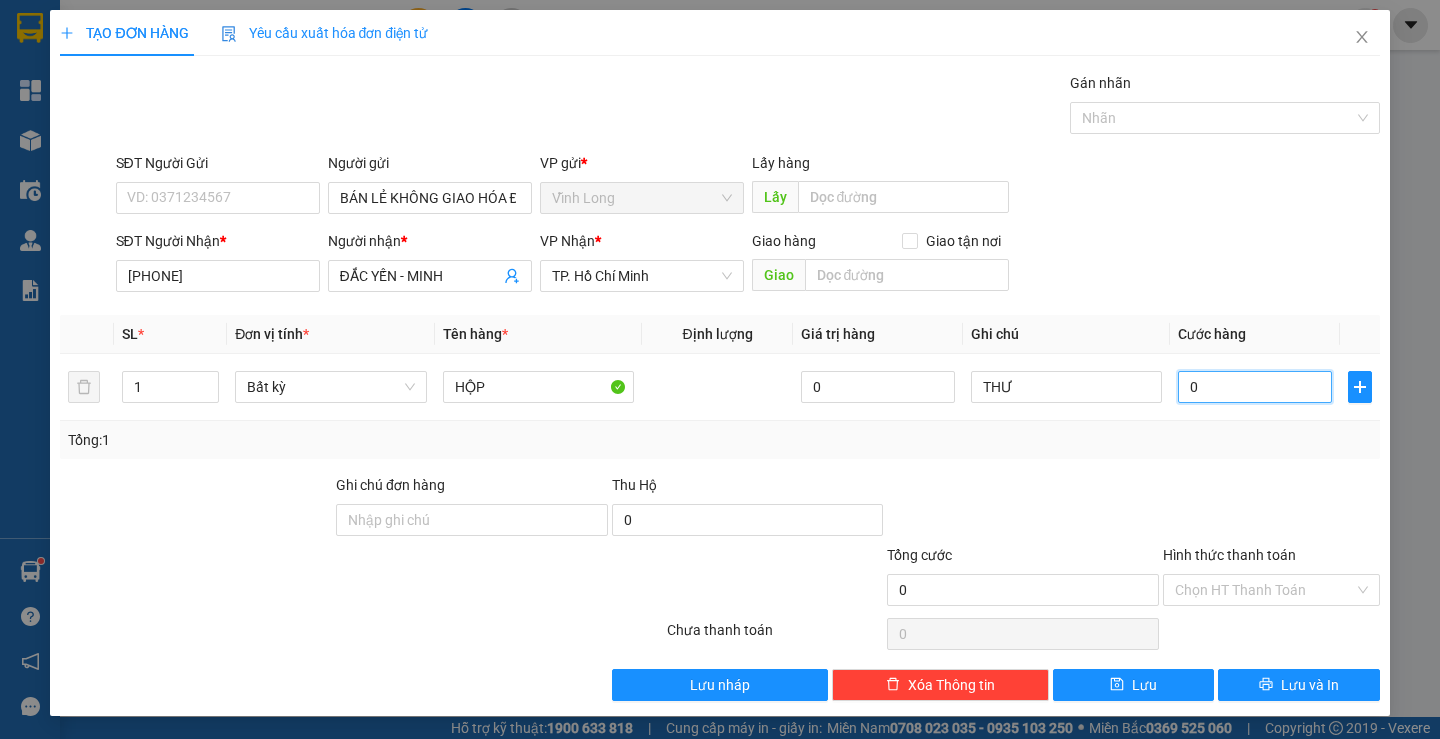 type on "2" 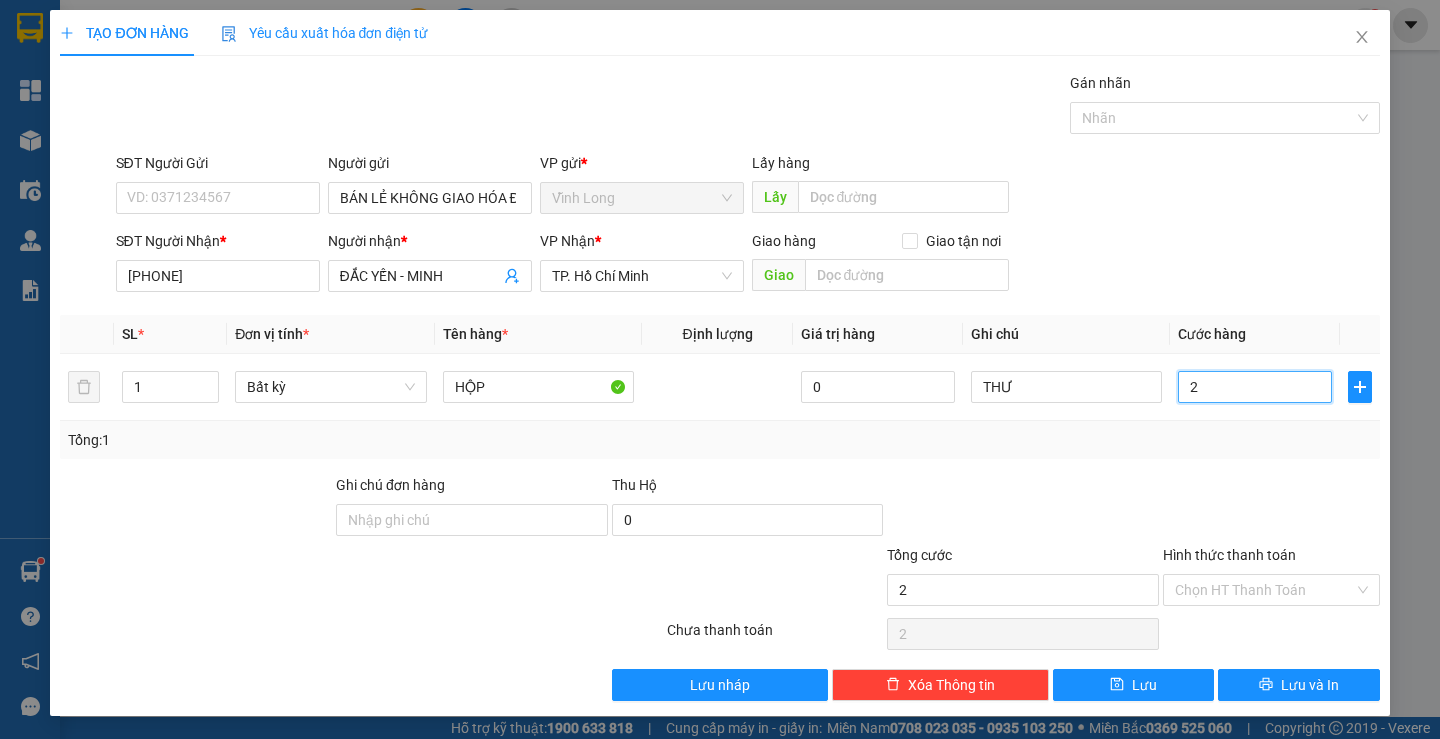 type on "20" 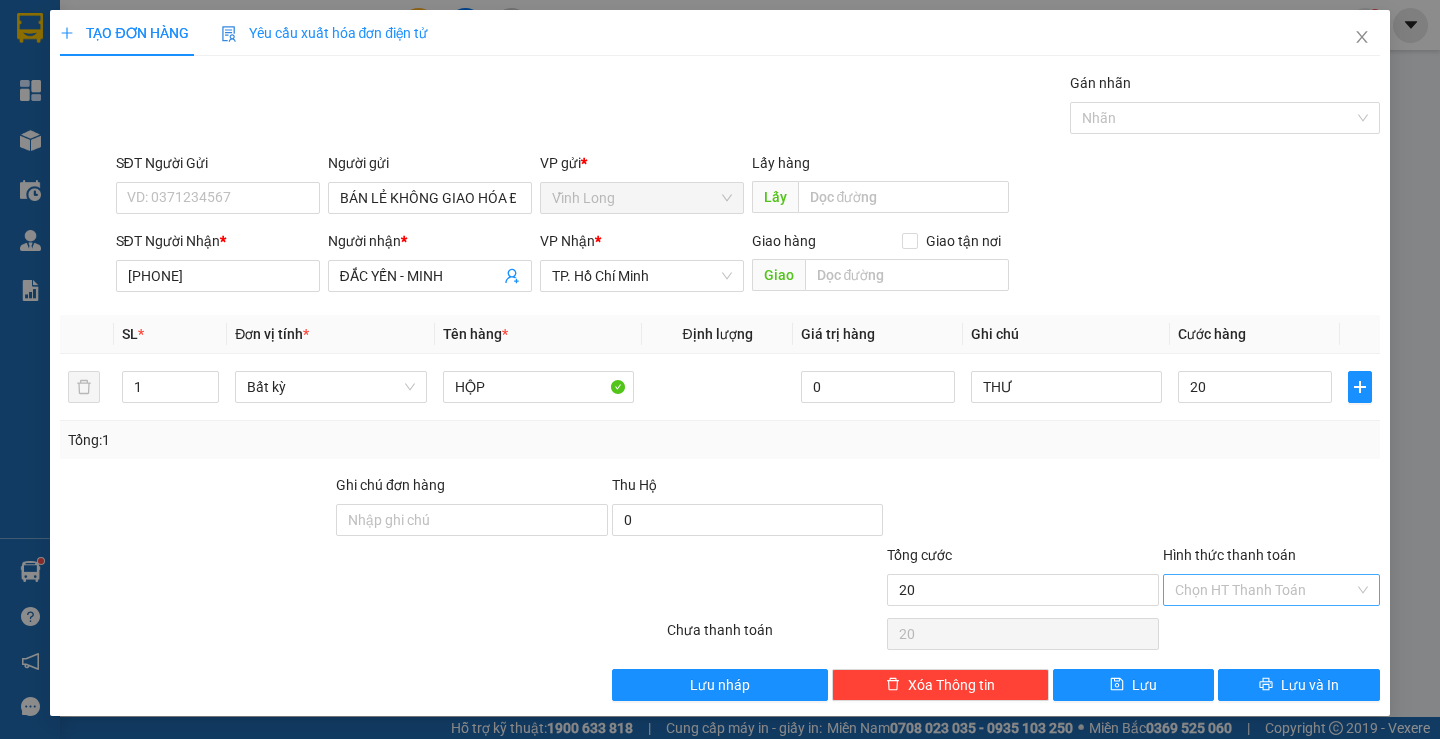 type on "20.000" 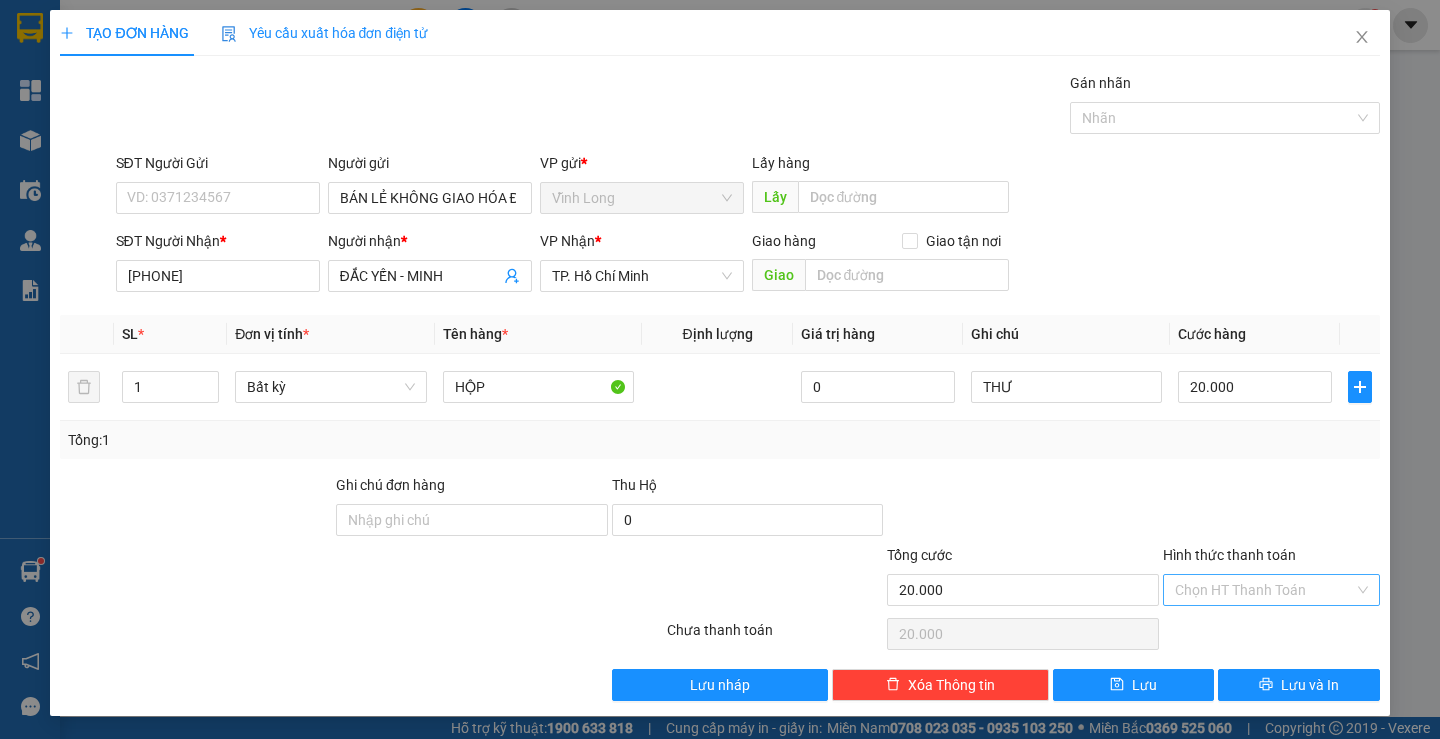 click on "Hình thức thanh toán" at bounding box center [1264, 590] 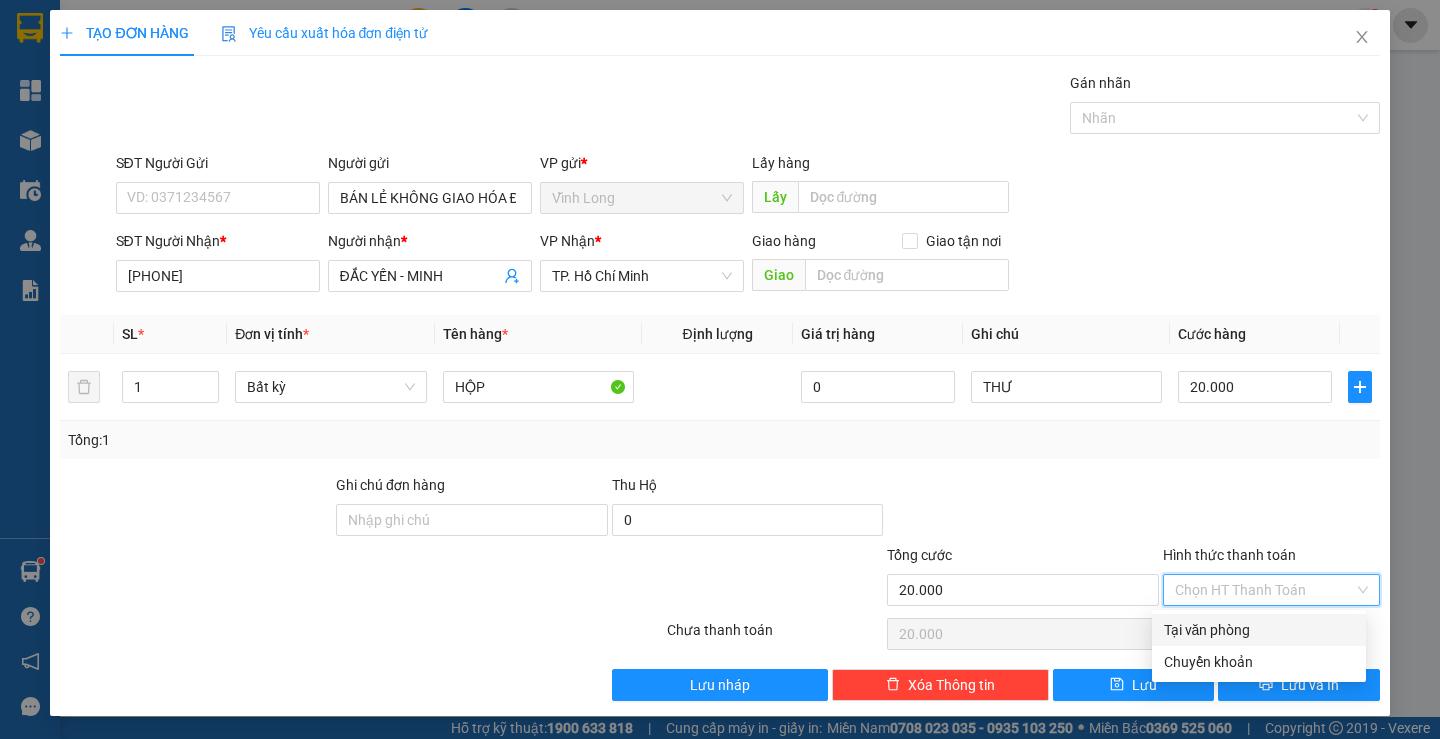 click on "Tại văn phòng" at bounding box center (1259, 630) 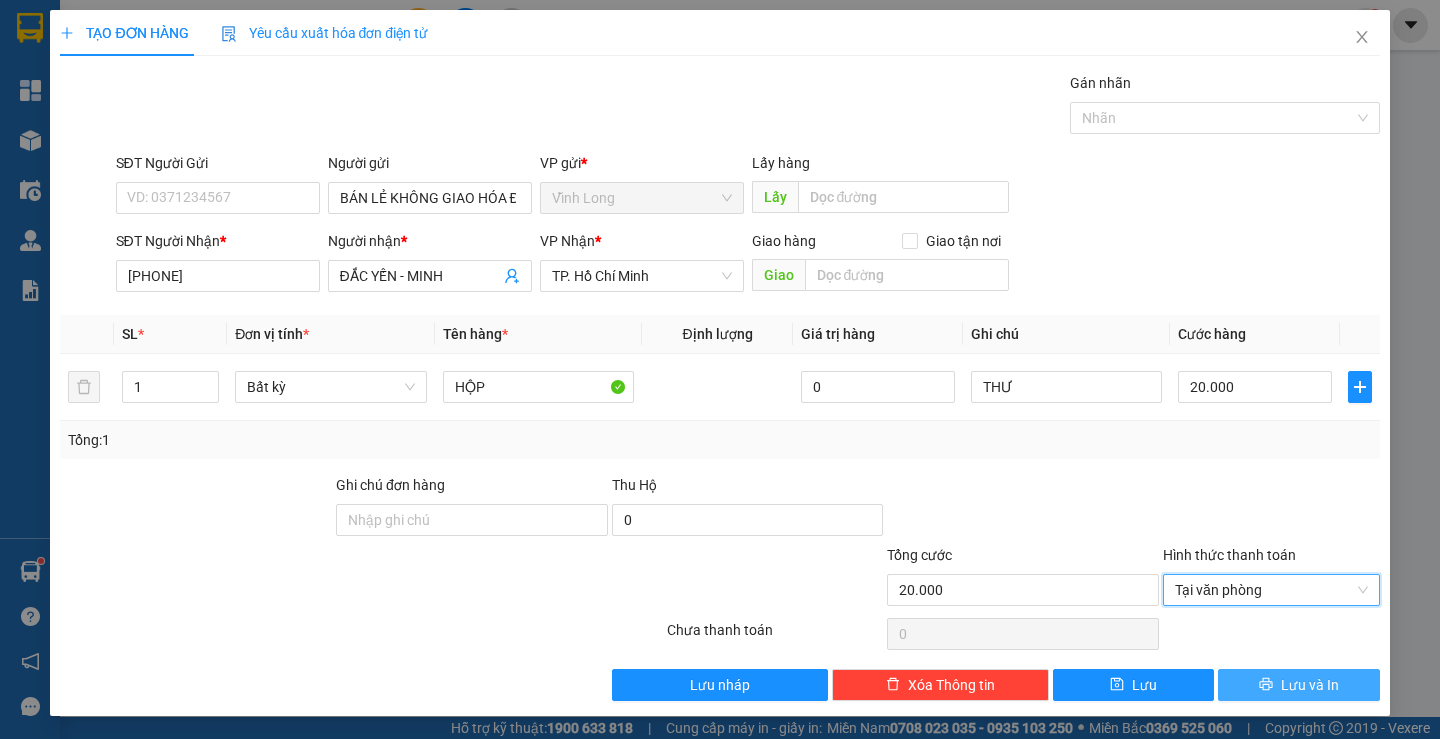 click on "Lưu và In" at bounding box center [1310, 685] 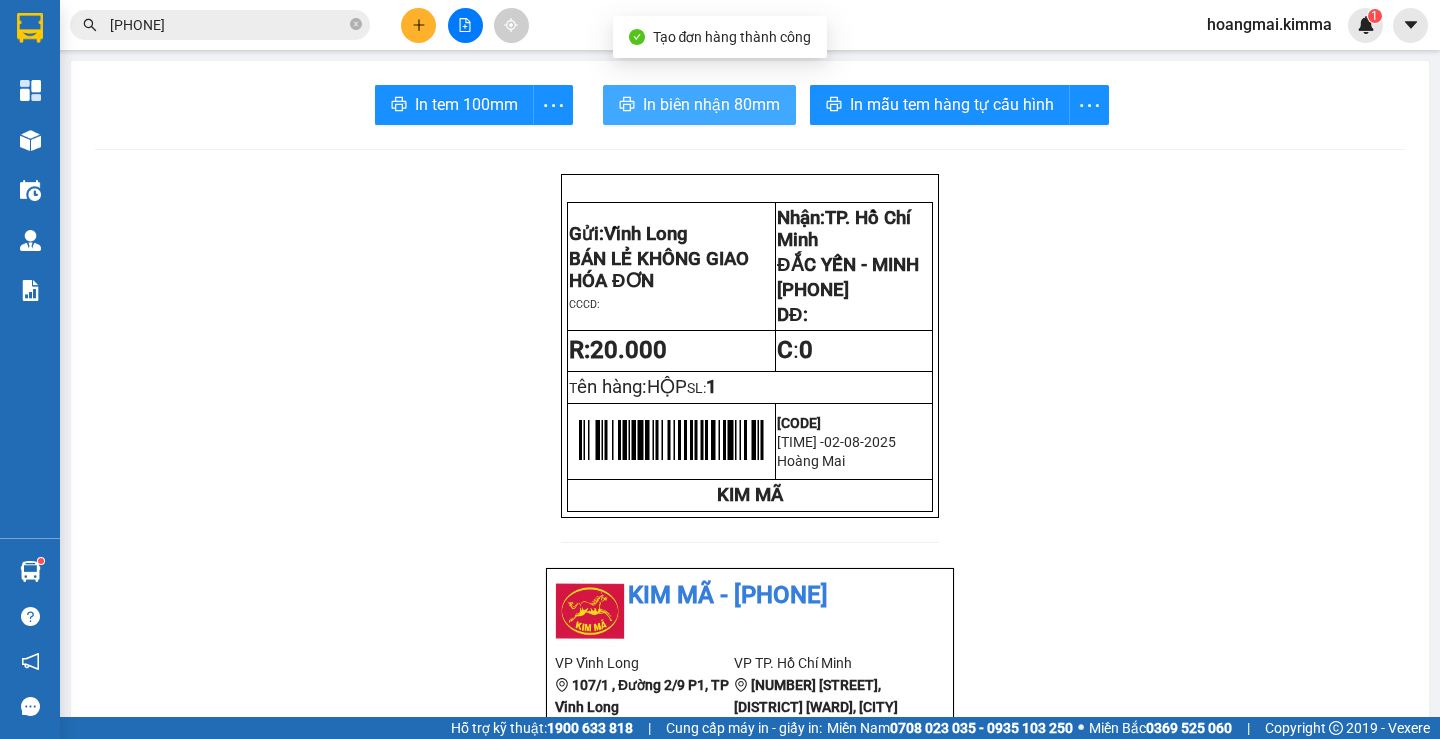click on "In biên nhận 80mm" at bounding box center (711, 104) 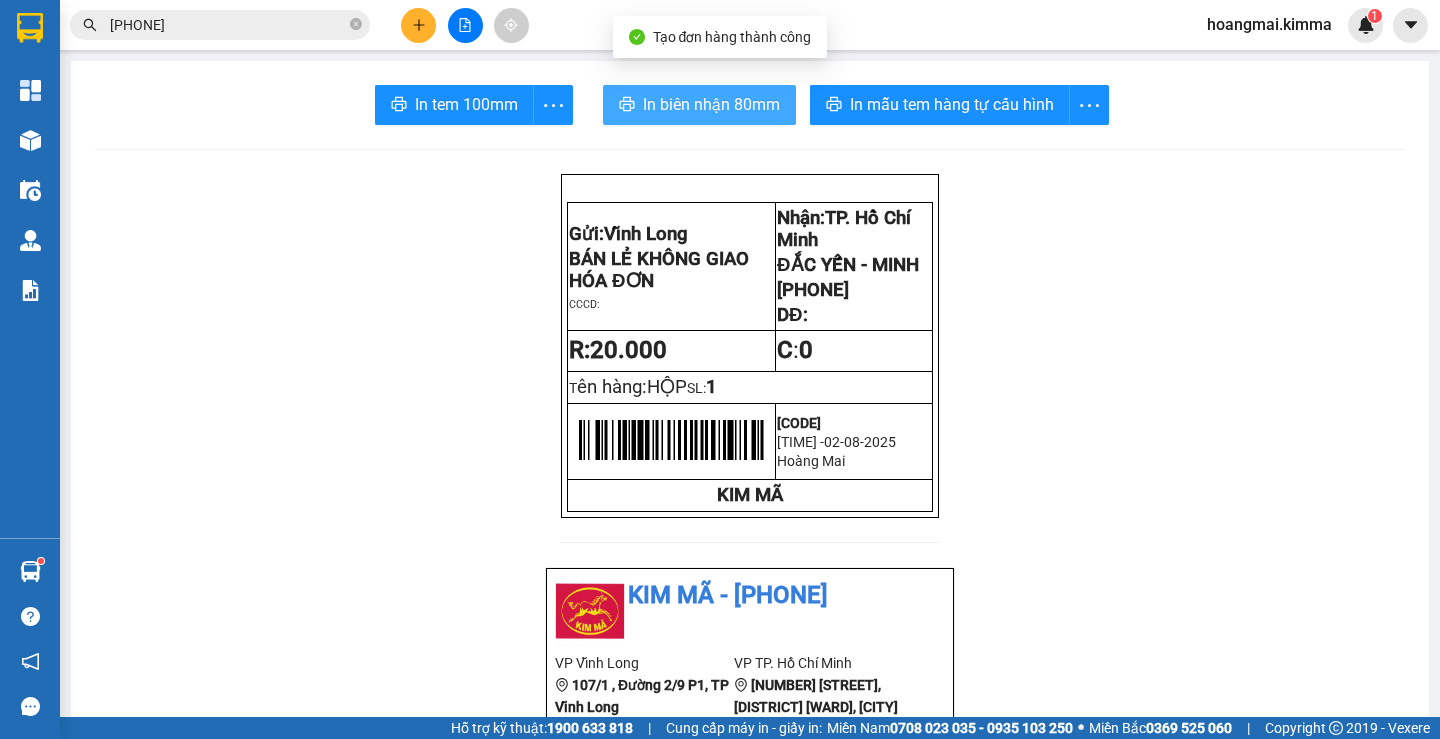 scroll, scrollTop: 0, scrollLeft: 0, axis: both 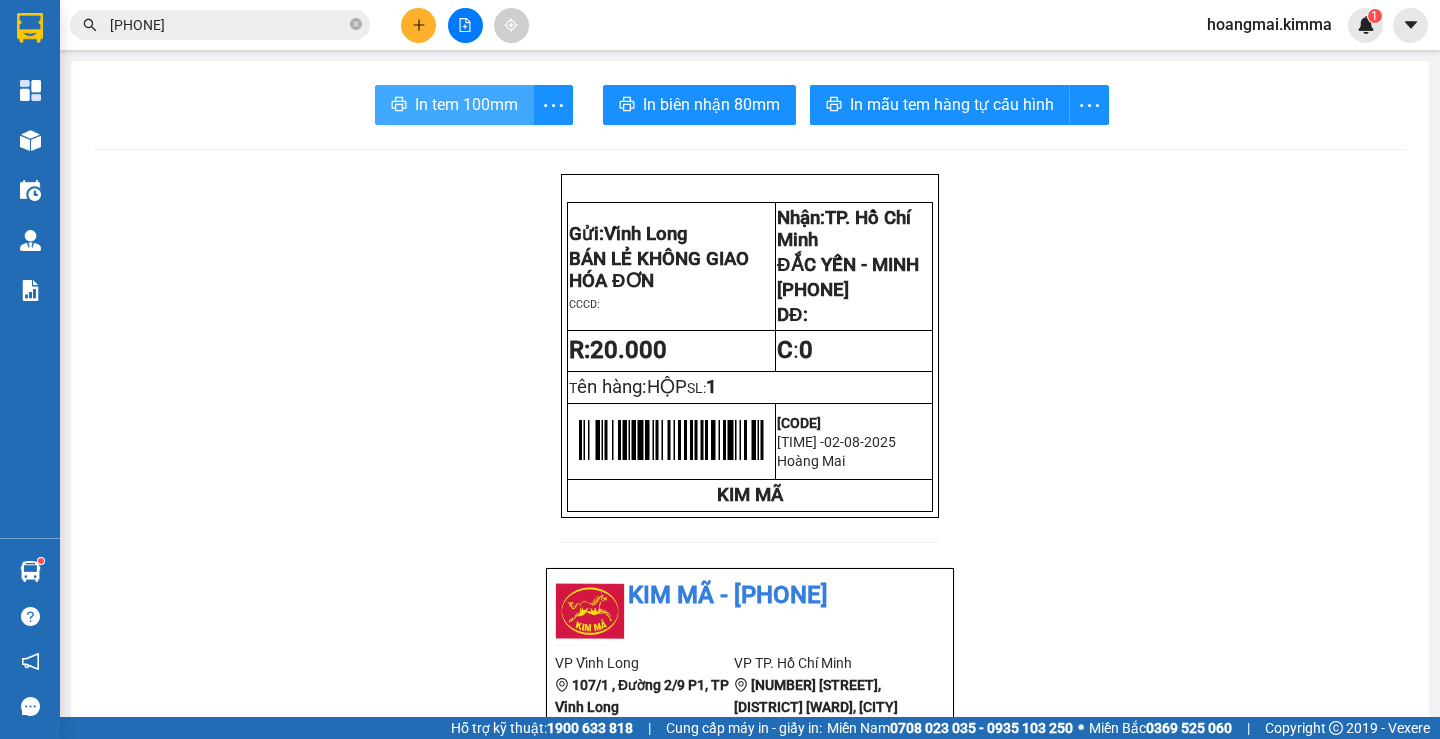 click on "In tem 100mm" at bounding box center [466, 104] 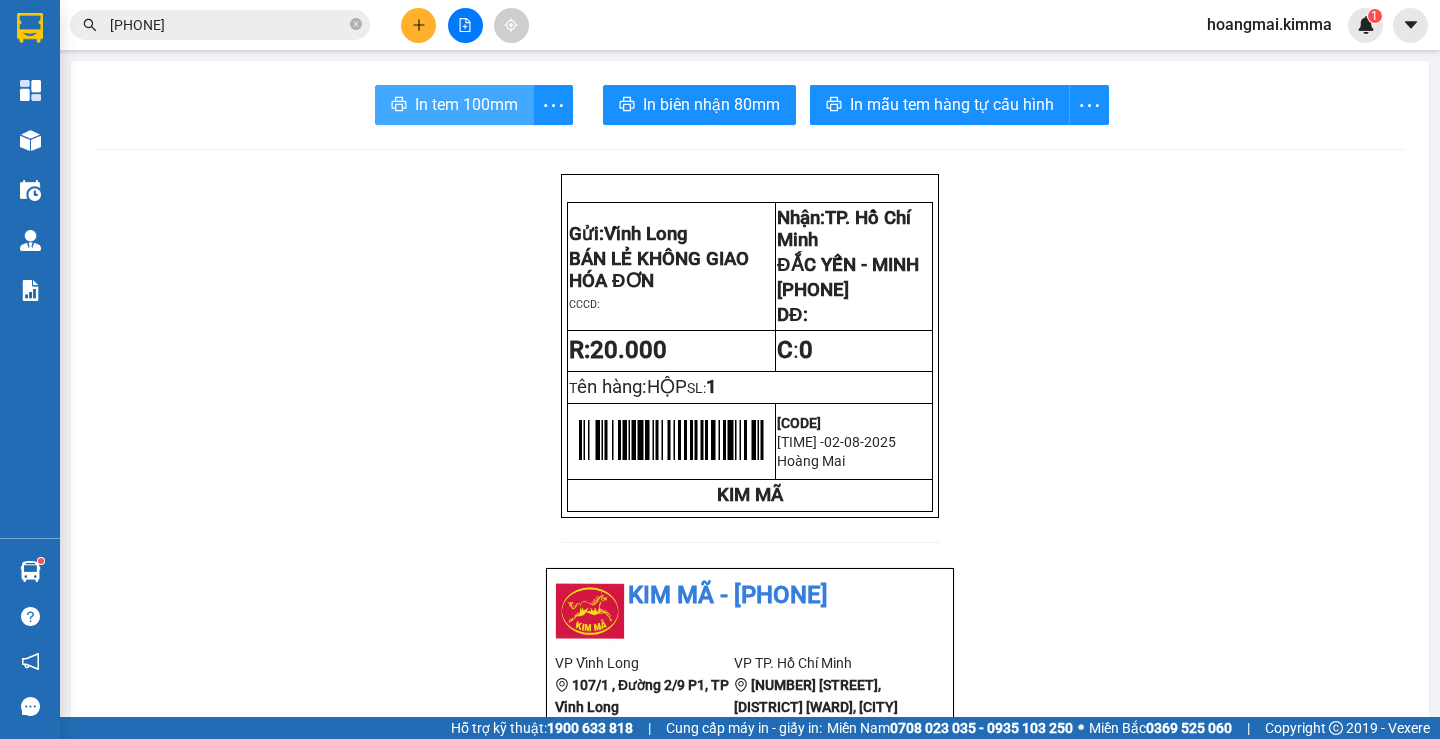 scroll, scrollTop: 0, scrollLeft: 0, axis: both 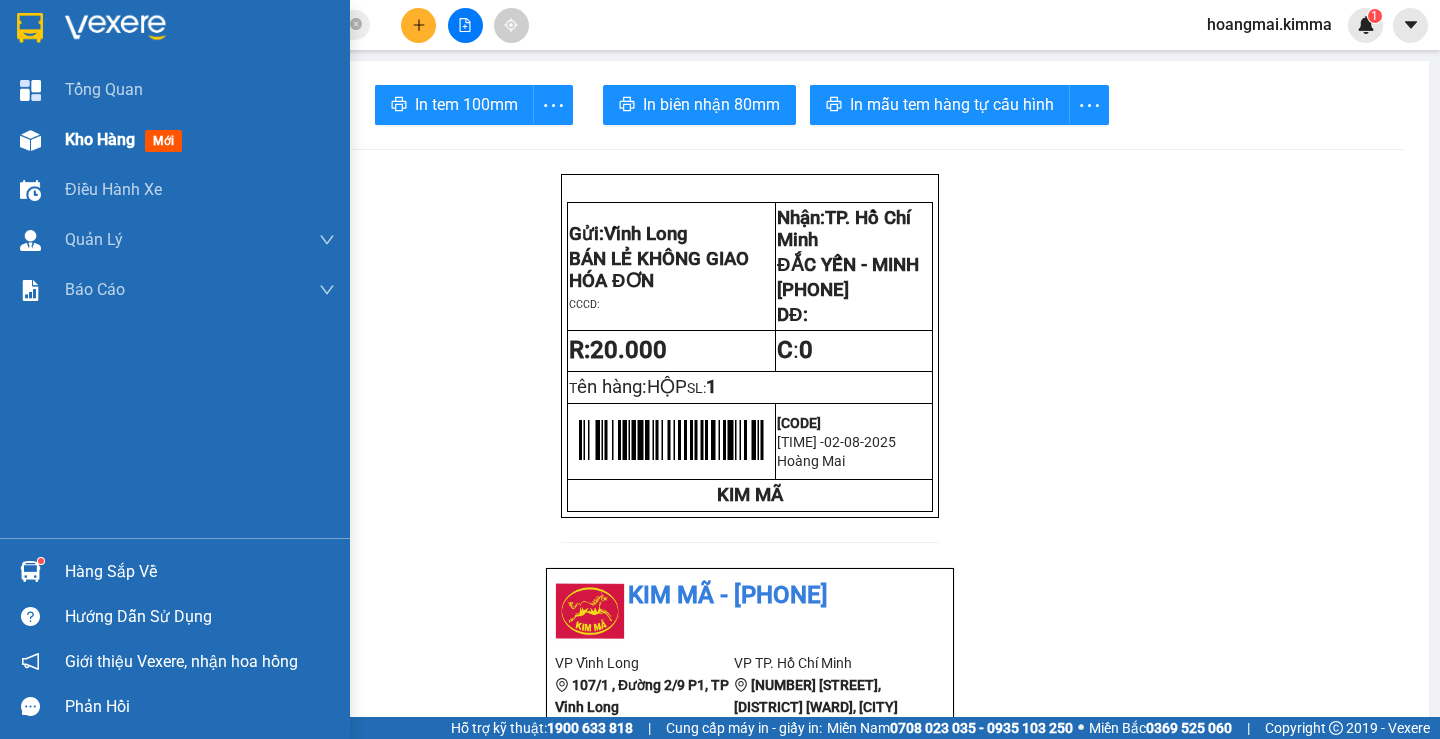 click on "Kho hàng" at bounding box center (100, 139) 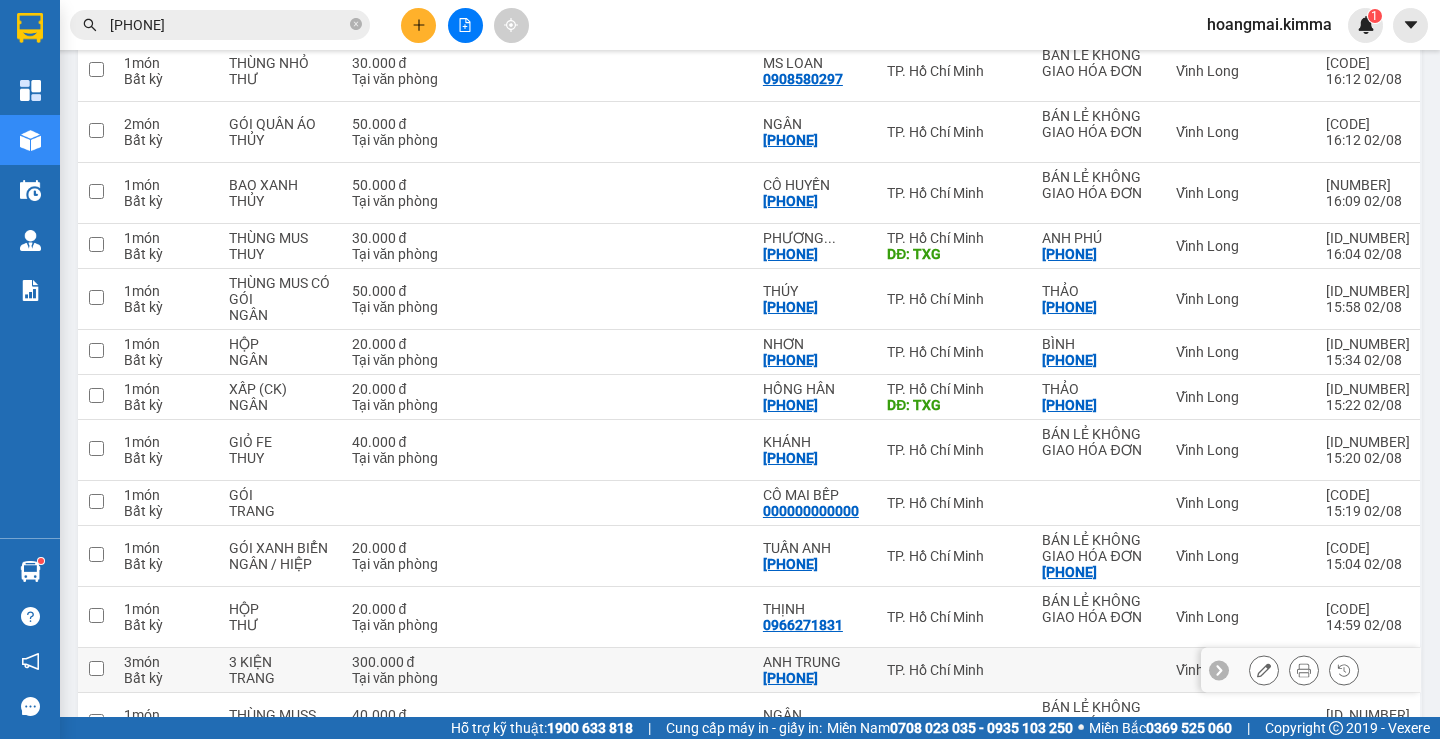 scroll, scrollTop: 519, scrollLeft: 0, axis: vertical 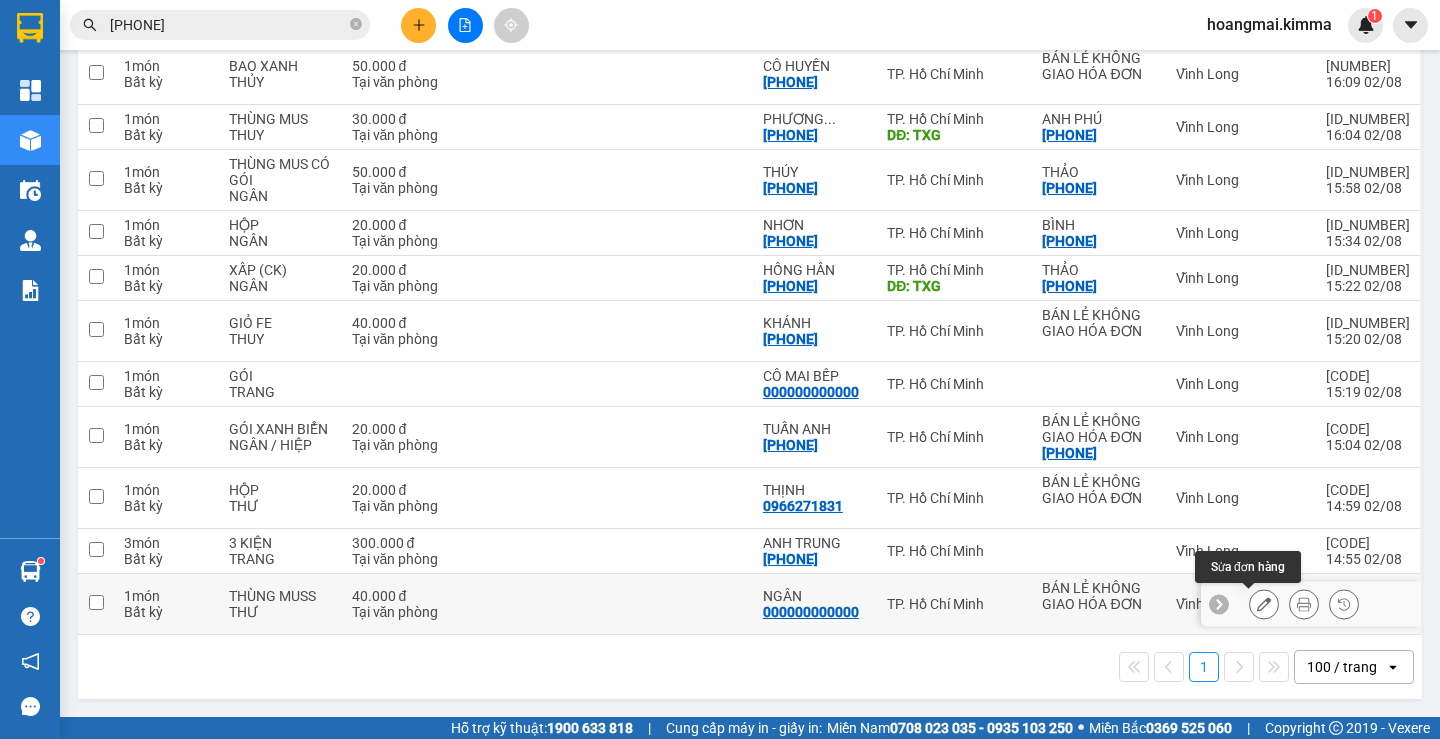 click 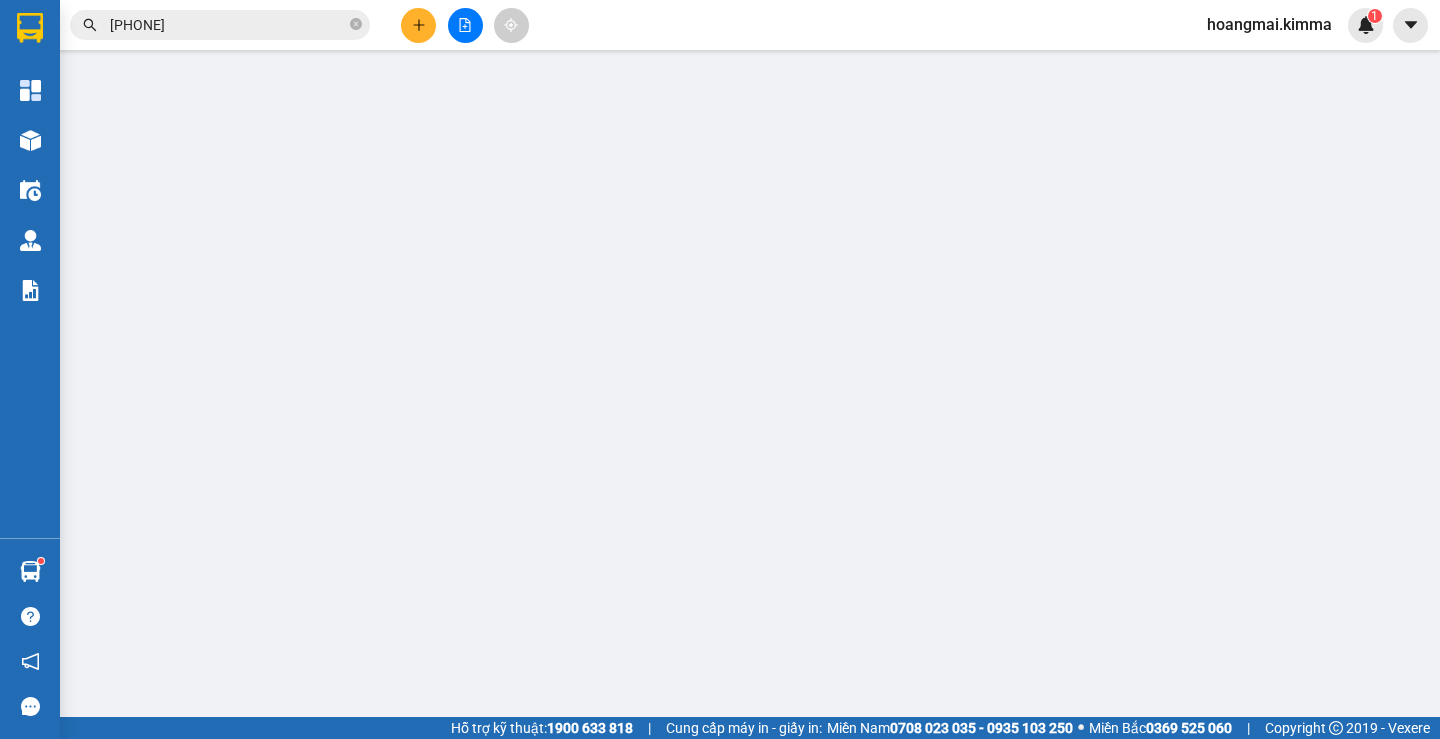 scroll, scrollTop: 0, scrollLeft: 0, axis: both 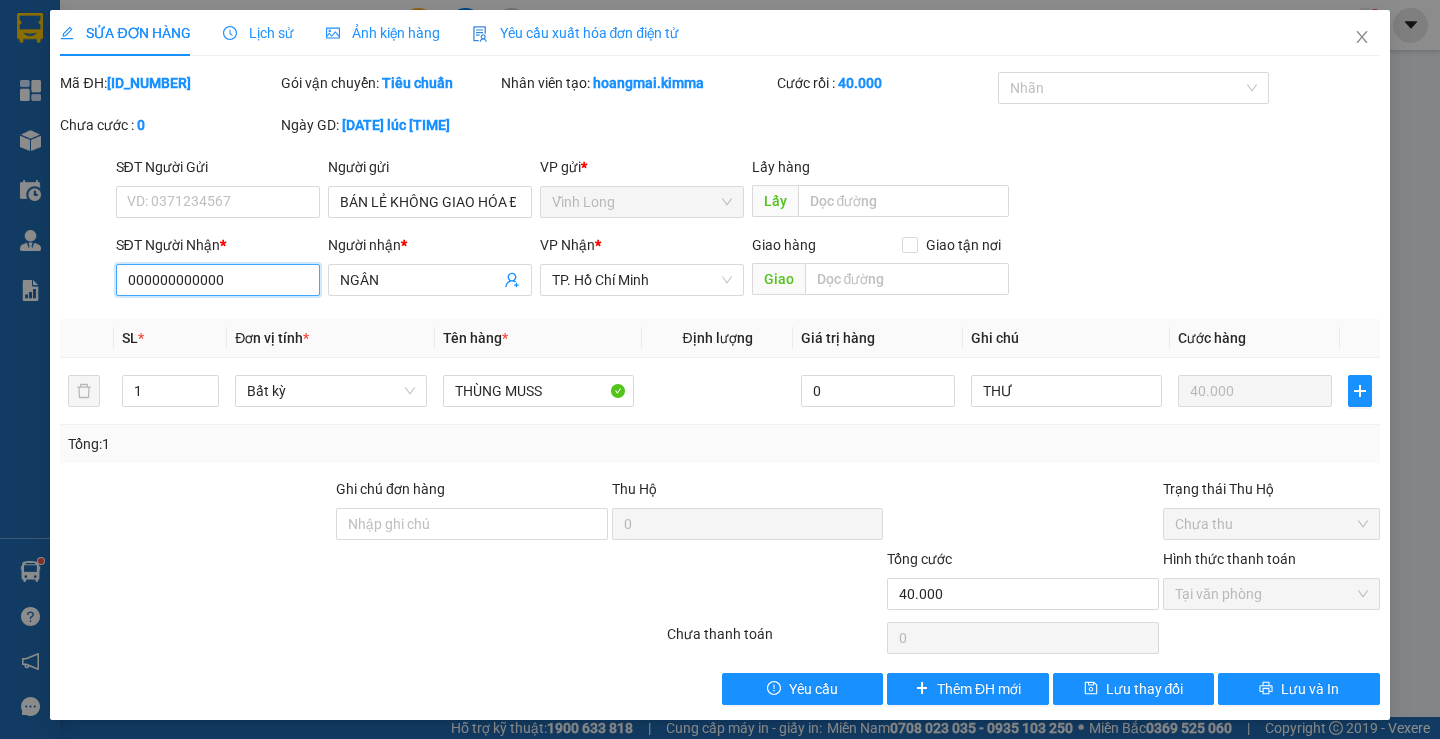 drag, startPoint x: 279, startPoint y: 274, endPoint x: 4, endPoint y: 318, distance: 278.49774 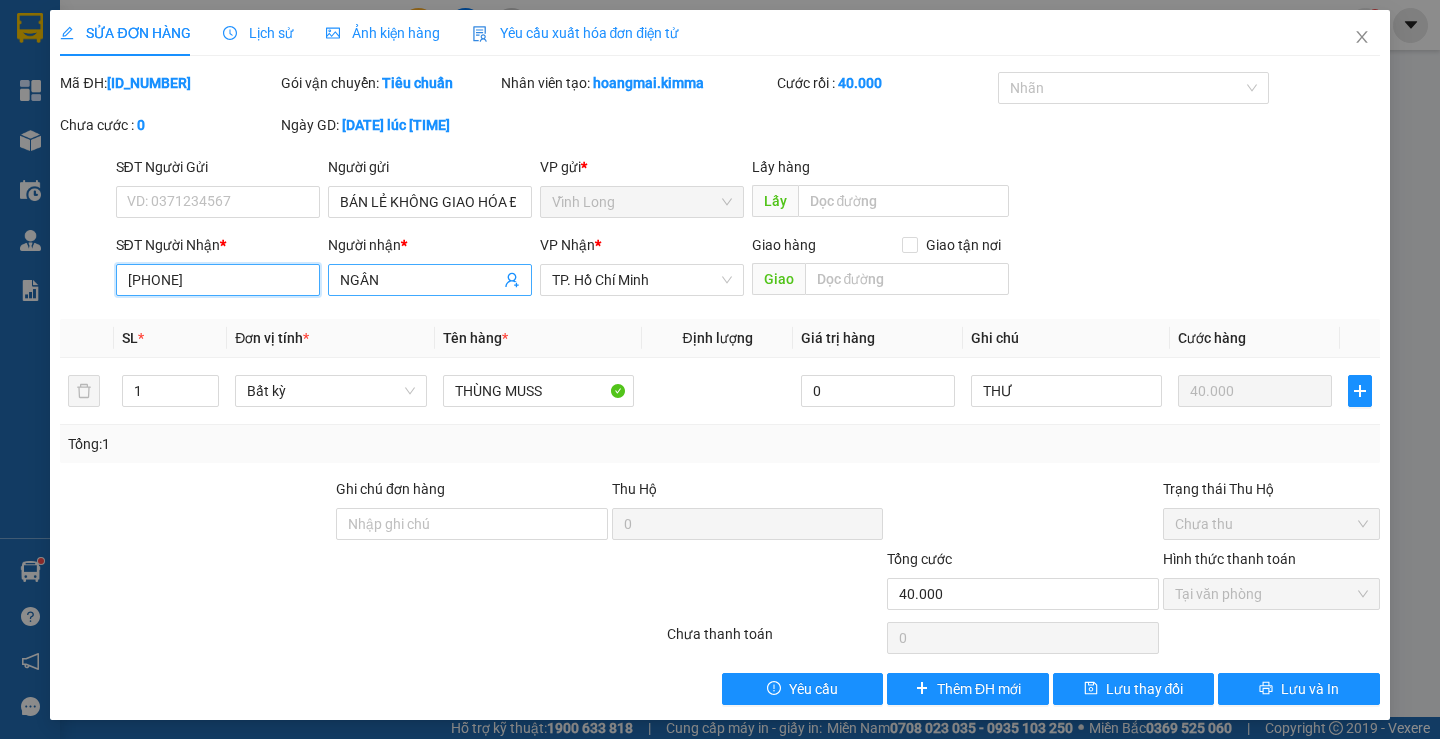 type on "[PHONE]" 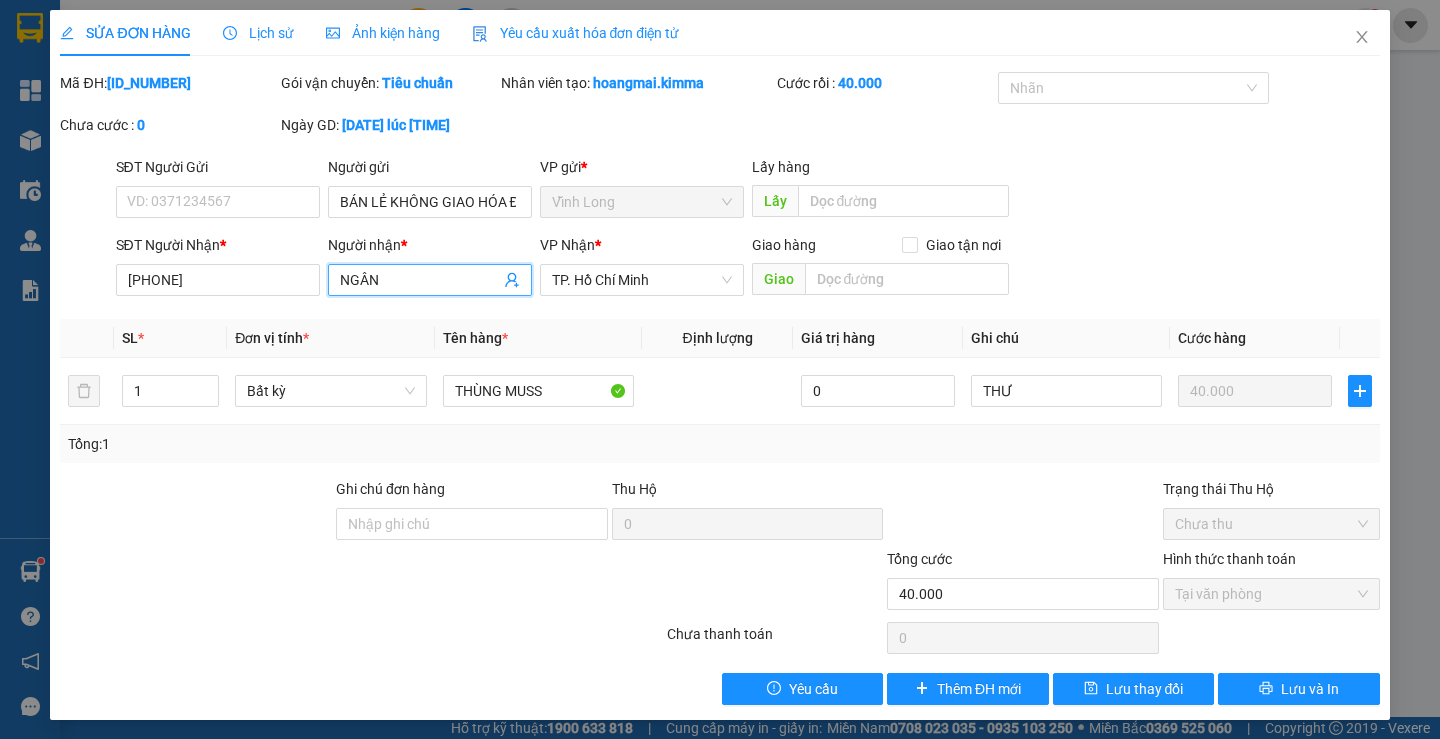 drag, startPoint x: 438, startPoint y: 276, endPoint x: 192, endPoint y: 334, distance: 252.74493 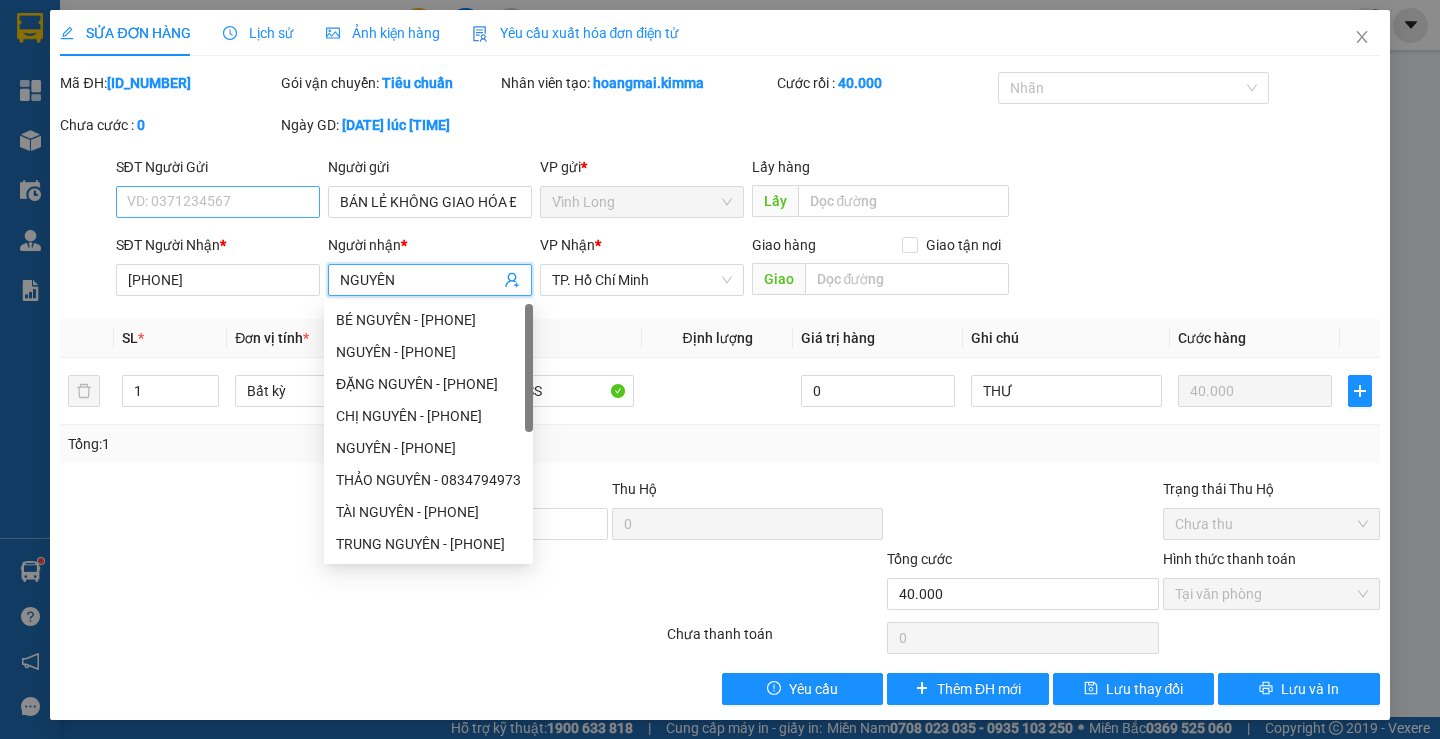 type on "NGUYÊN" 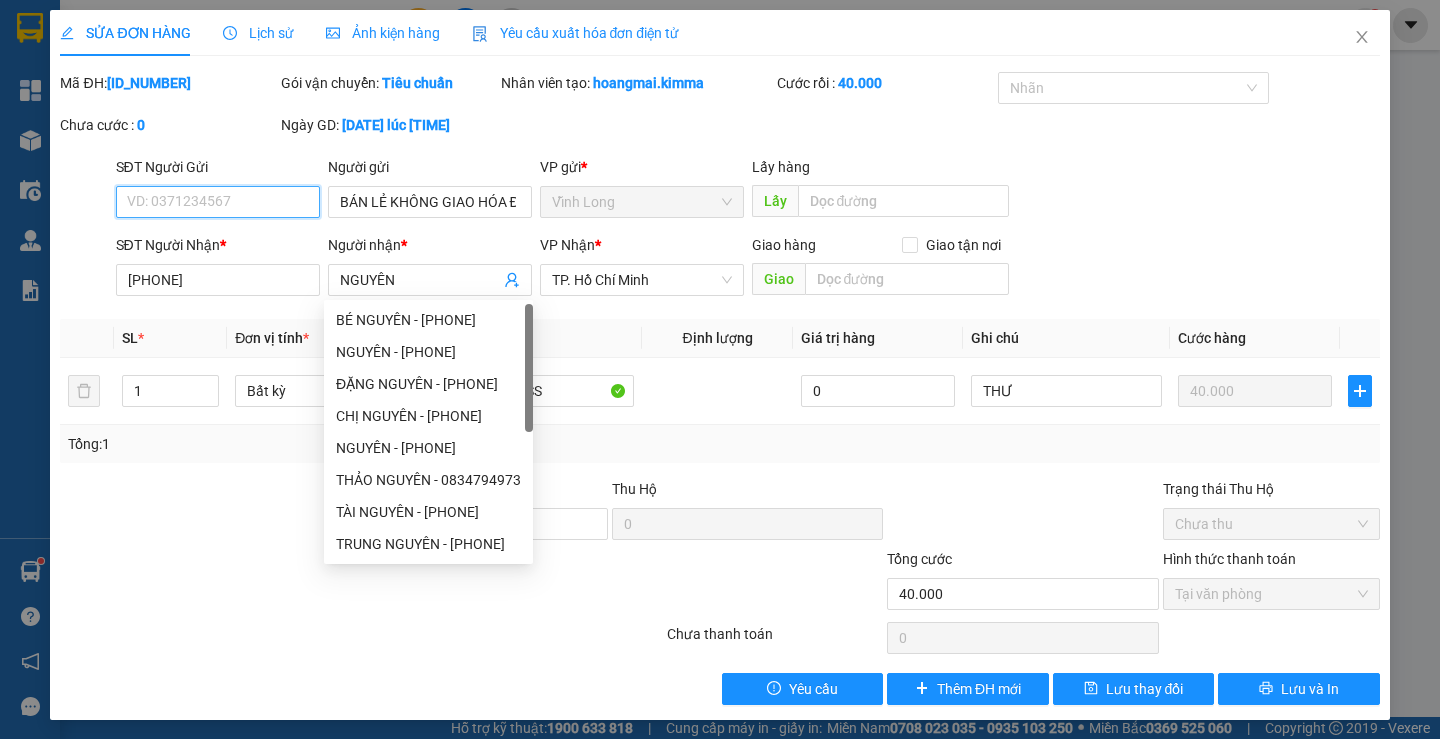 click on "SĐT Người Gửi" at bounding box center [218, 202] 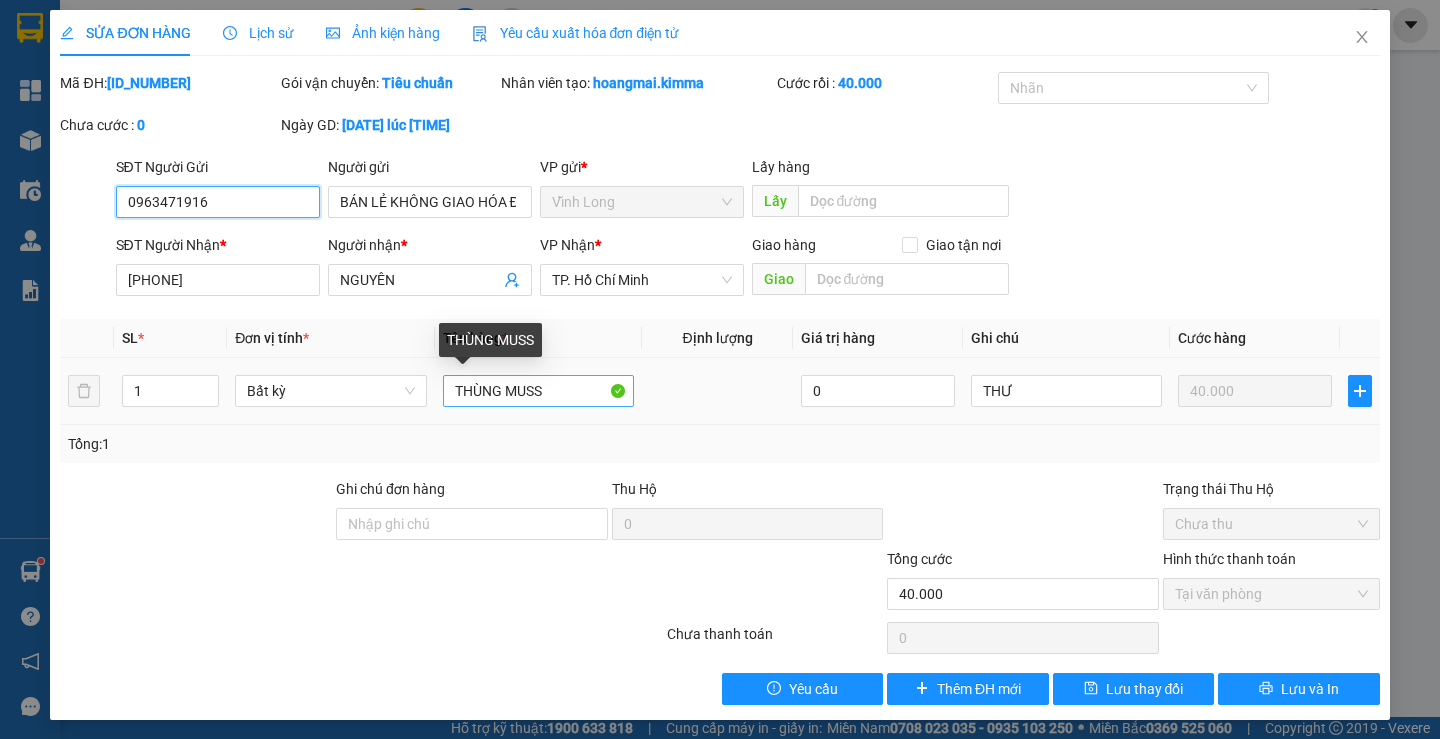 type on "0963471916" 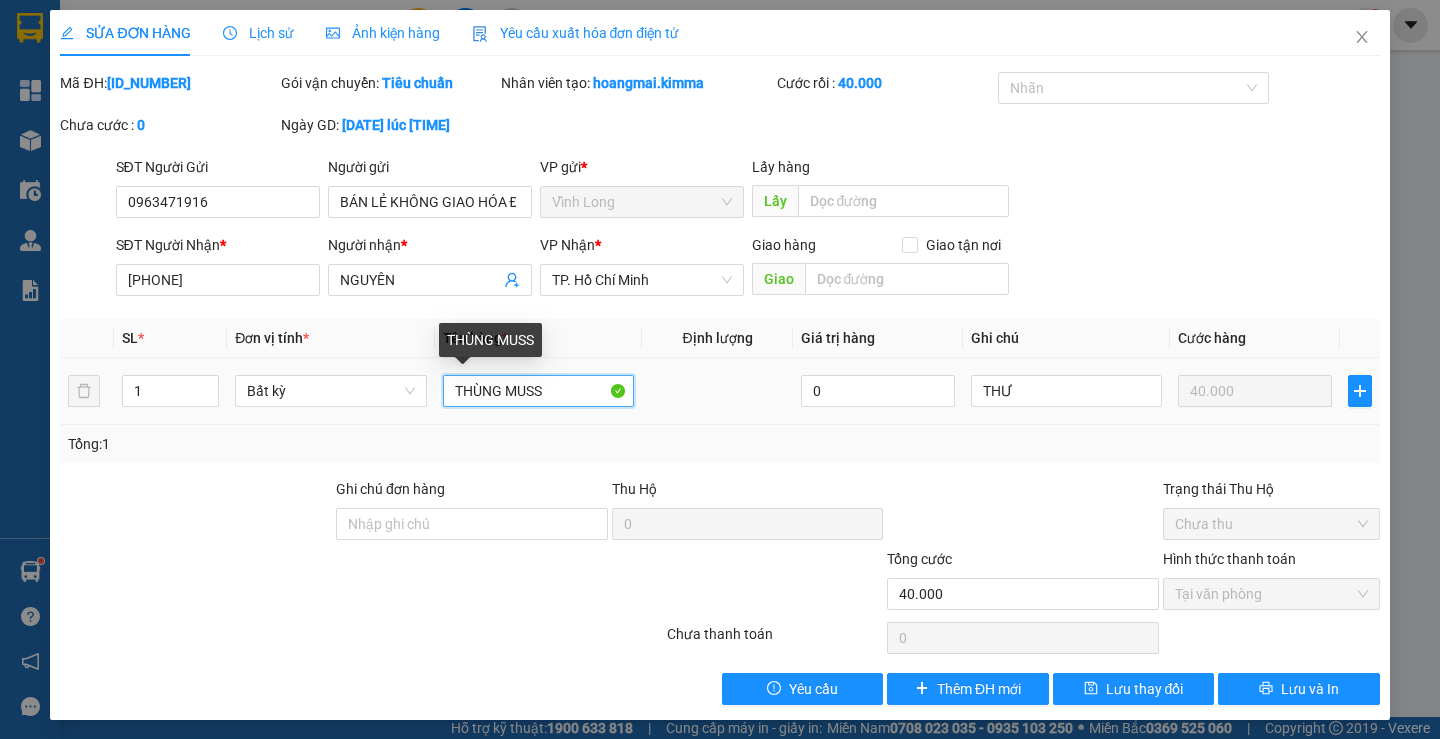 click on "THÙNG MUSS" at bounding box center [538, 391] 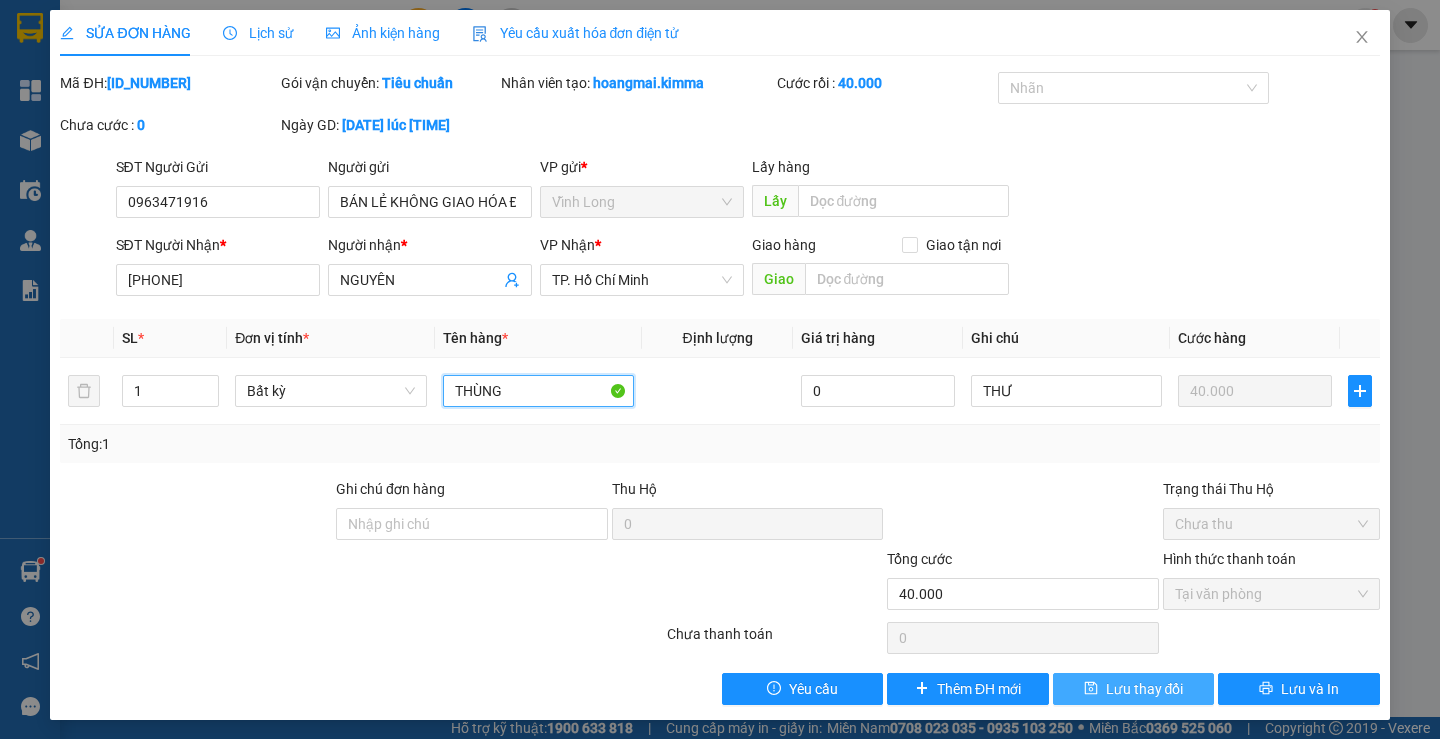 type on "THÙNG" 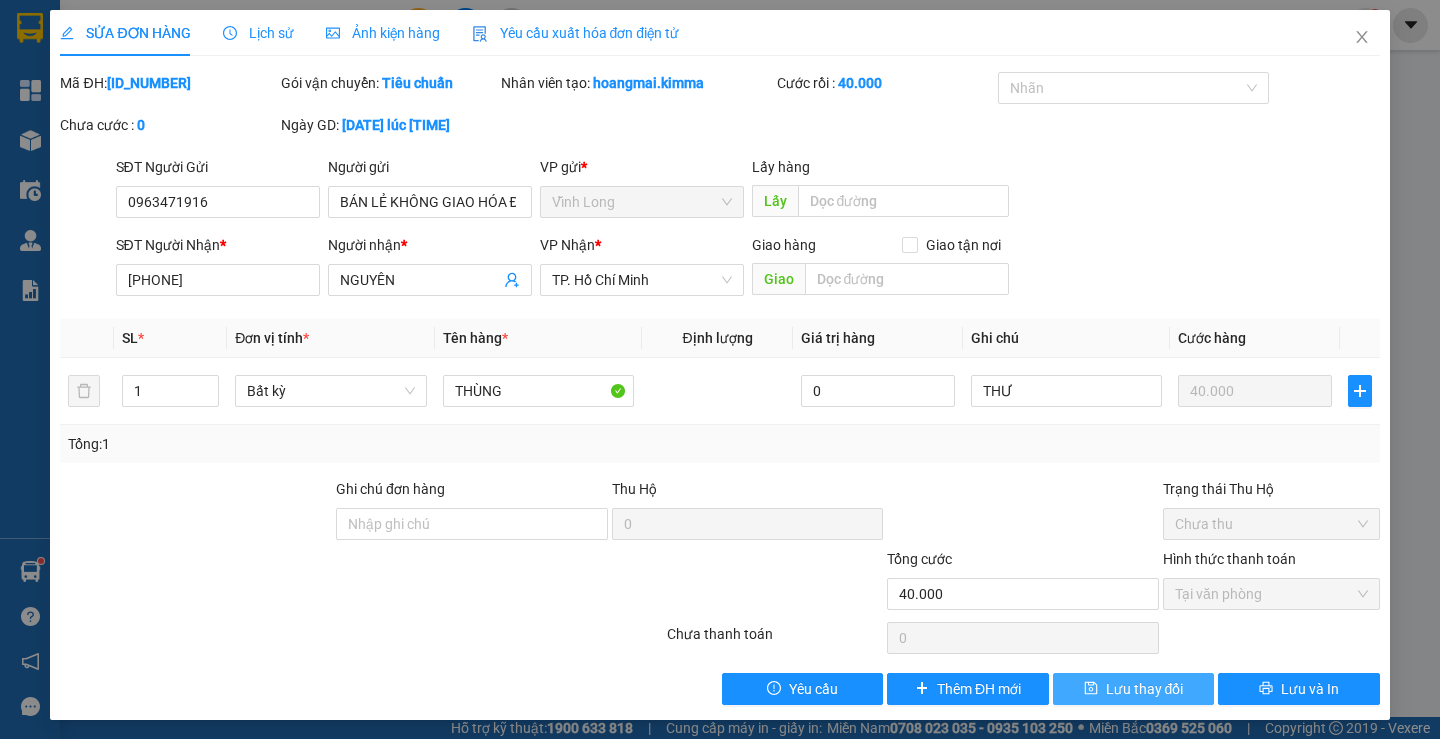 drag, startPoint x: 1116, startPoint y: 685, endPoint x: 1068, endPoint y: 685, distance: 48 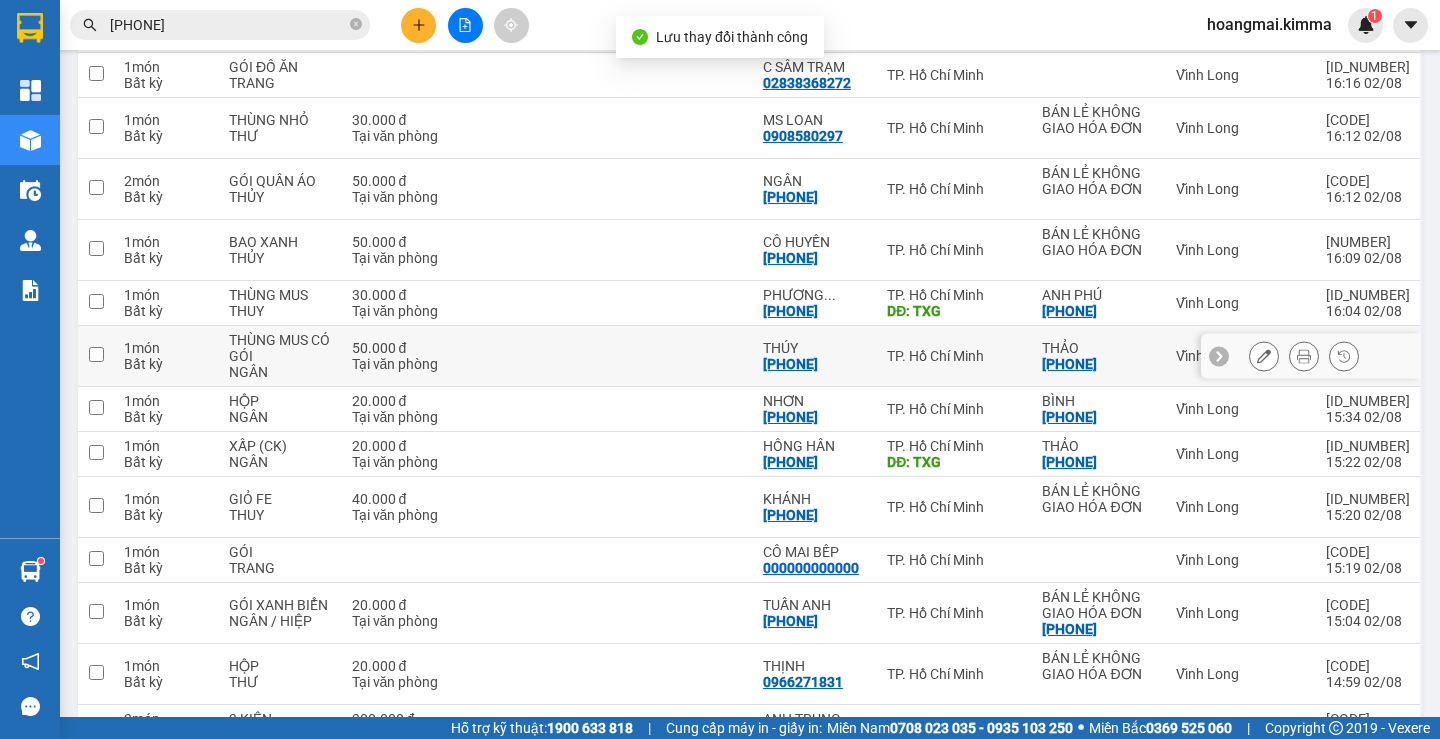 scroll, scrollTop: 519, scrollLeft: 0, axis: vertical 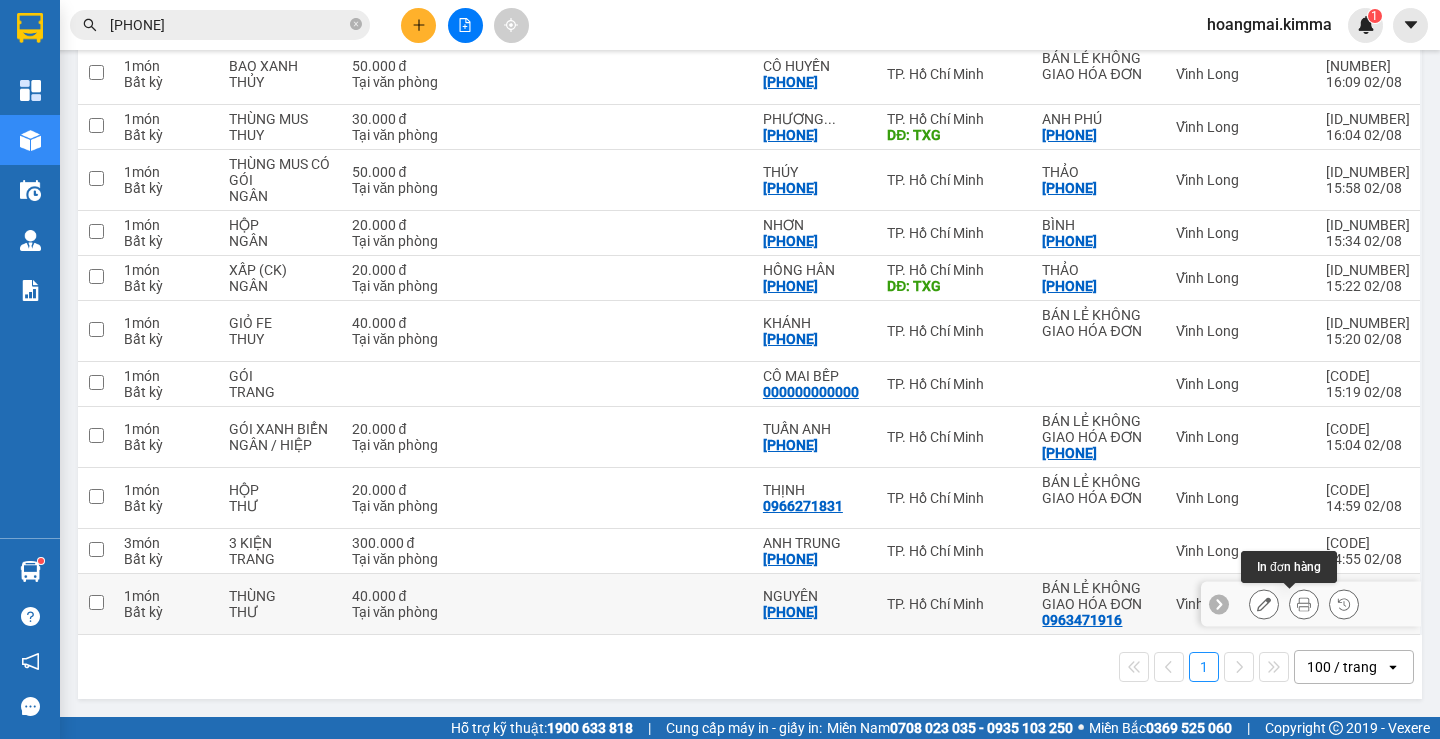 click at bounding box center [1304, 604] 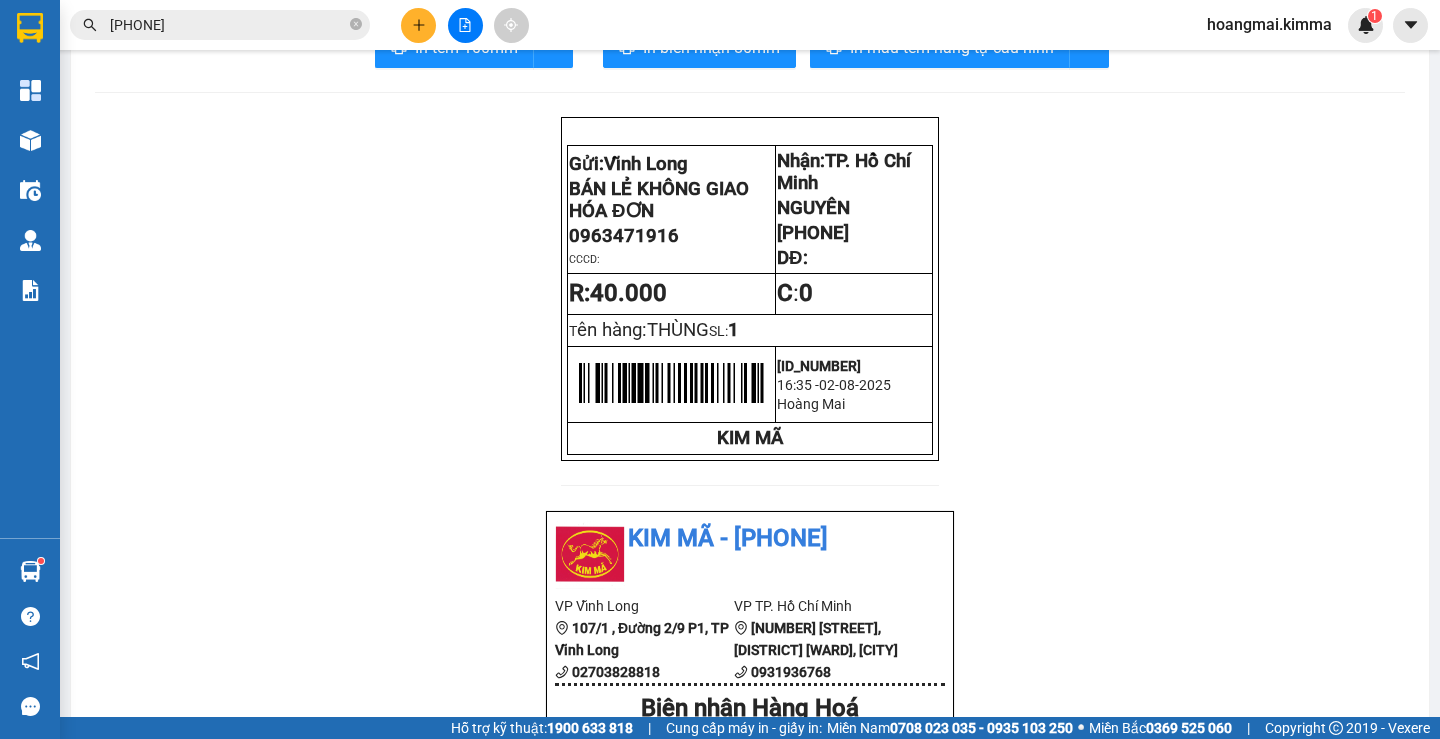 scroll, scrollTop: 0, scrollLeft: 0, axis: both 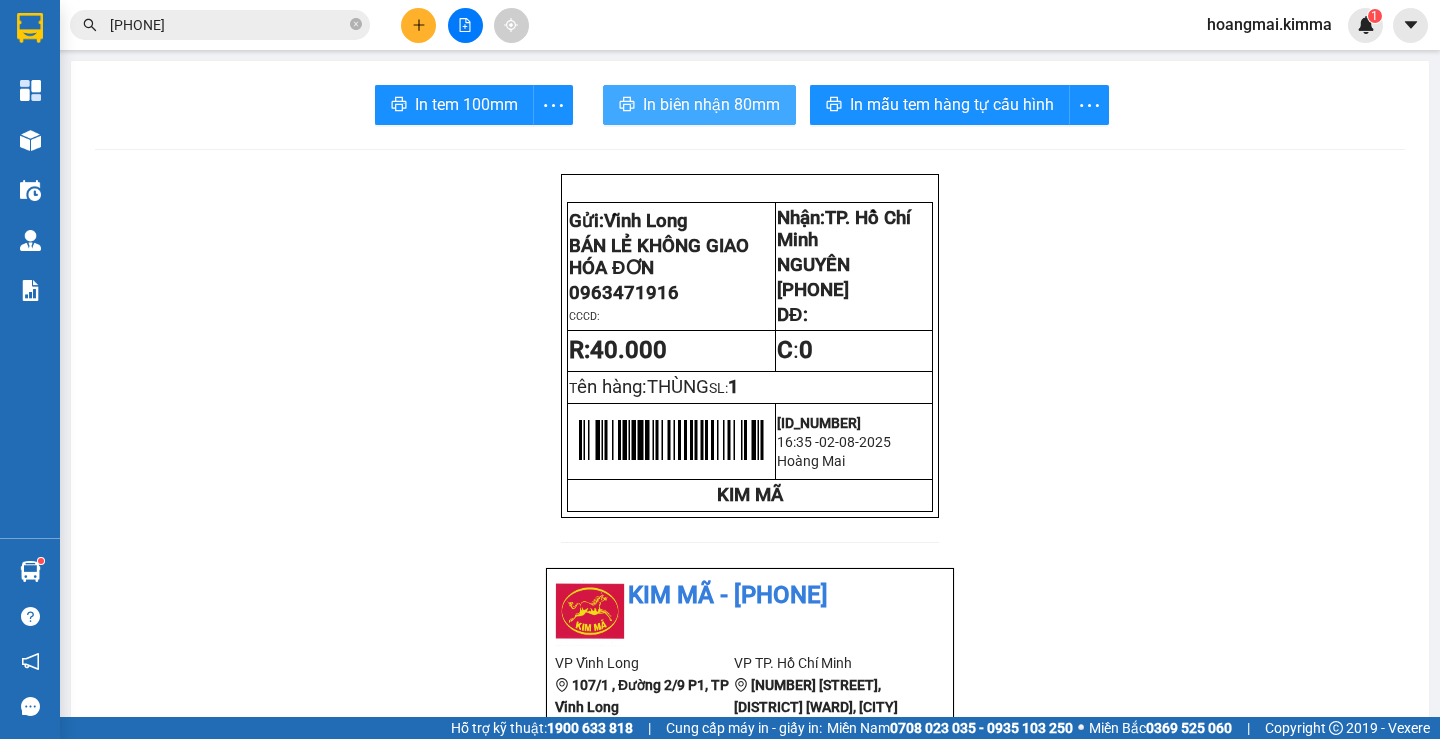 click on "In biên nhận 80mm" at bounding box center (711, 104) 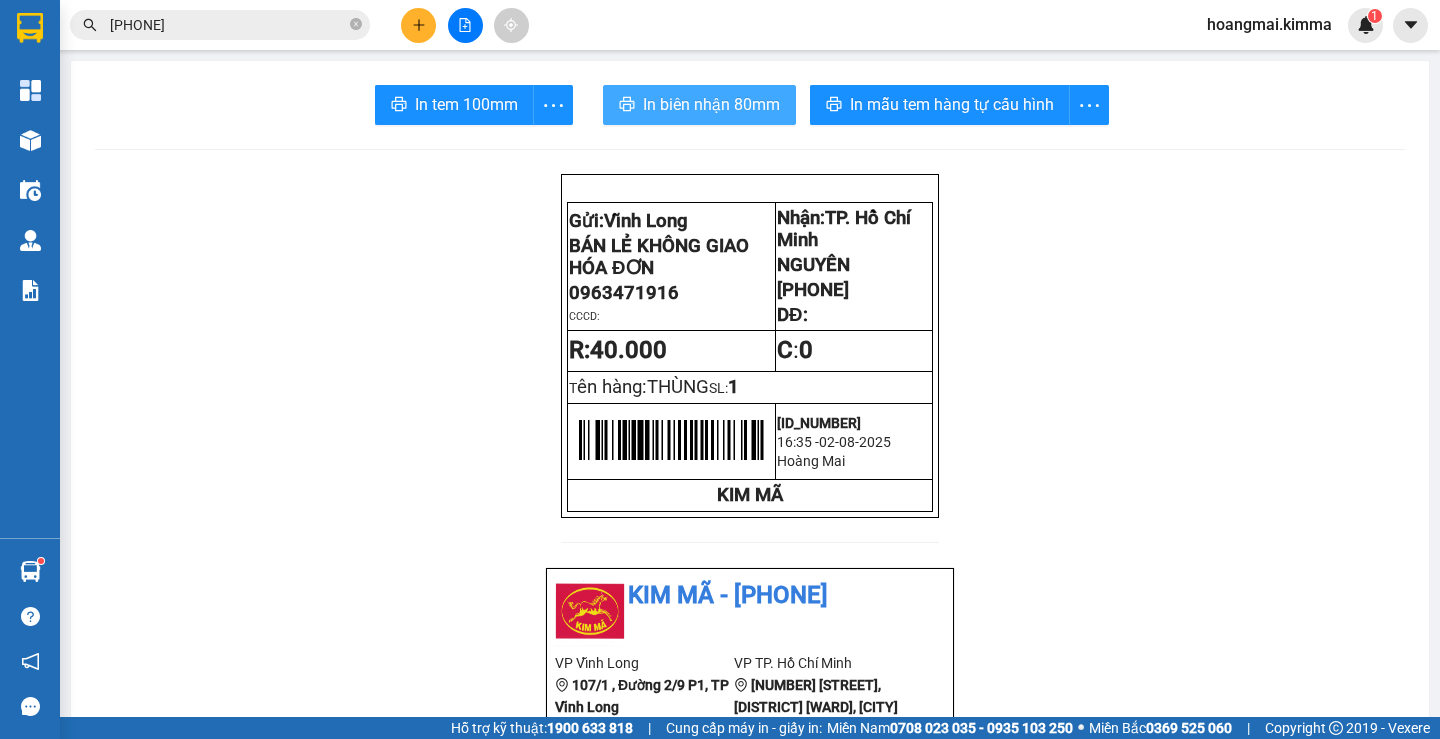 scroll, scrollTop: 0, scrollLeft: 0, axis: both 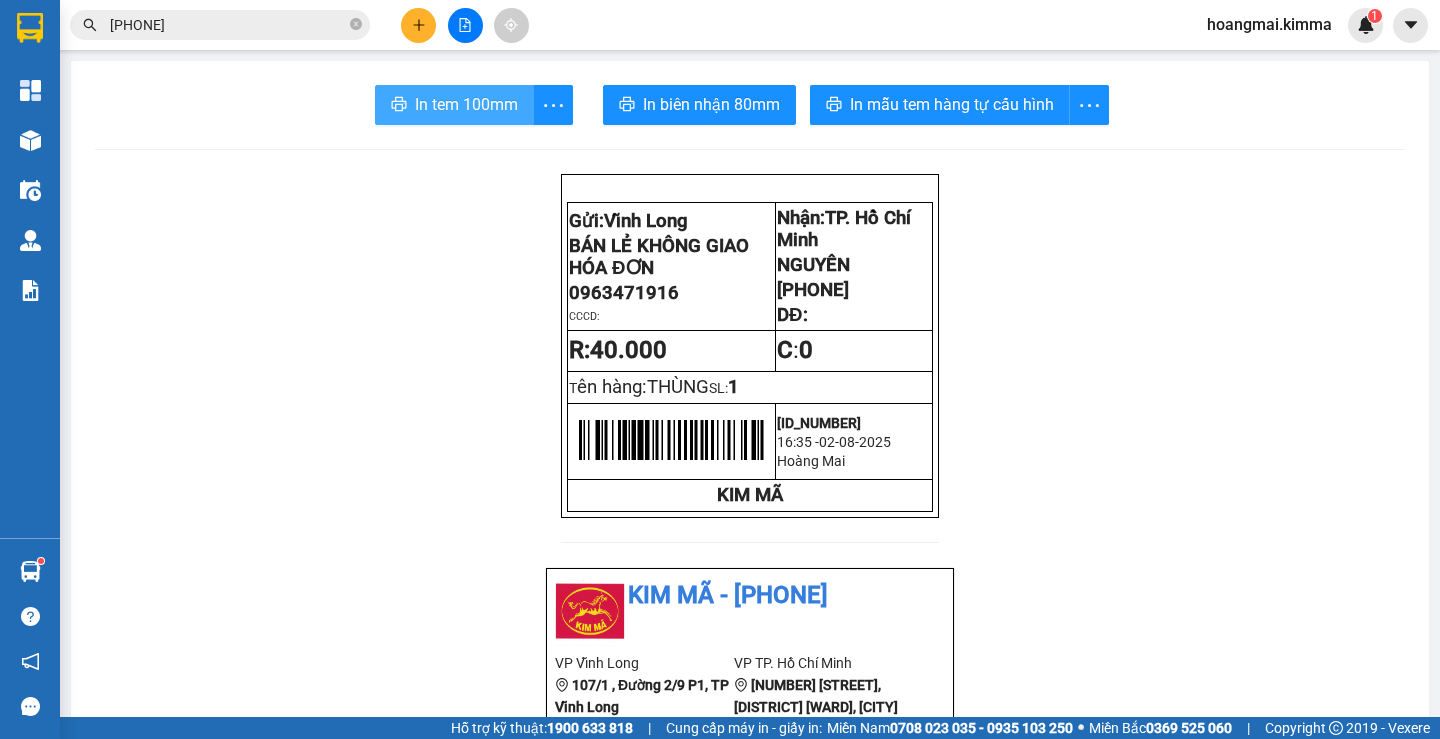 click on "In tem 100mm" at bounding box center (466, 104) 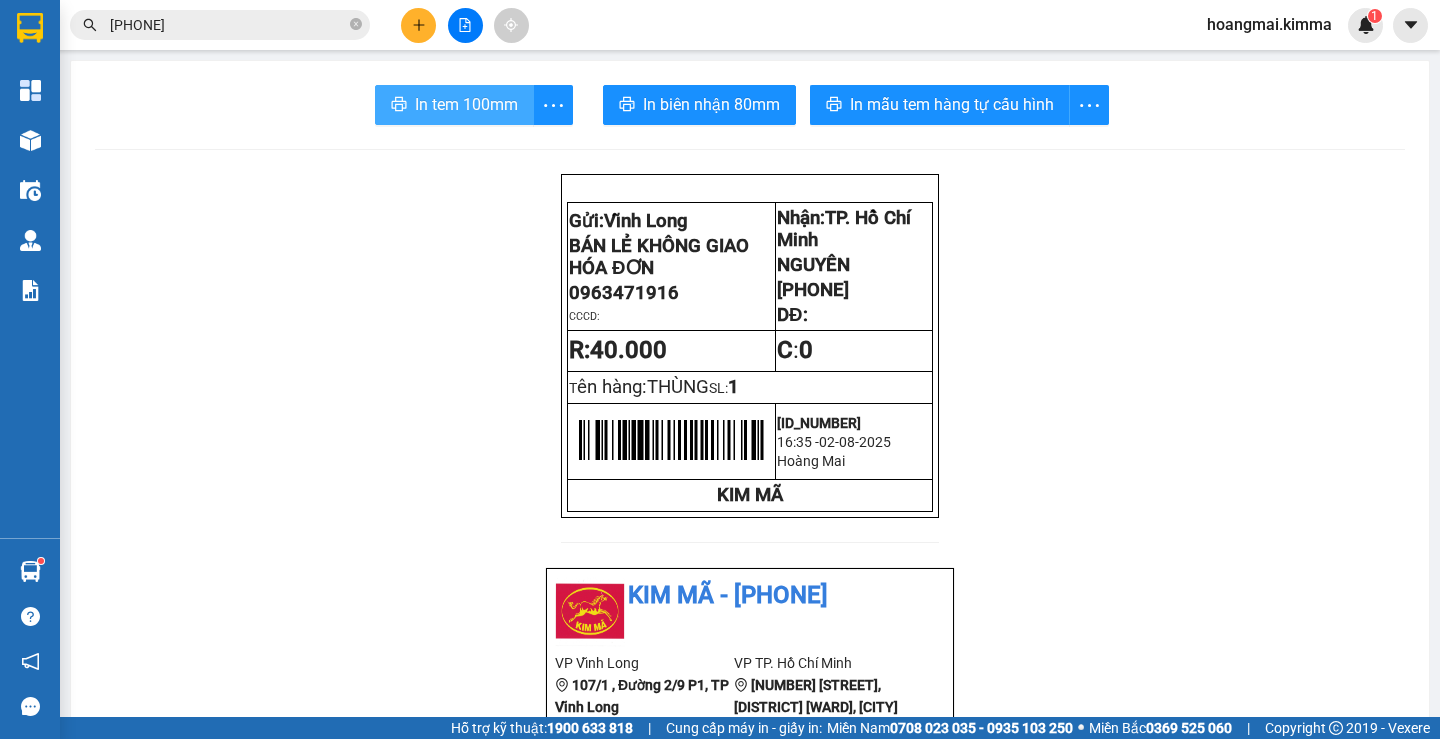 scroll, scrollTop: 0, scrollLeft: 0, axis: both 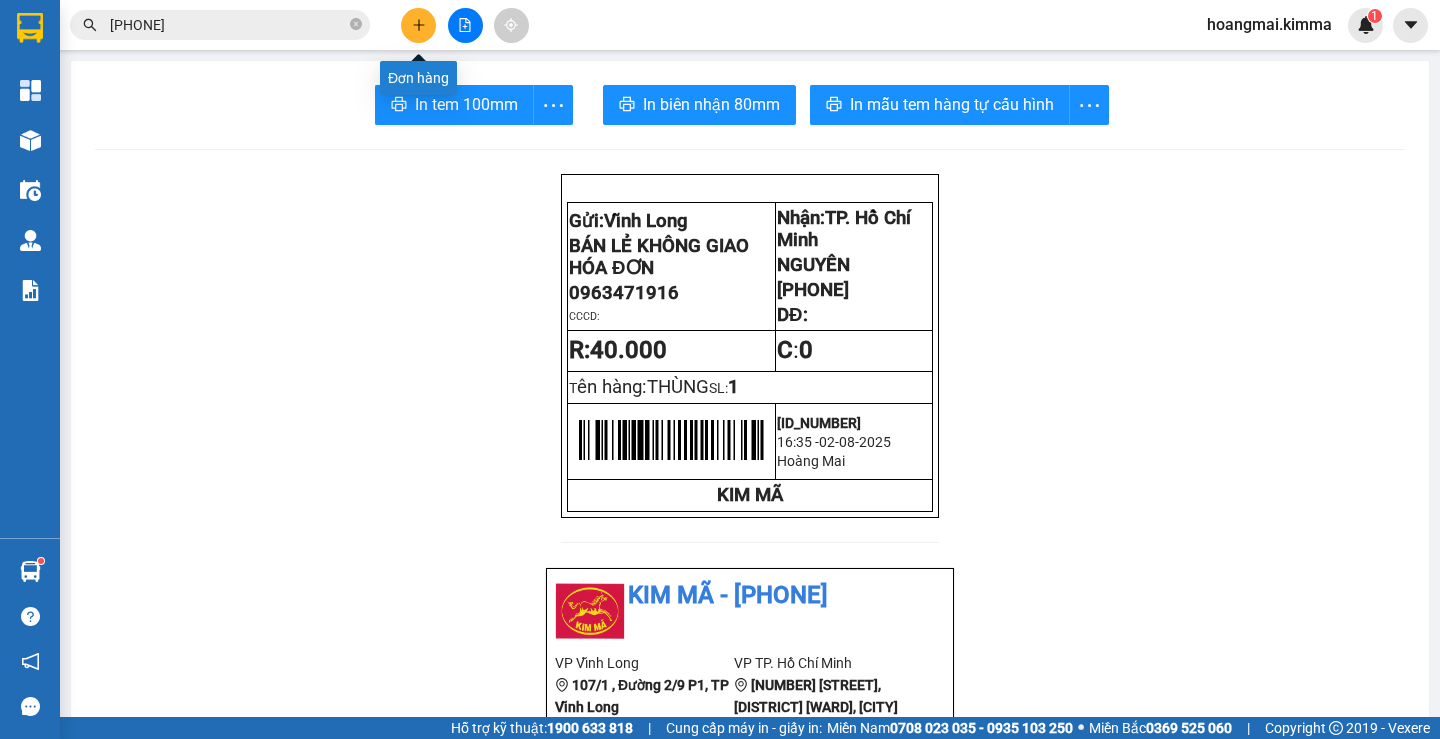 click at bounding box center (418, 25) 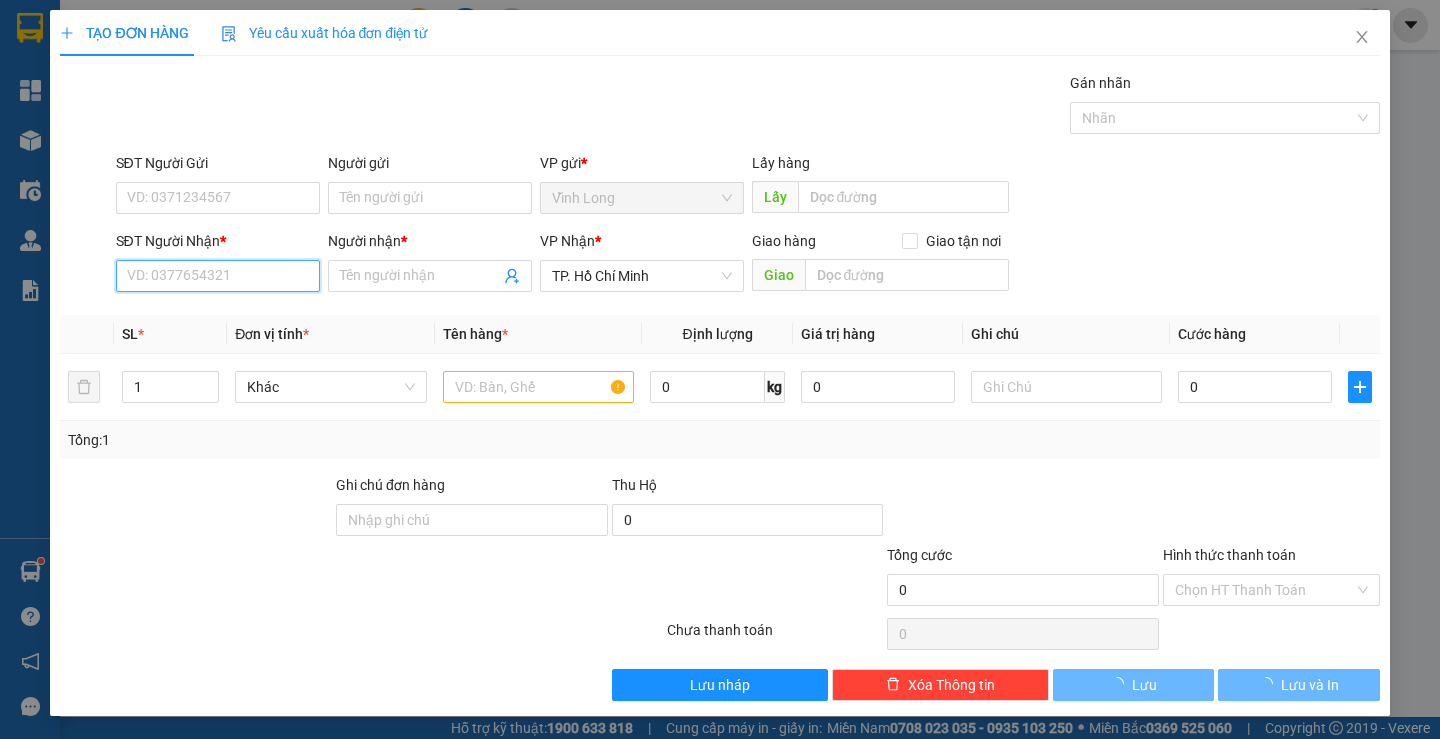 click on "SĐT Người Nhận  *" at bounding box center [218, 276] 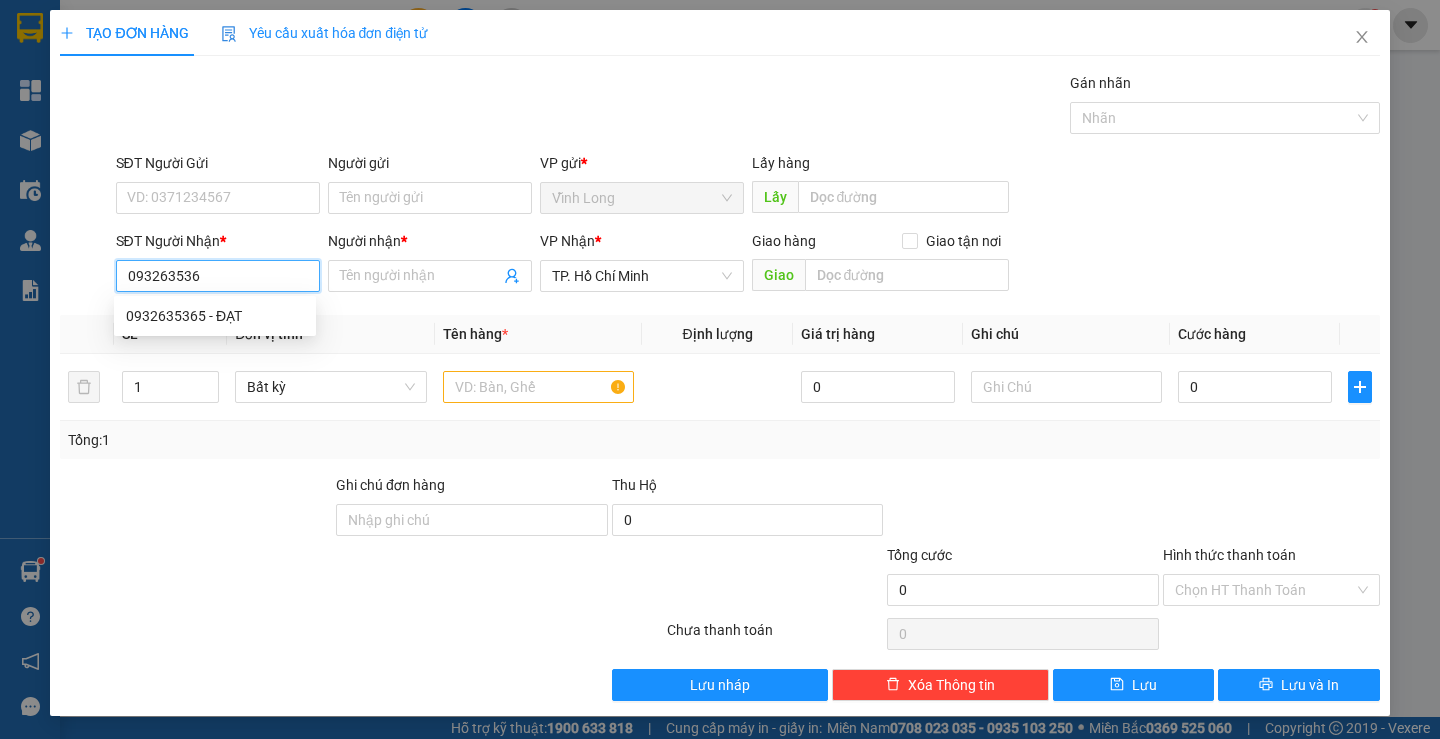 type on "0932635365" 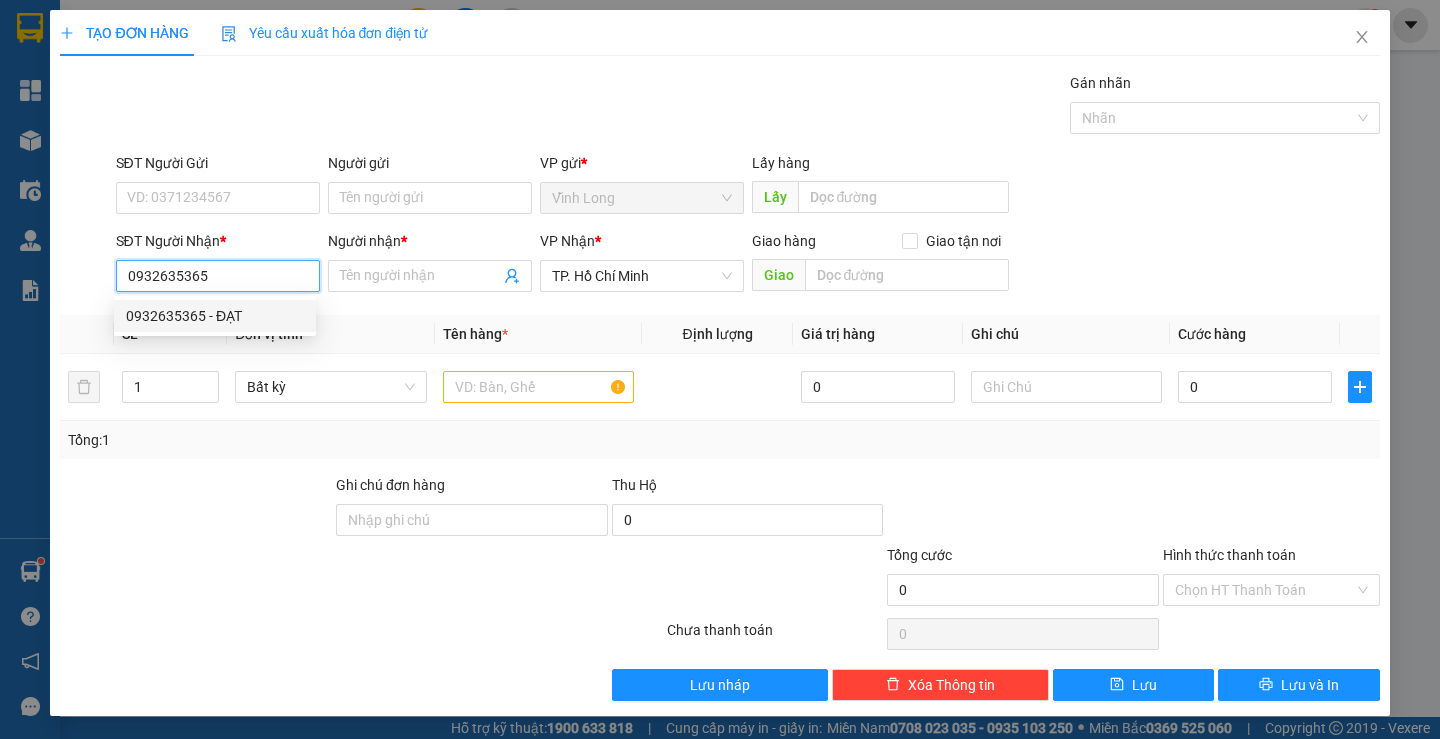 click on "0932635365 - ĐẠT" at bounding box center [215, 316] 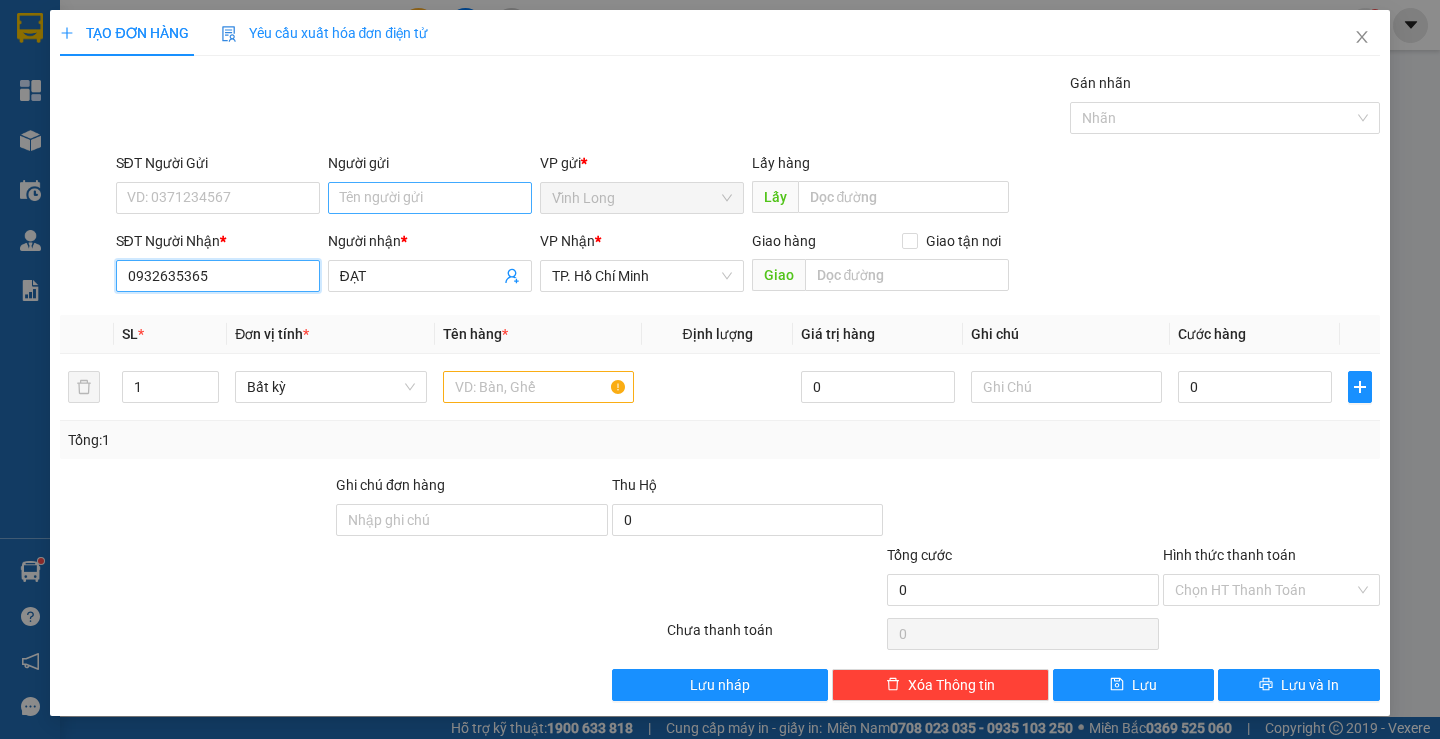 type on "0932635365" 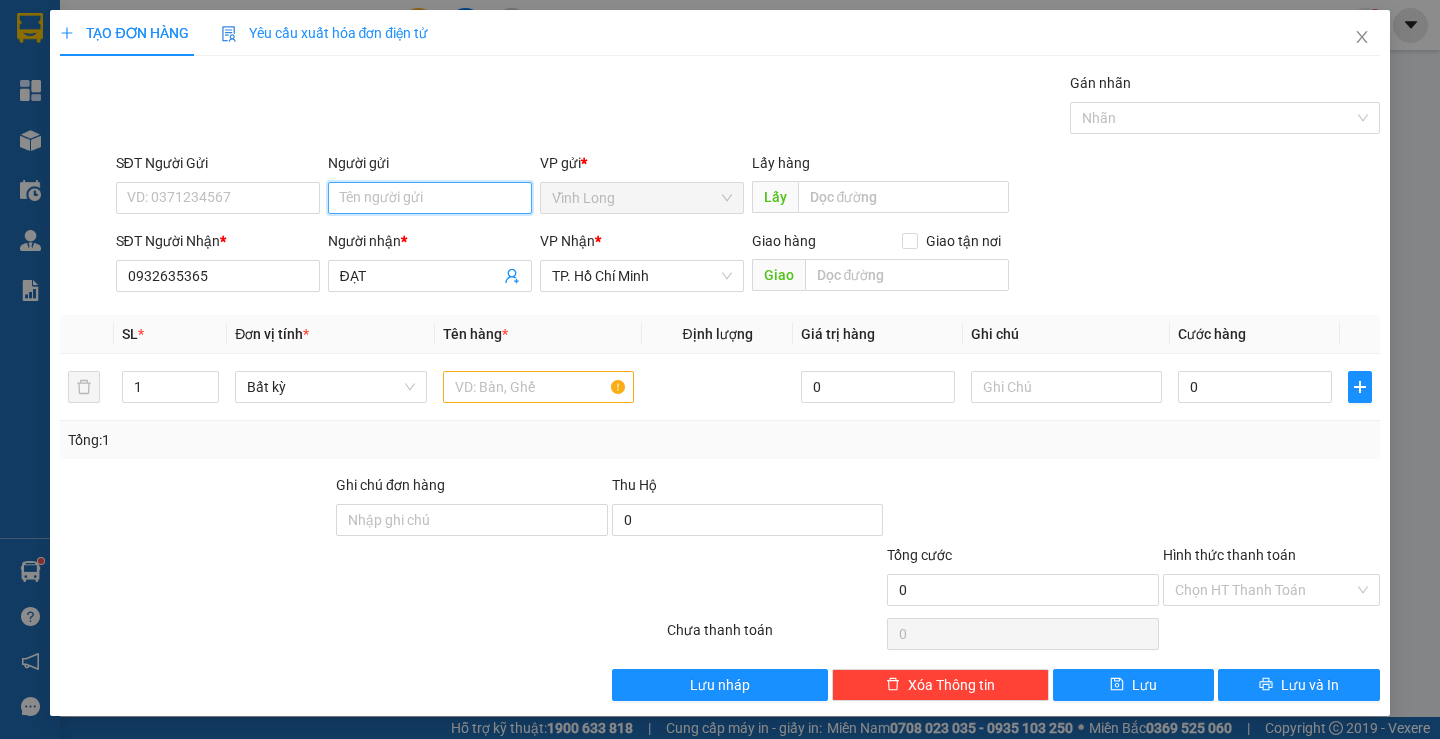 click on "Người gửi" at bounding box center (430, 198) 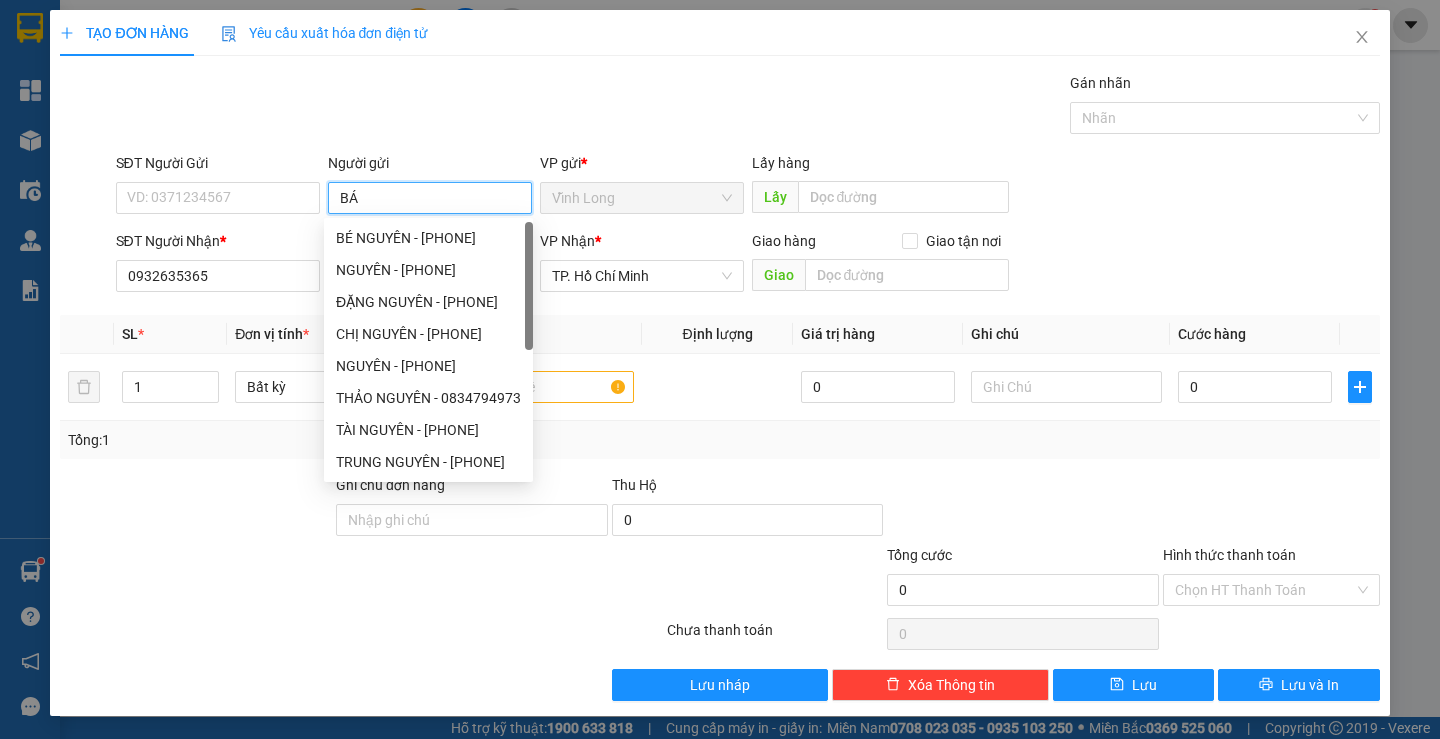 type on "BÁN" 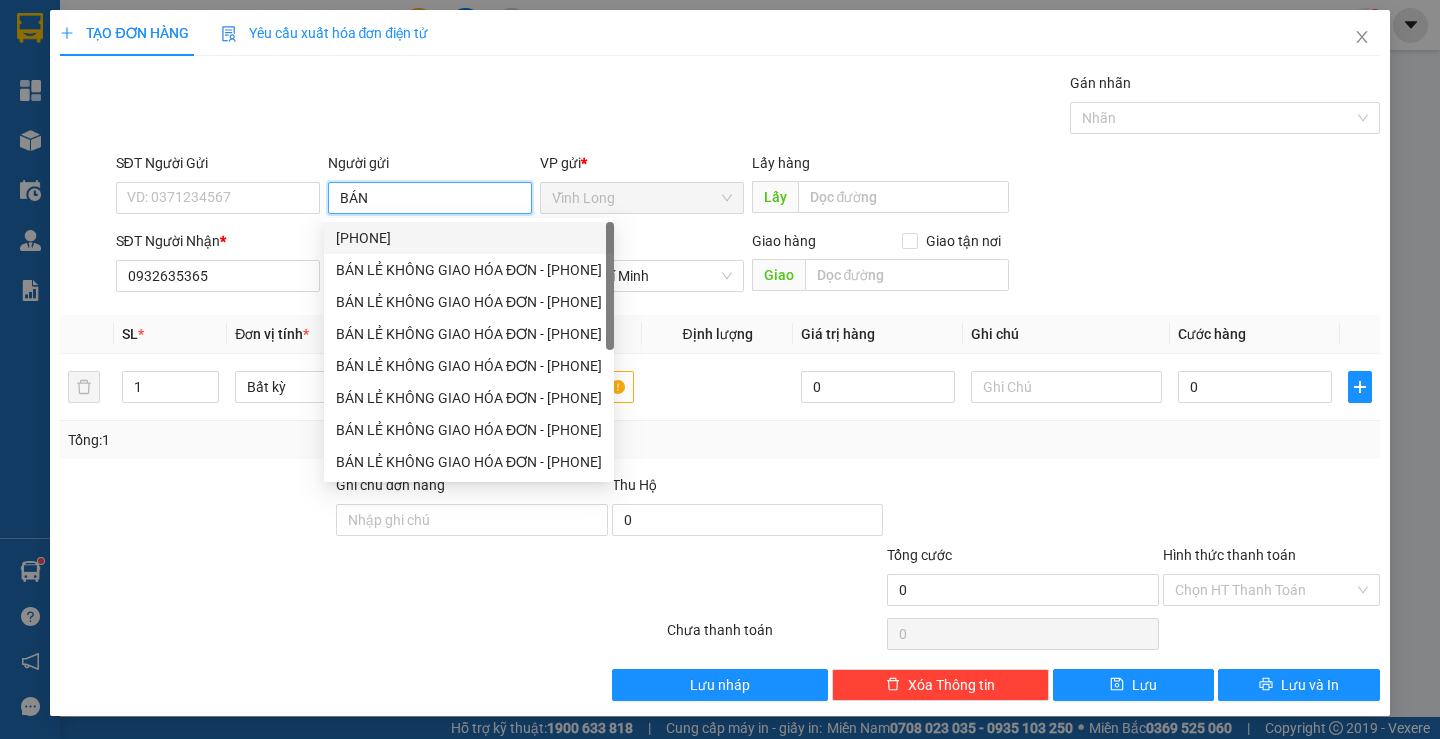click on "[PHONE]" at bounding box center [469, 238] 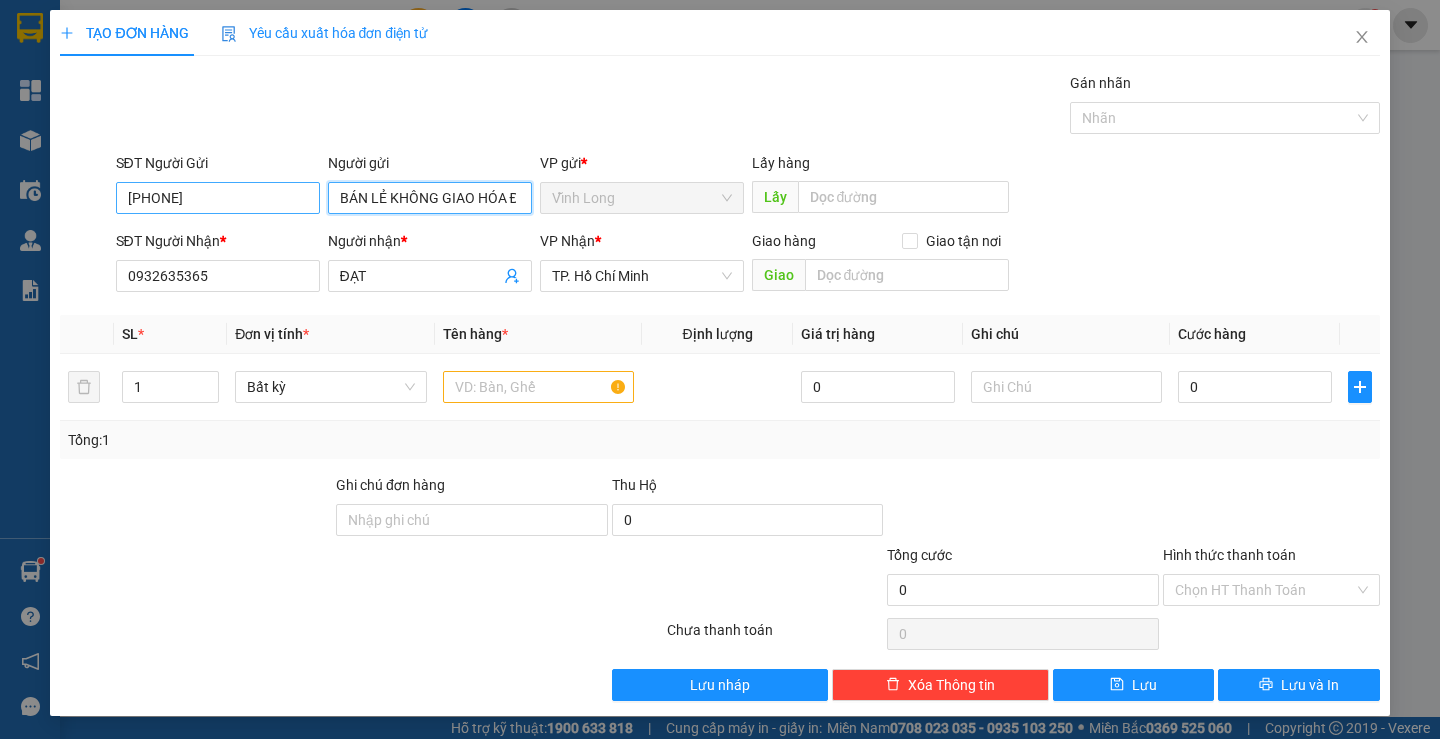 type on "BÁN LẺ KHÔNG GIAO HÓA ĐƠN" 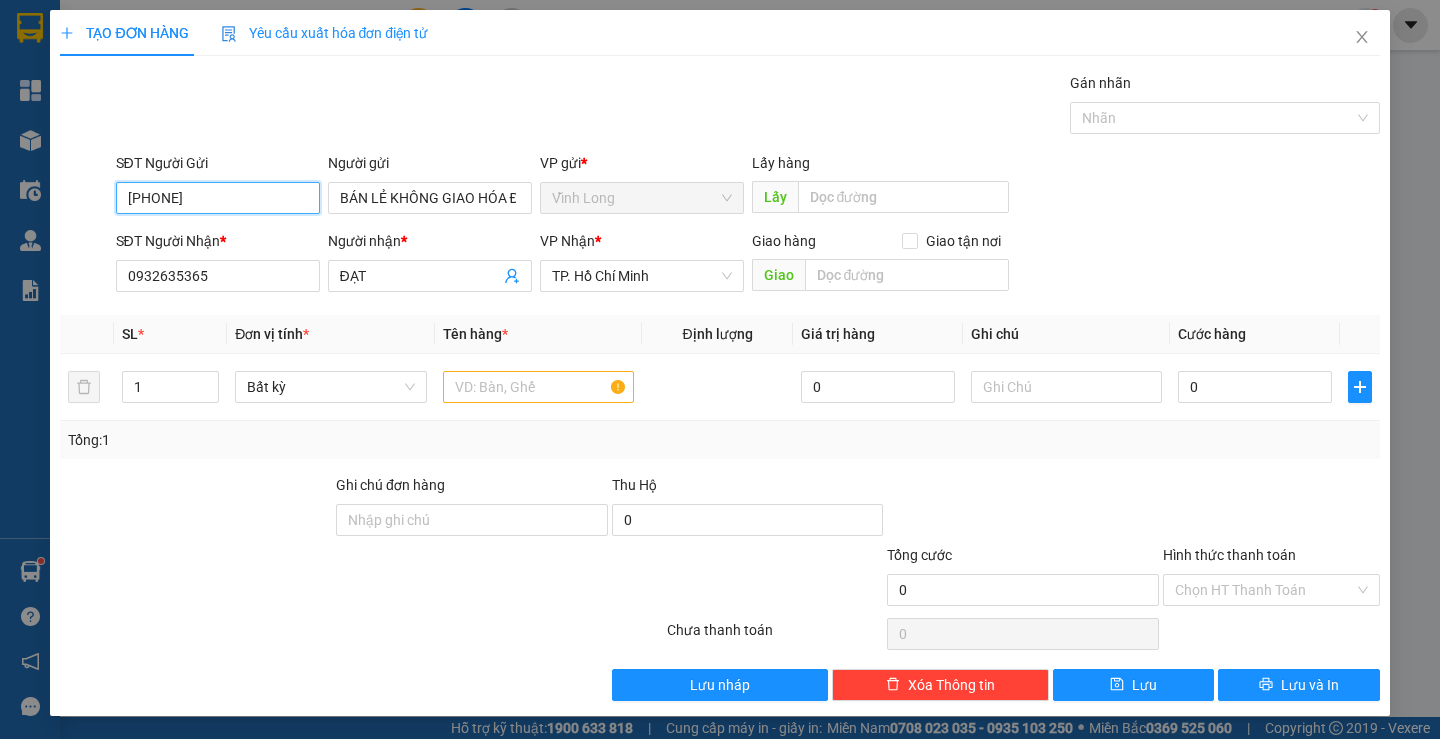 drag, startPoint x: 293, startPoint y: 190, endPoint x: 0, endPoint y: 233, distance: 296.1385 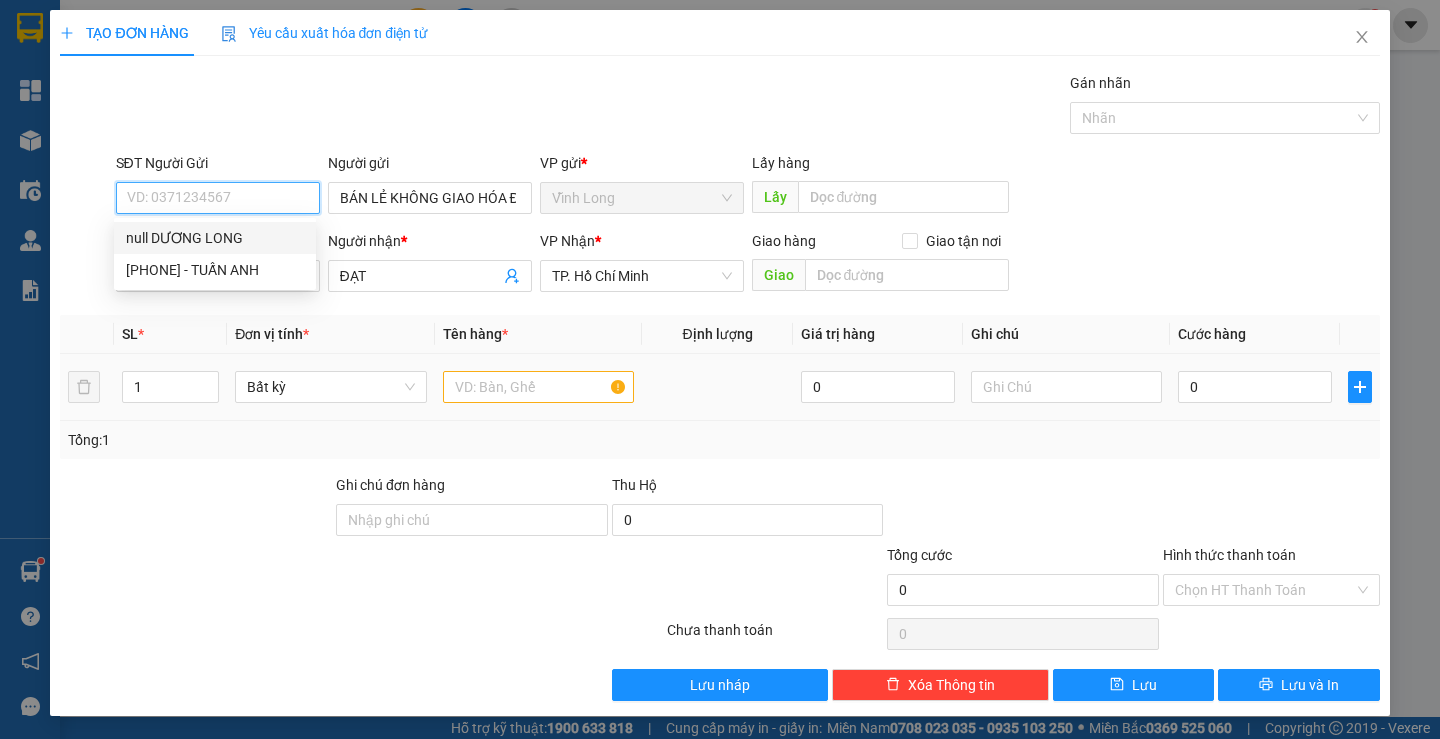 type 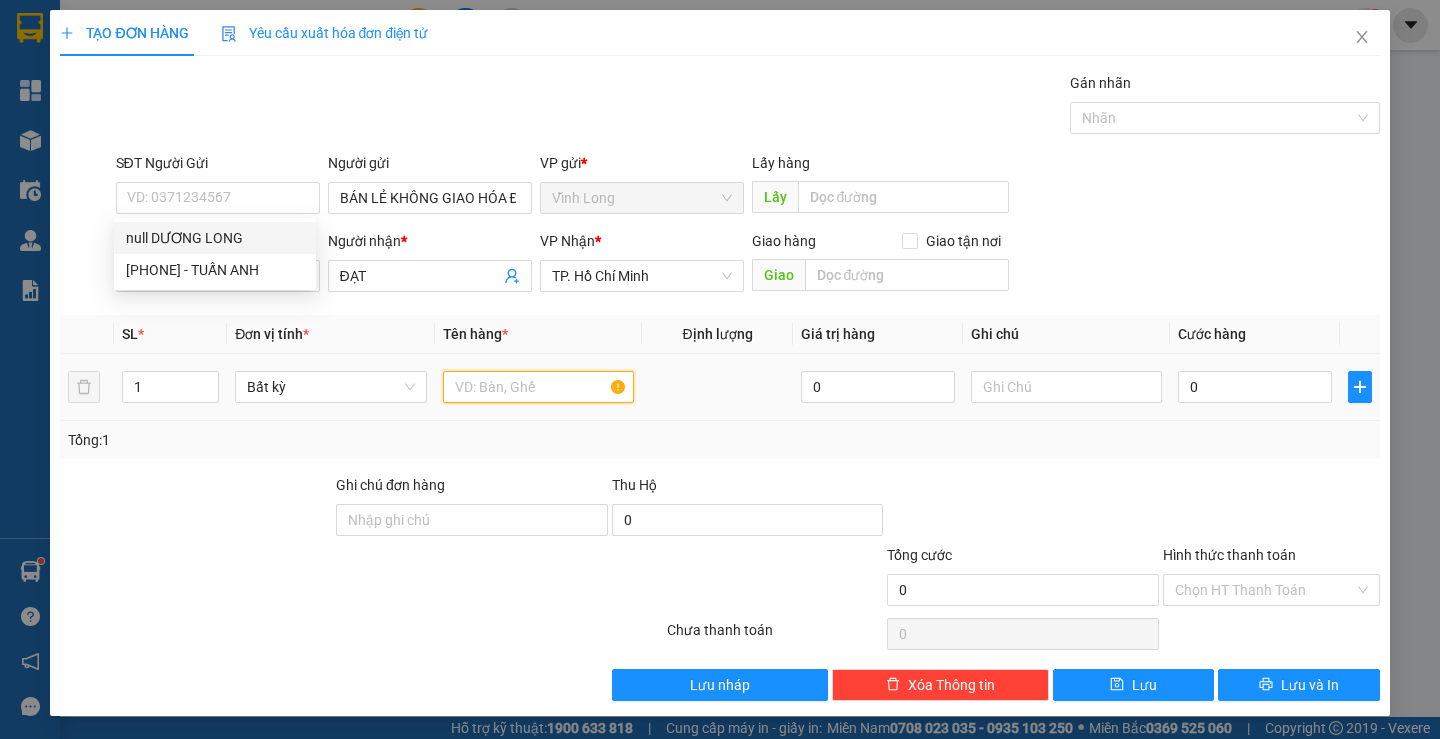 click at bounding box center (538, 387) 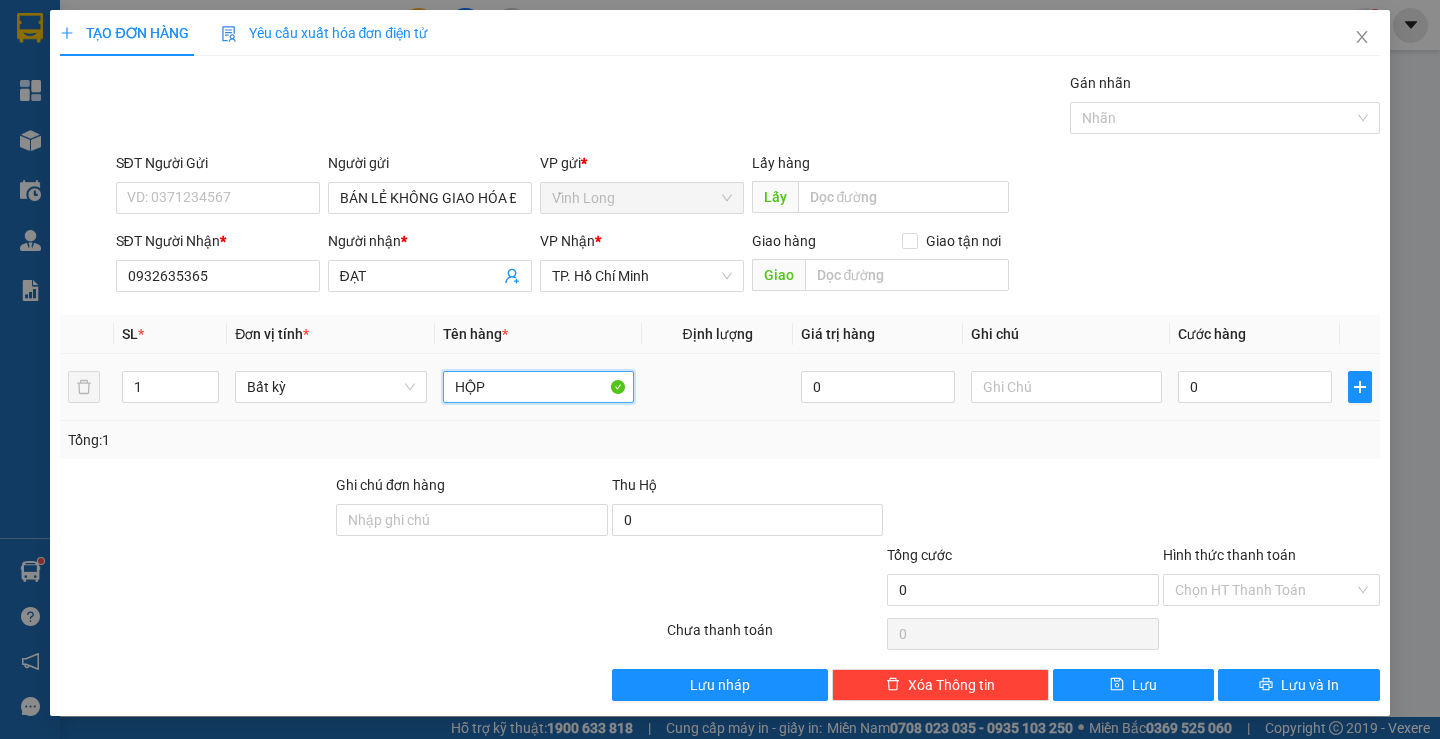 type on "HỘP" 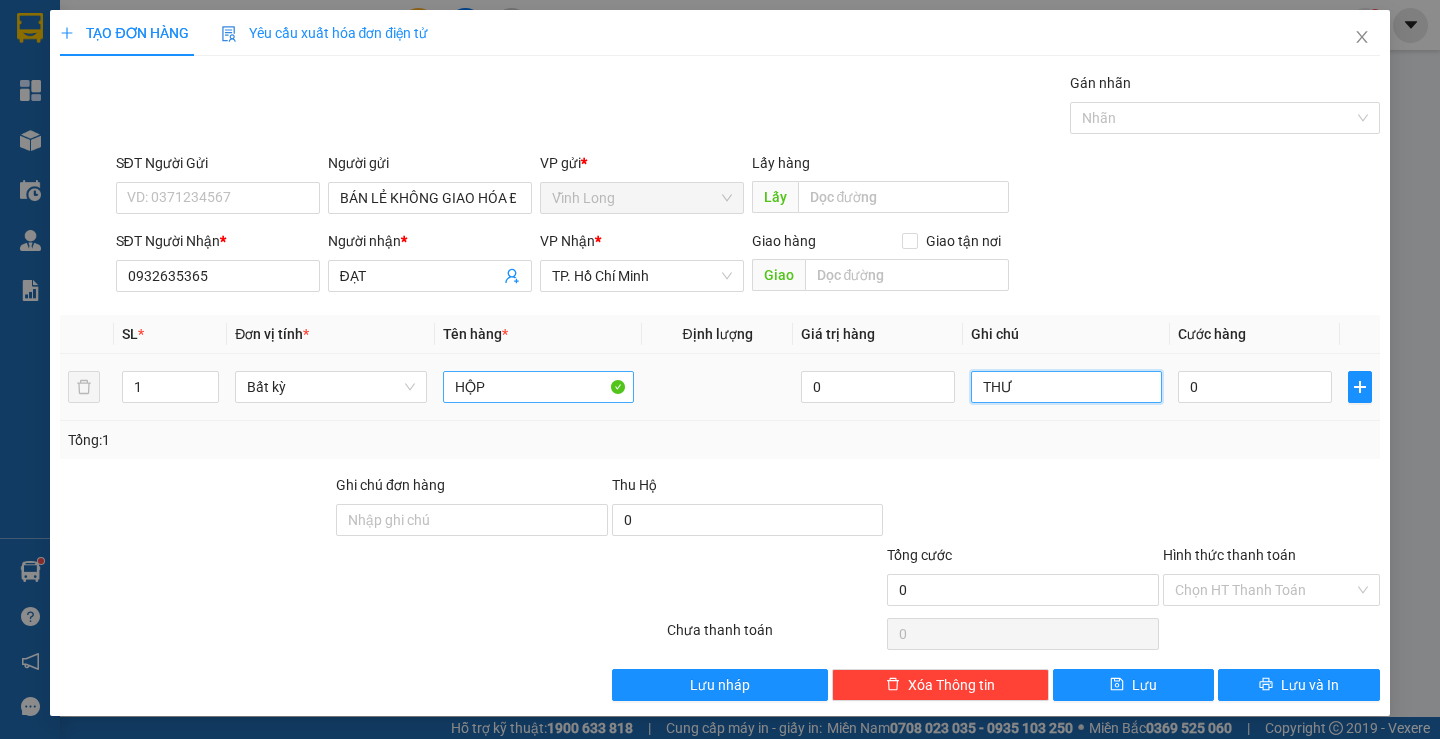 type on "THƯ" 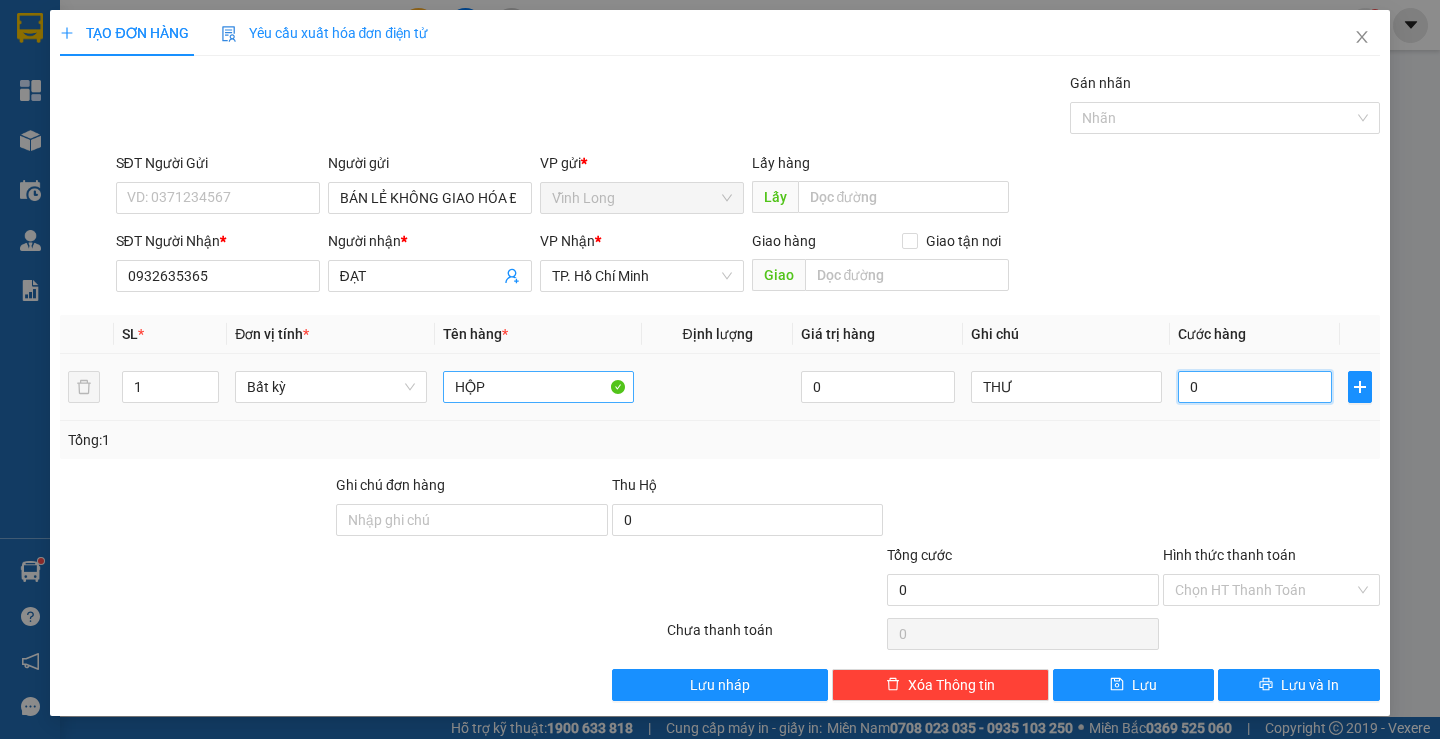 type on "2" 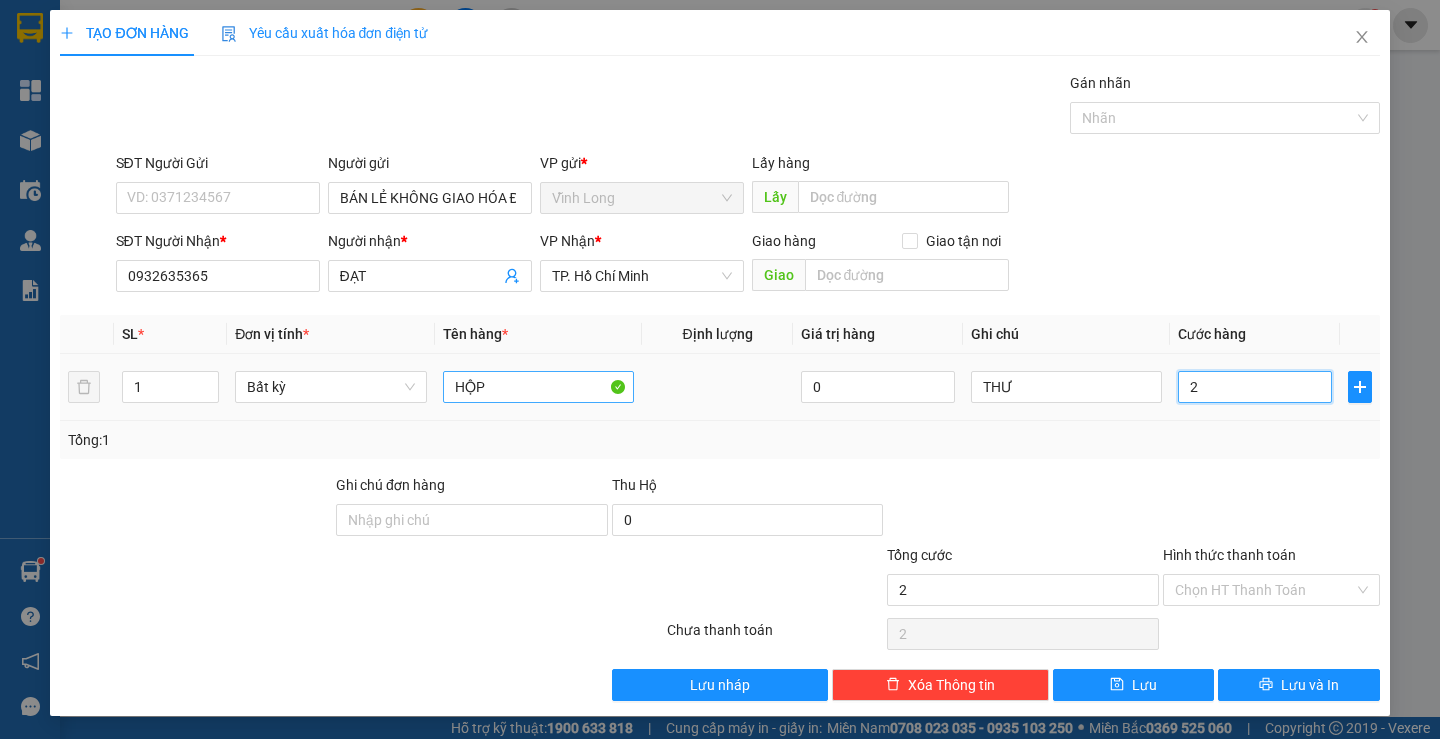 type on "20" 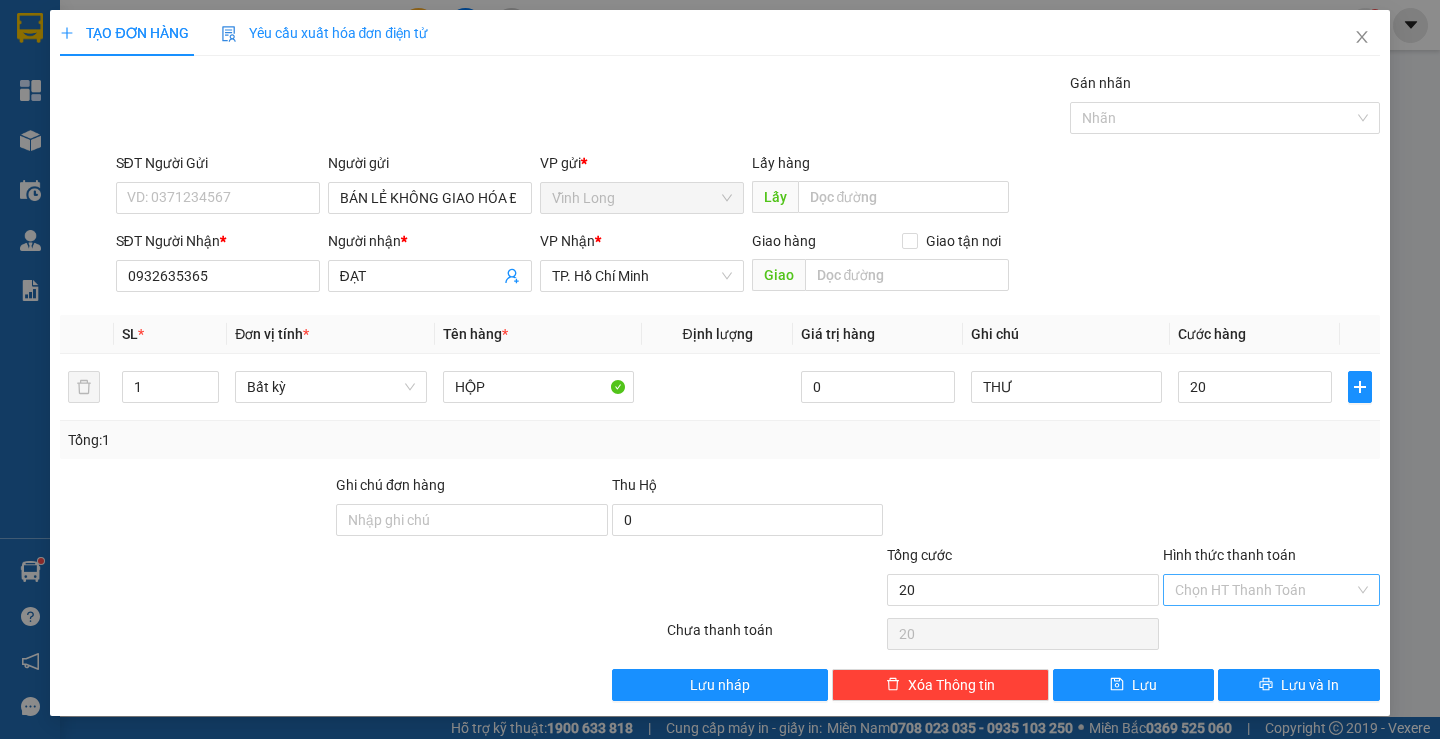 type on "20.000" 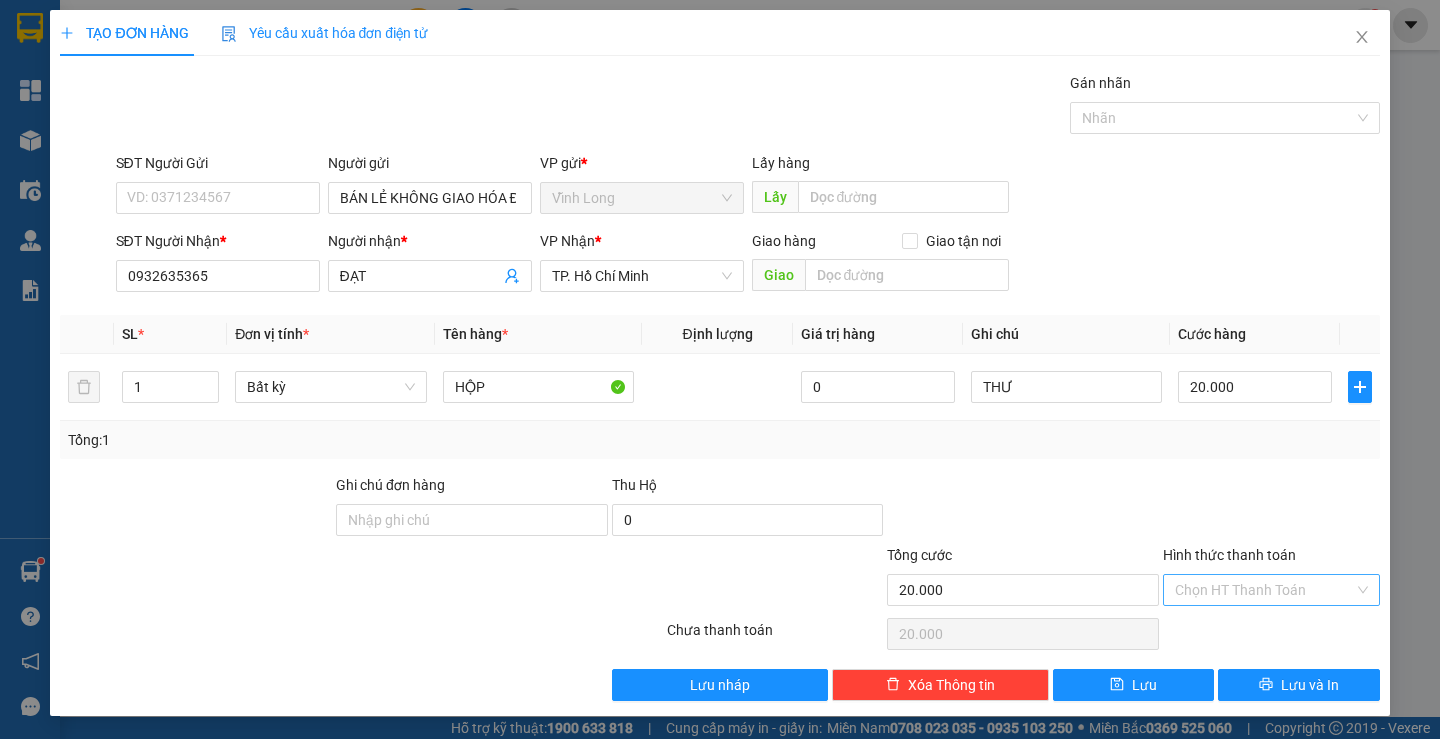 click on "Hình thức thanh toán" at bounding box center (1264, 590) 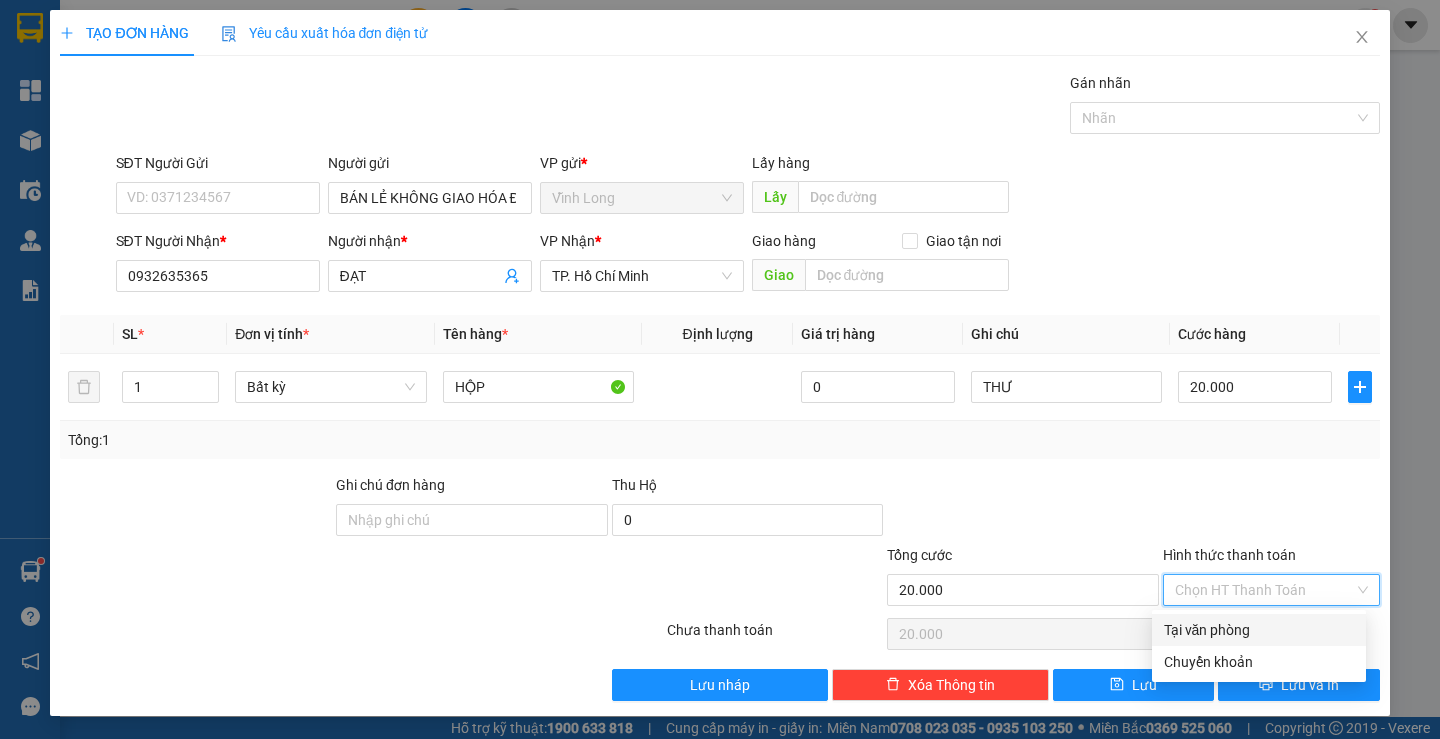 click on "Tại văn phòng" at bounding box center [1259, 630] 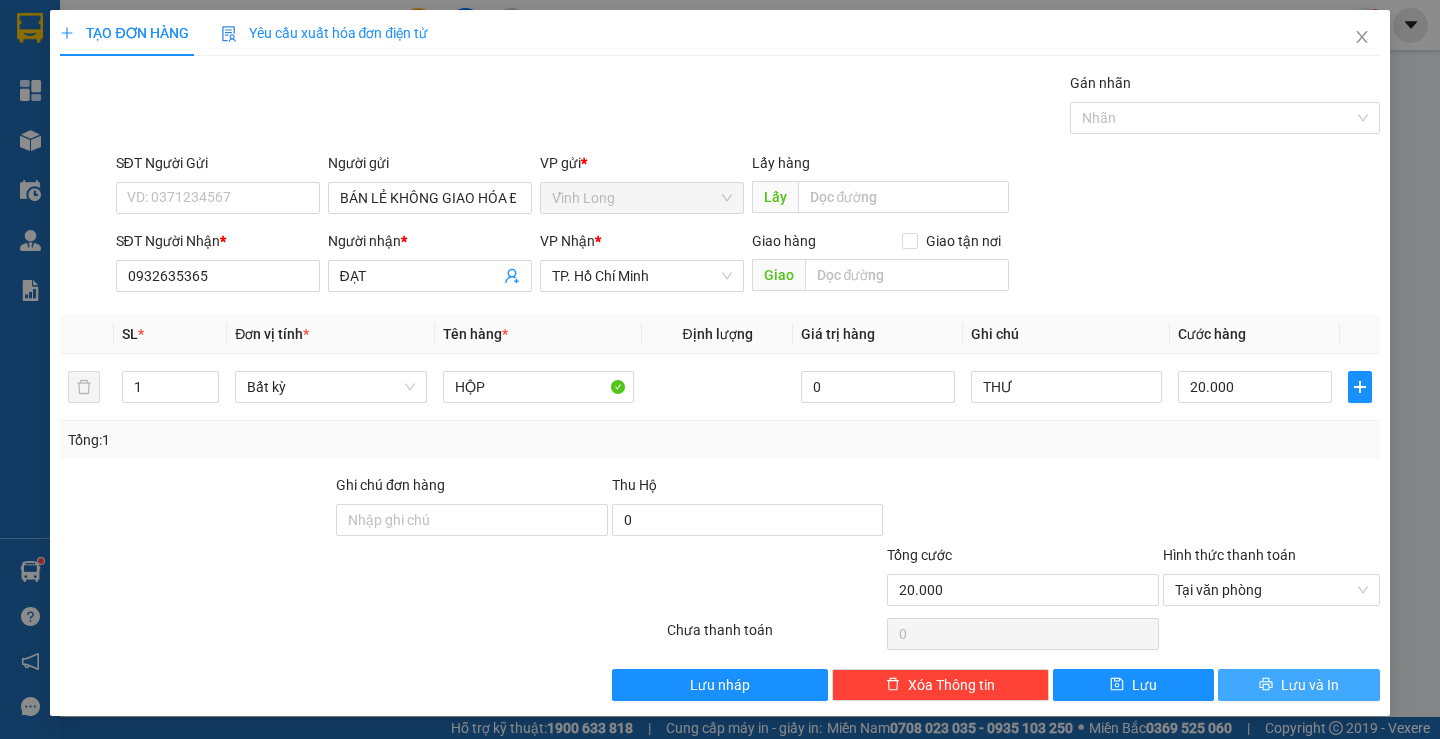 click 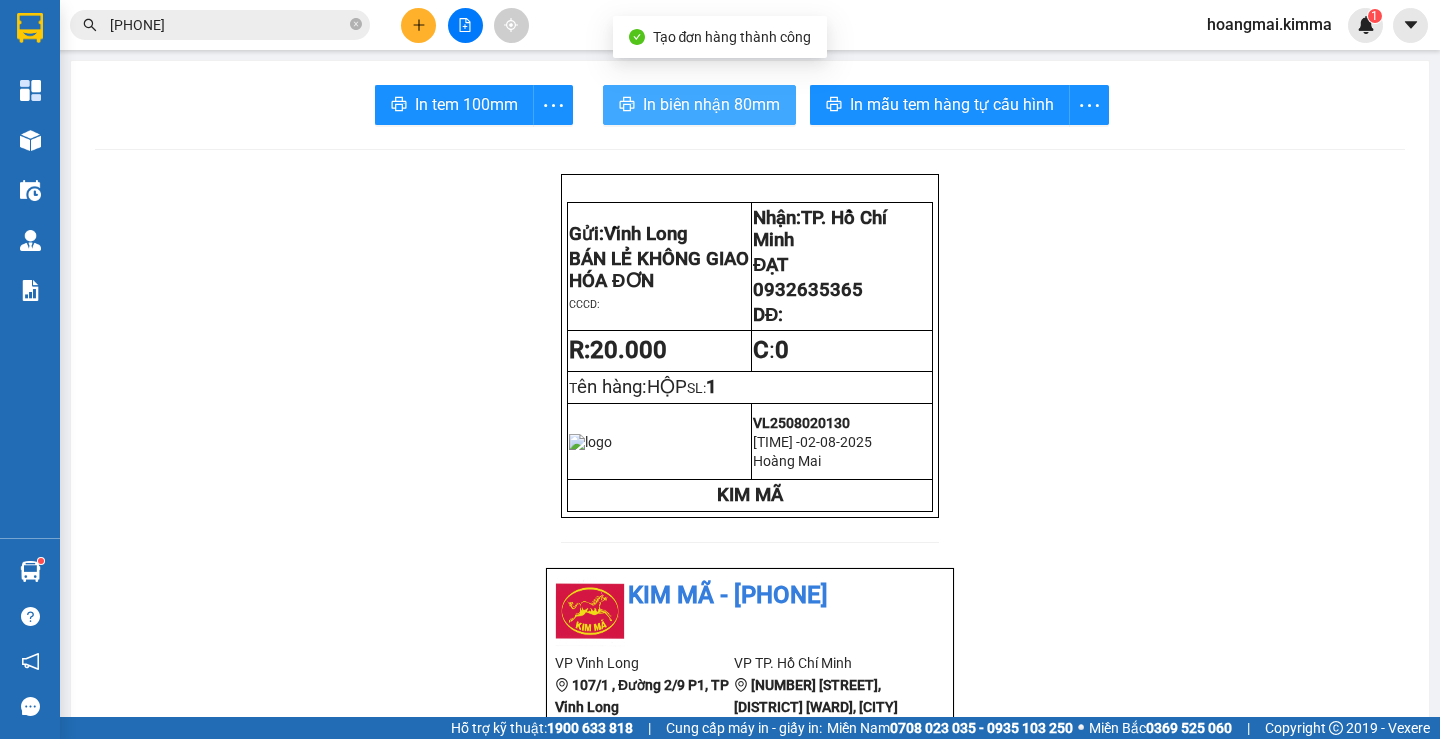 click on "In biên nhận 80mm" at bounding box center [699, 105] 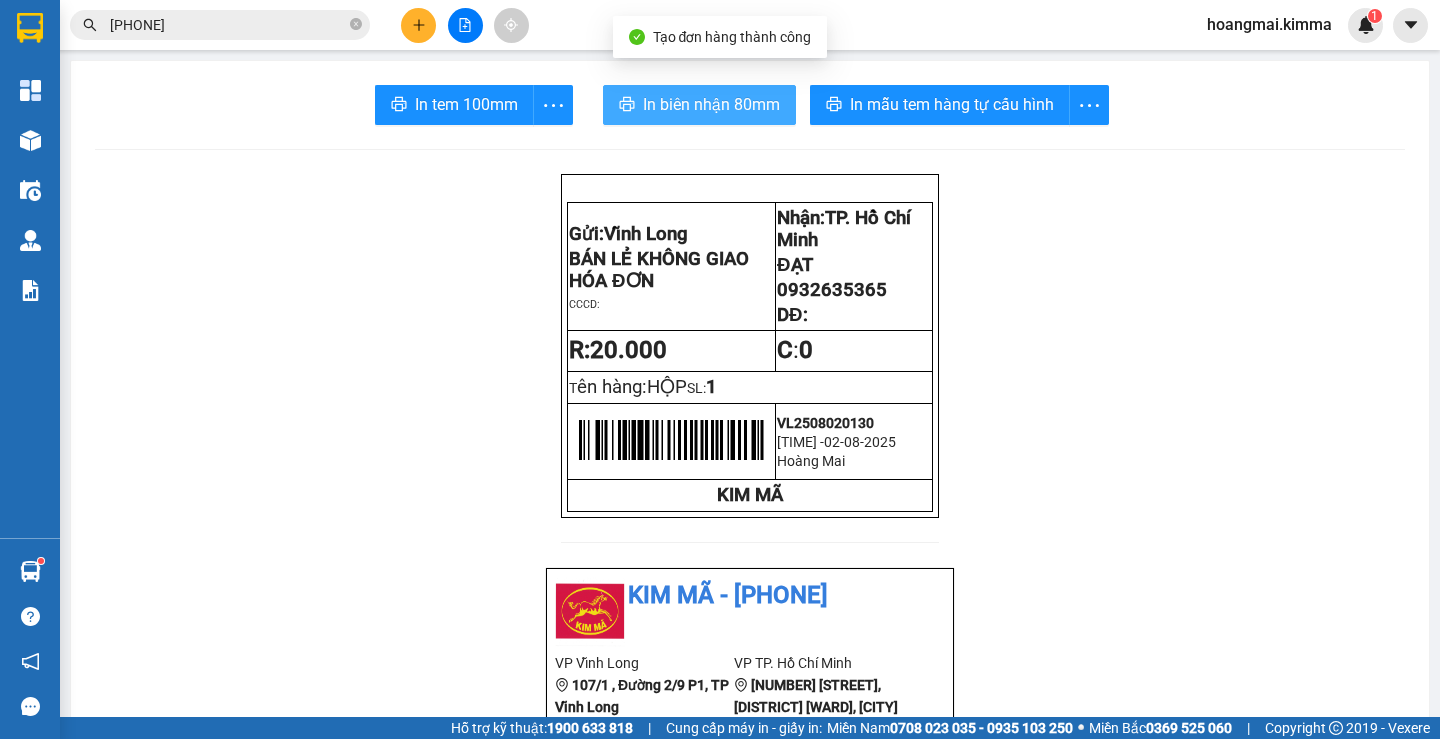 scroll, scrollTop: 0, scrollLeft: 0, axis: both 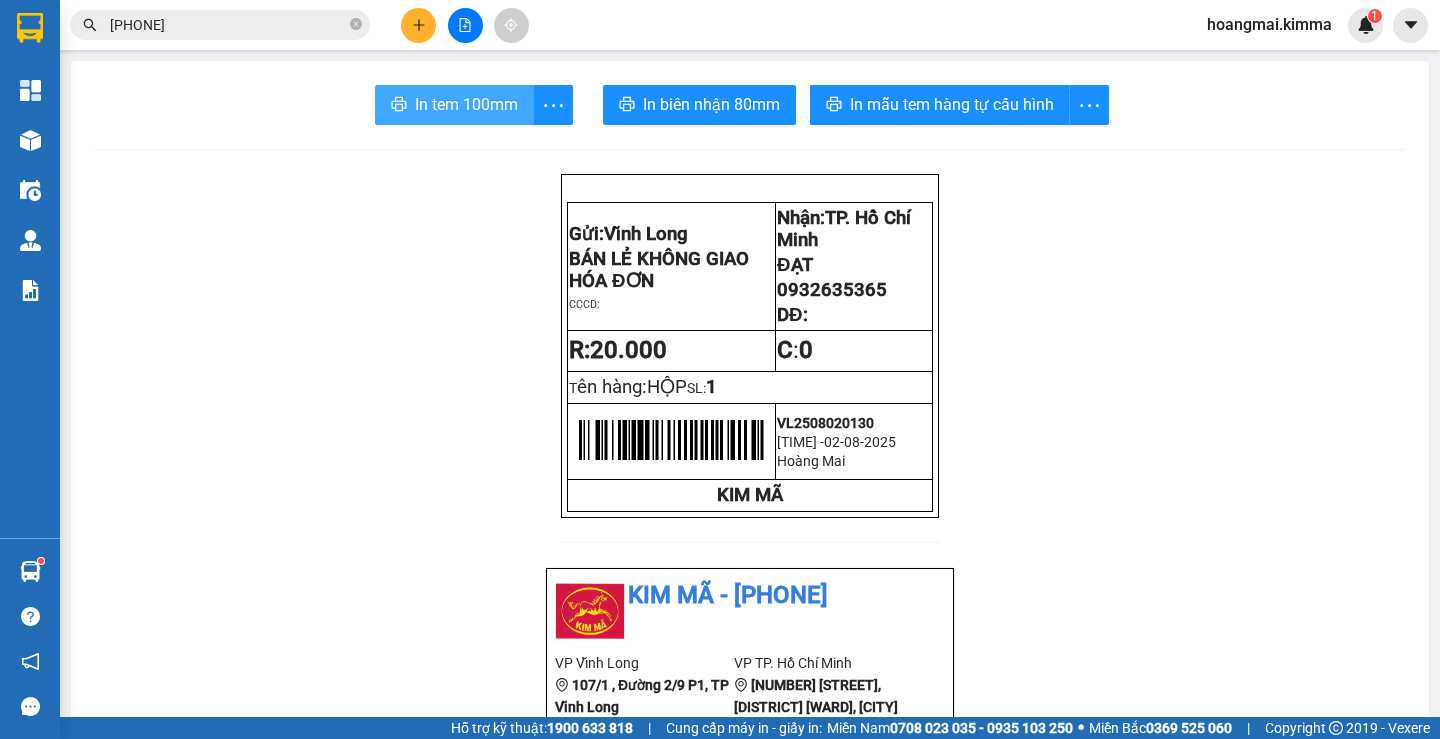click on "In tem 100mm" at bounding box center [466, 104] 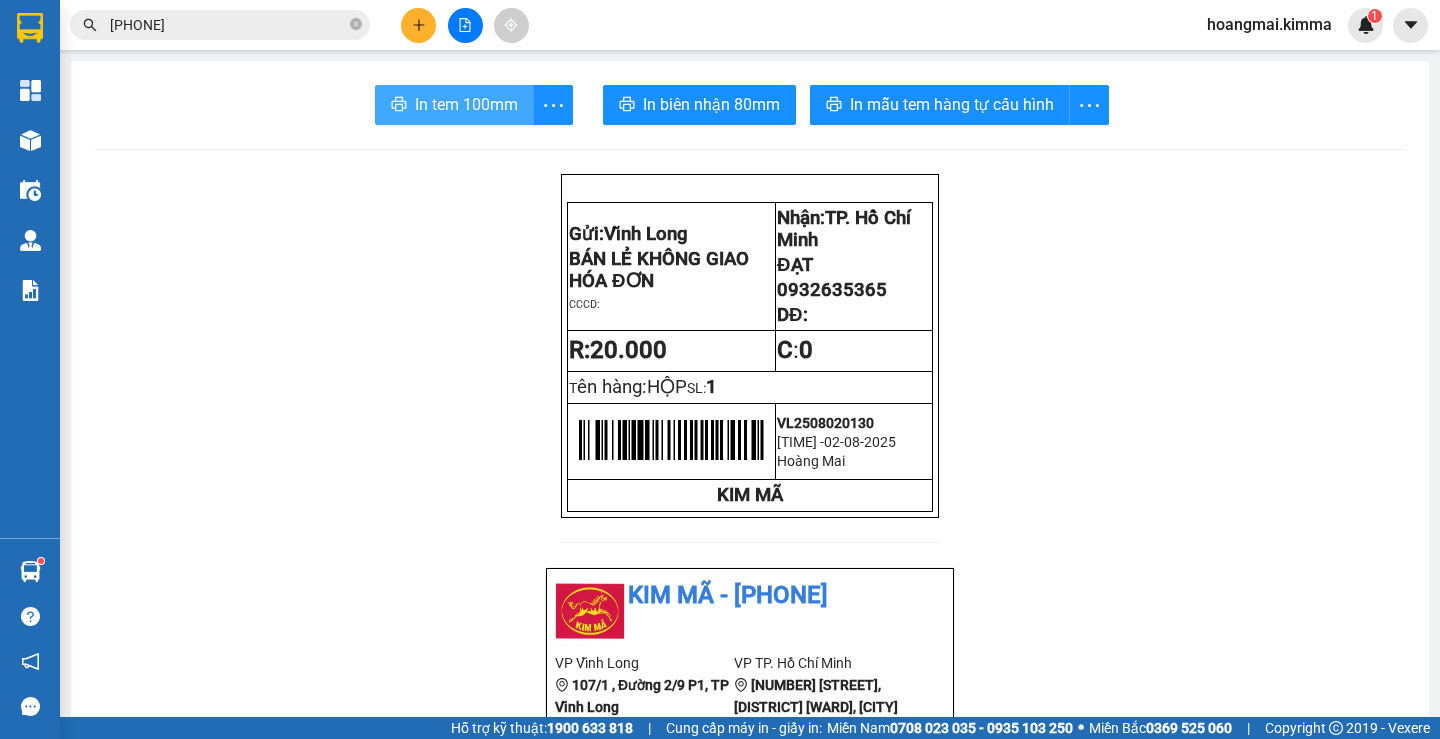 scroll, scrollTop: 0, scrollLeft: 0, axis: both 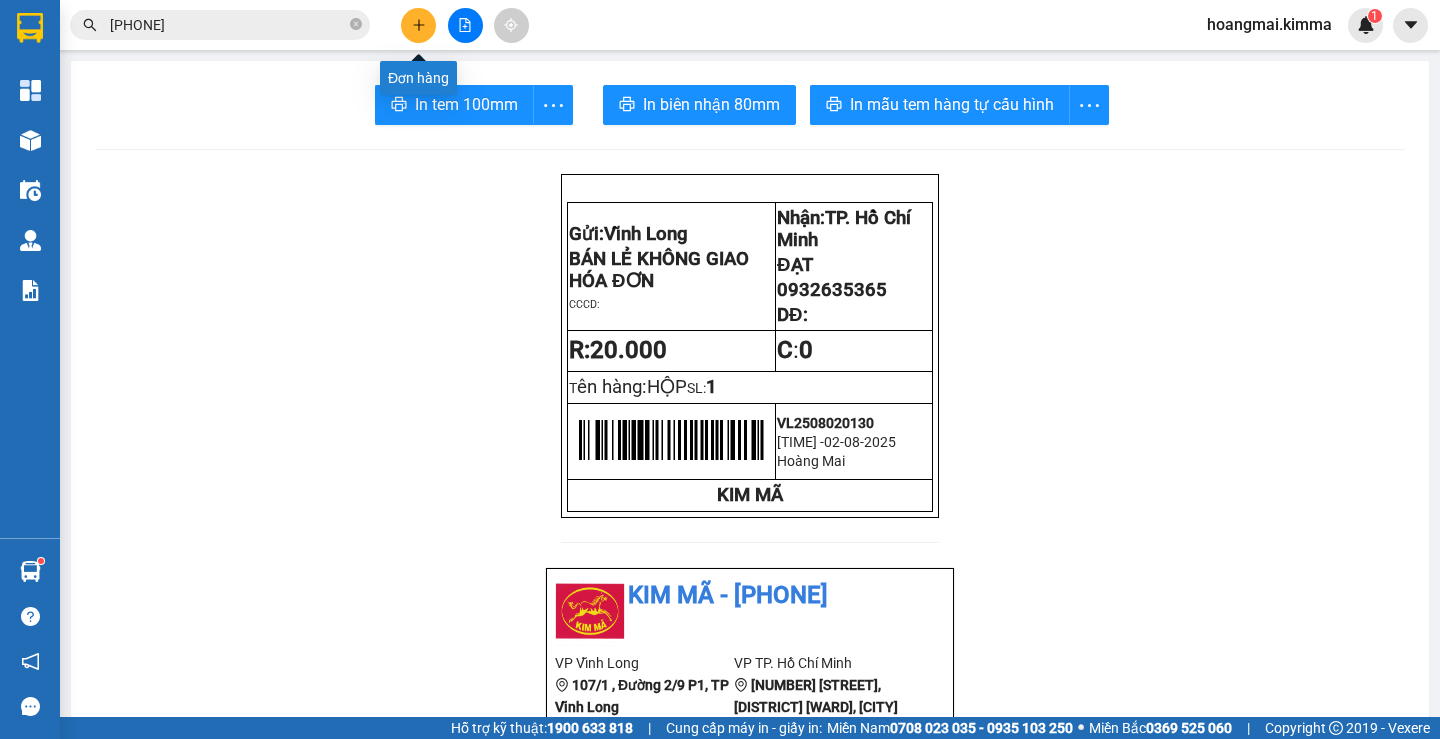 click 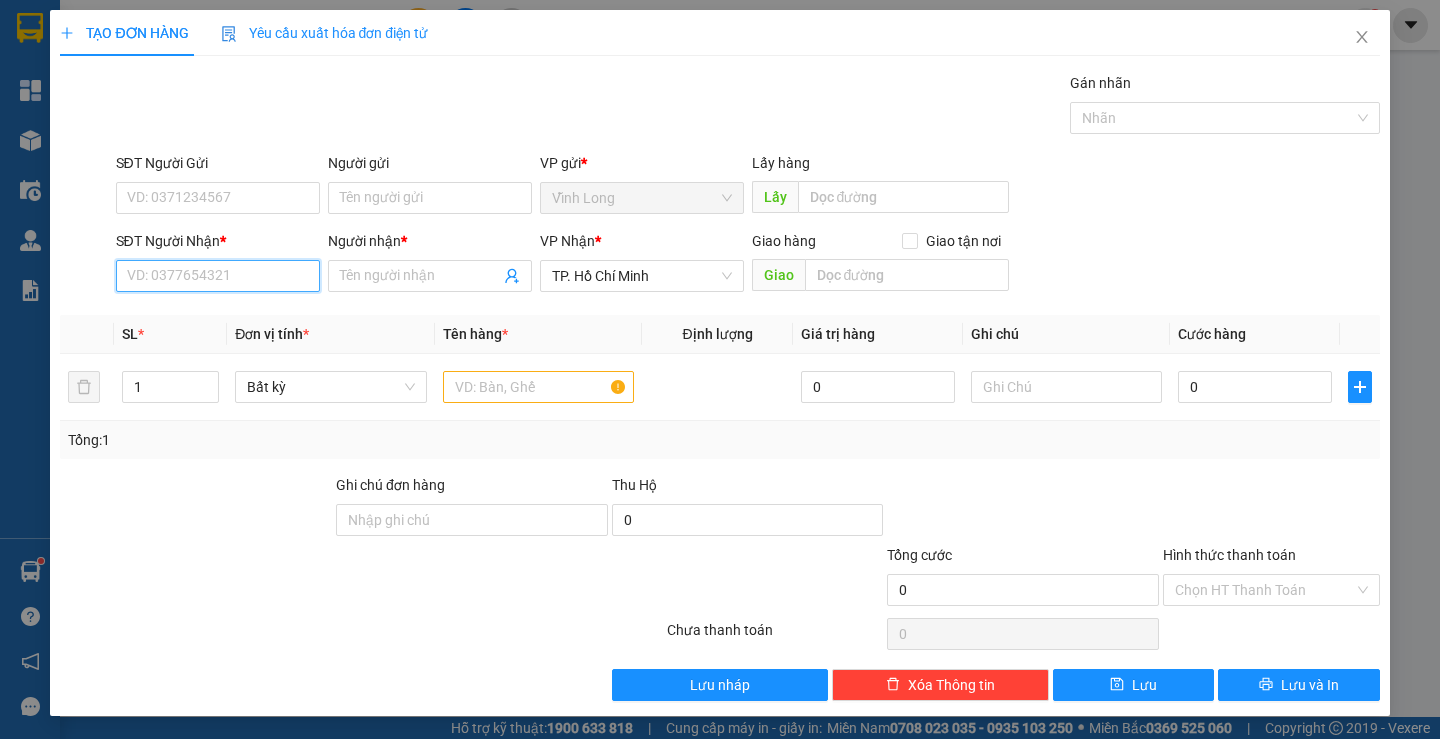 click on "SĐT Người Nhận  *" at bounding box center (218, 276) 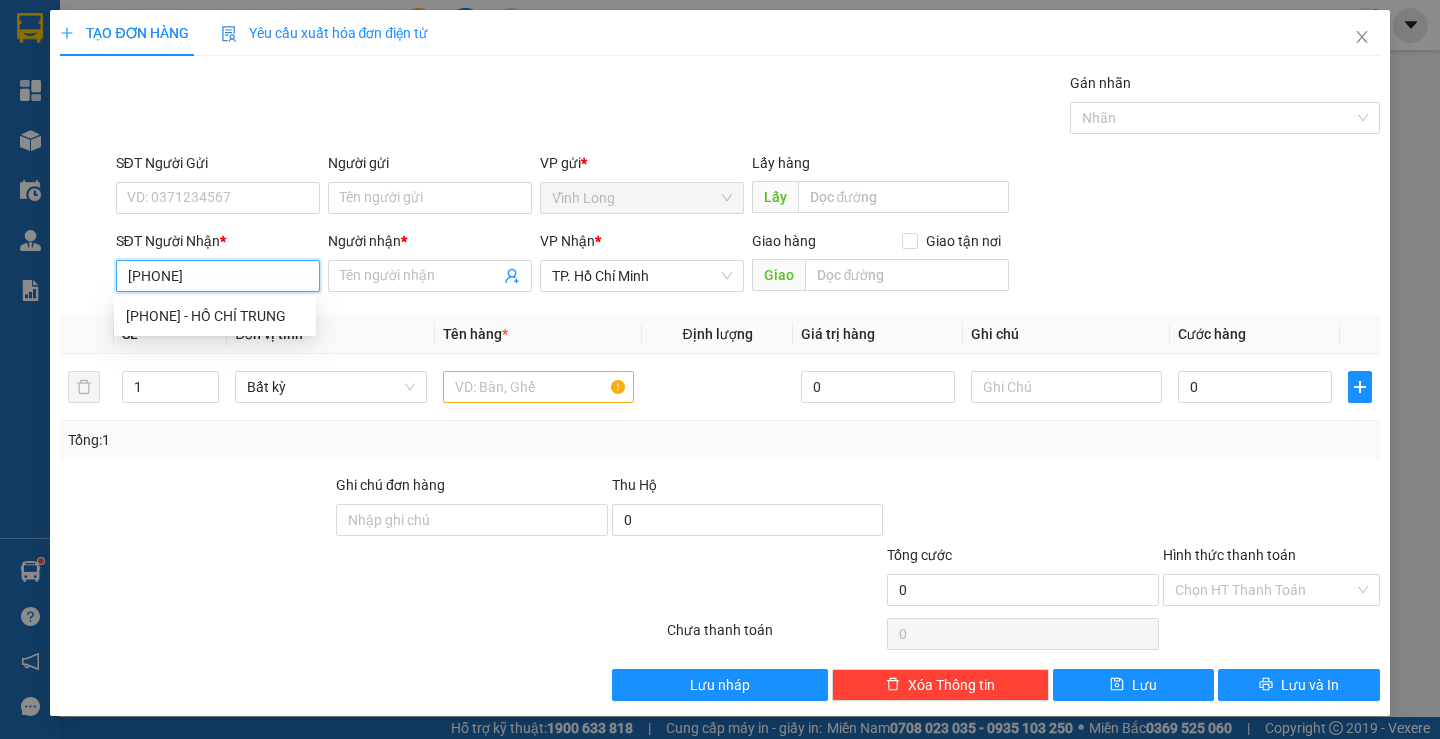 type on "0975756677" 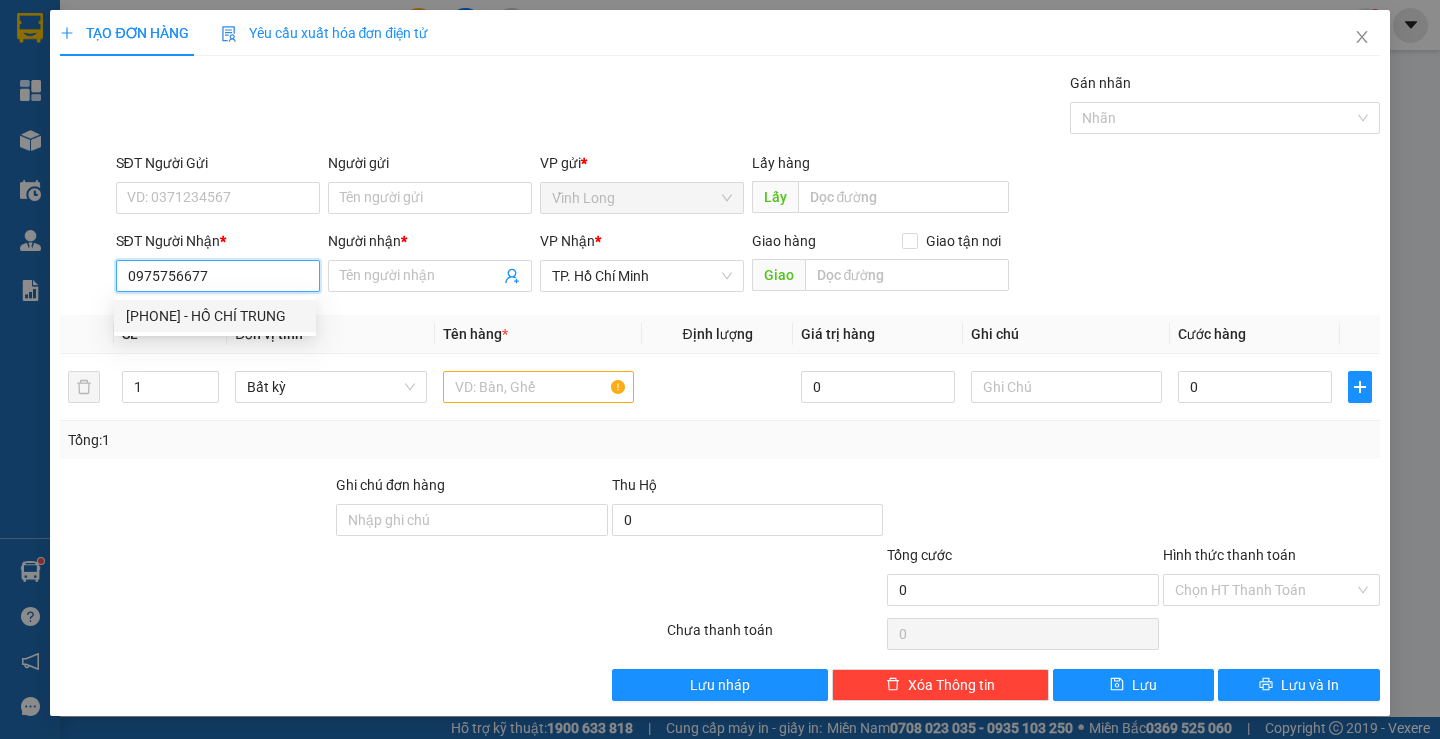 click on "[PHONE] - HỒ CHÍ TRUNG" at bounding box center [215, 316] 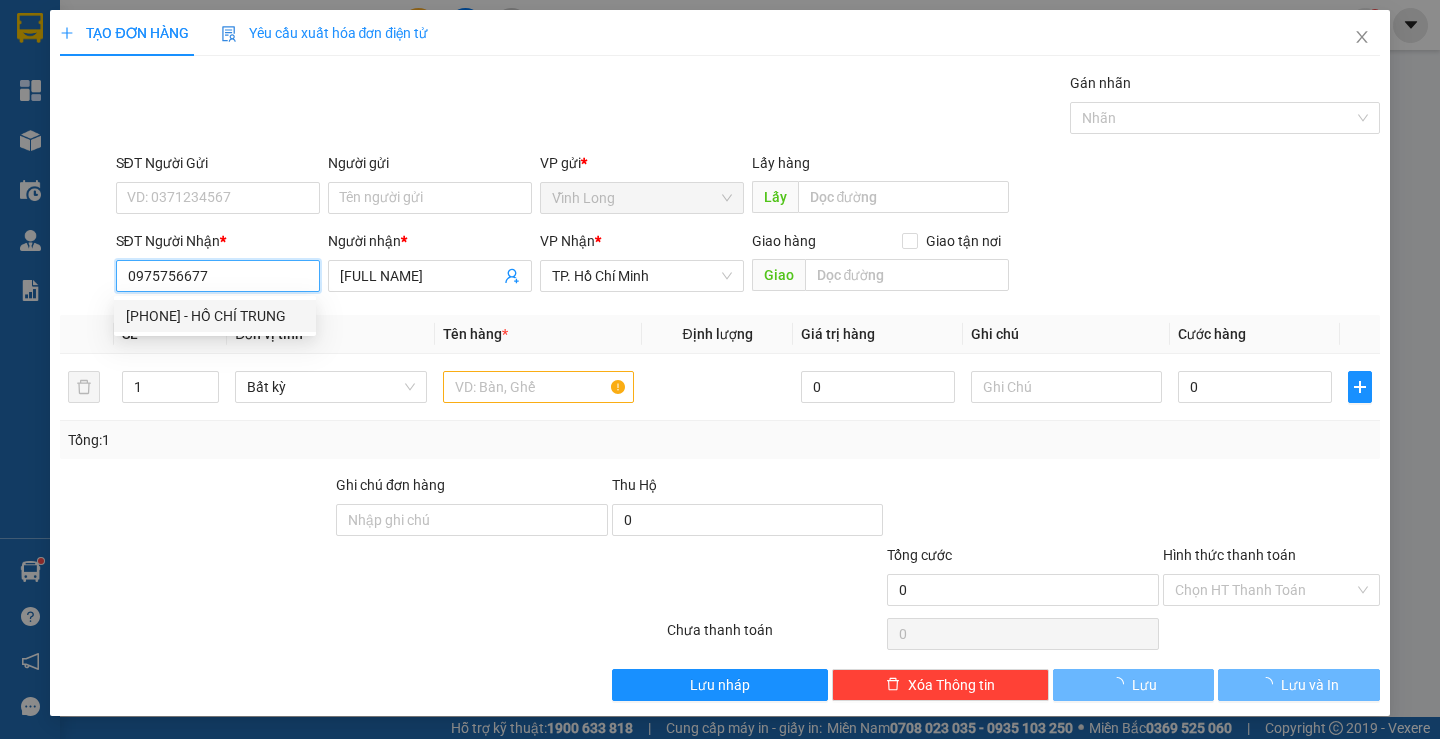 type on "[FULL NAME]" 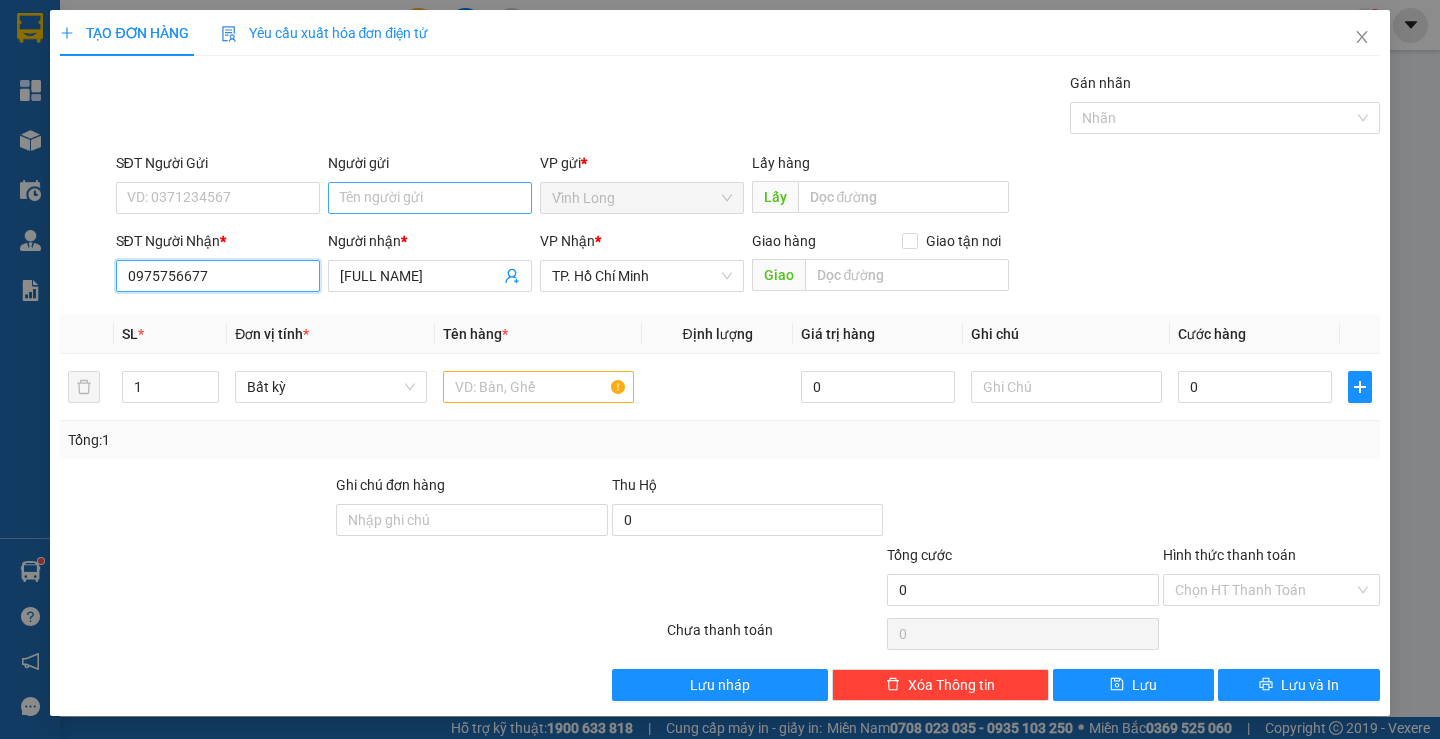 type on "0975756677" 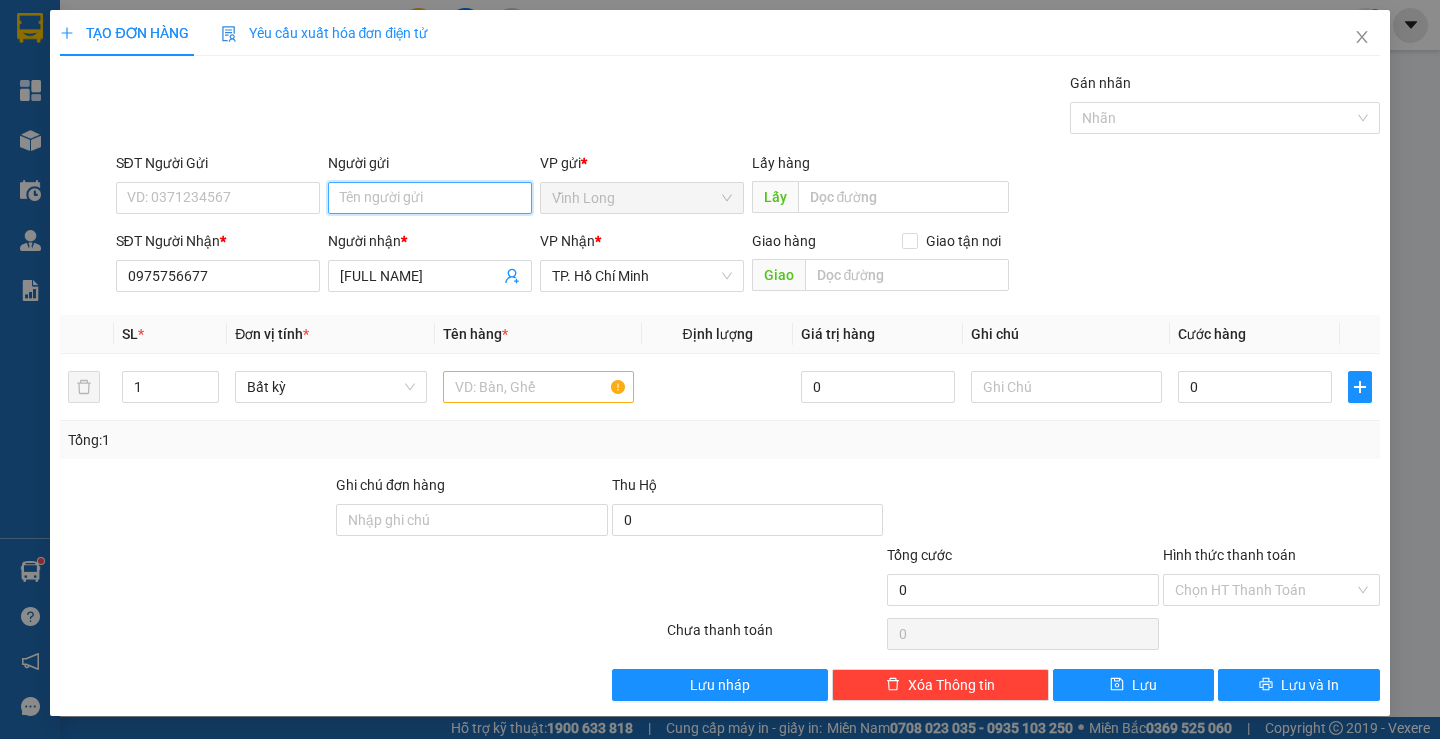 click on "Người gửi" at bounding box center (430, 198) 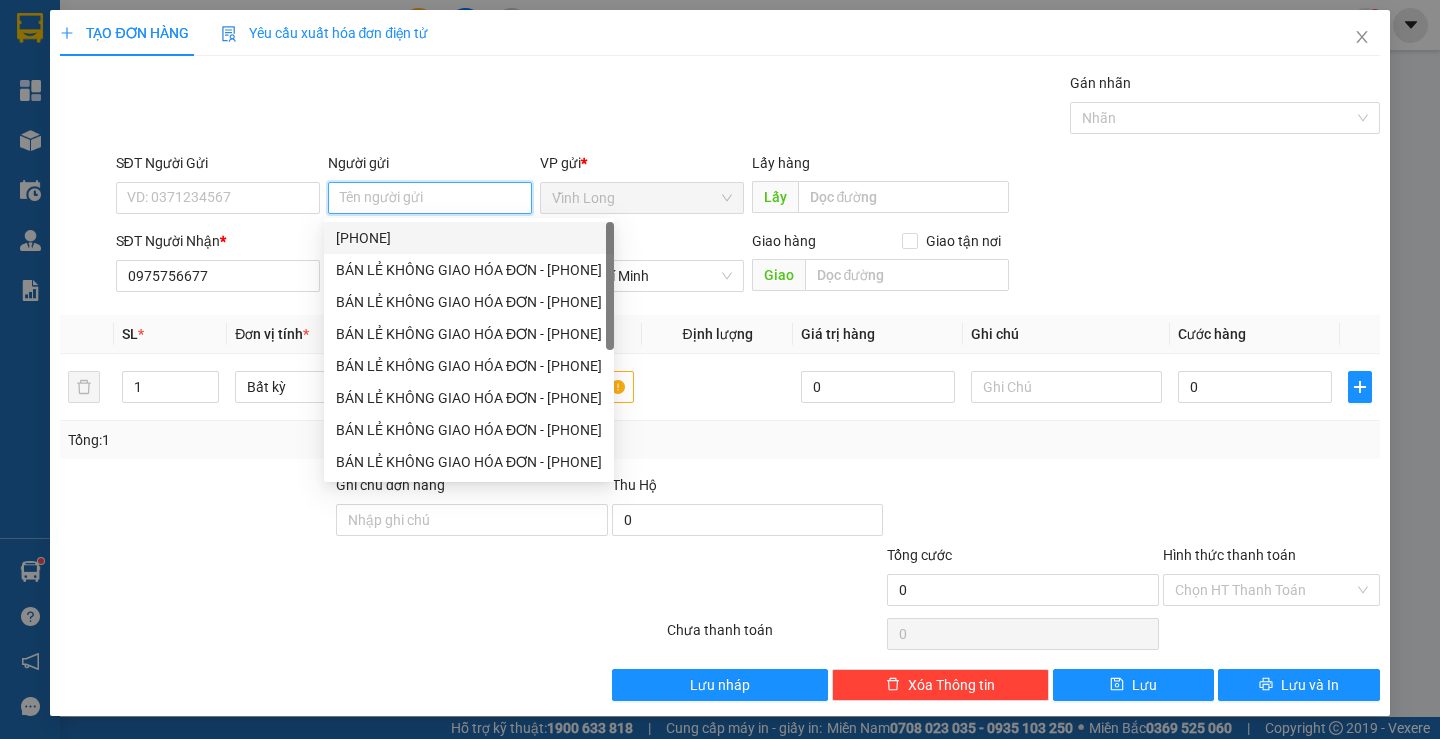 click on "[PHONE]" at bounding box center (469, 238) 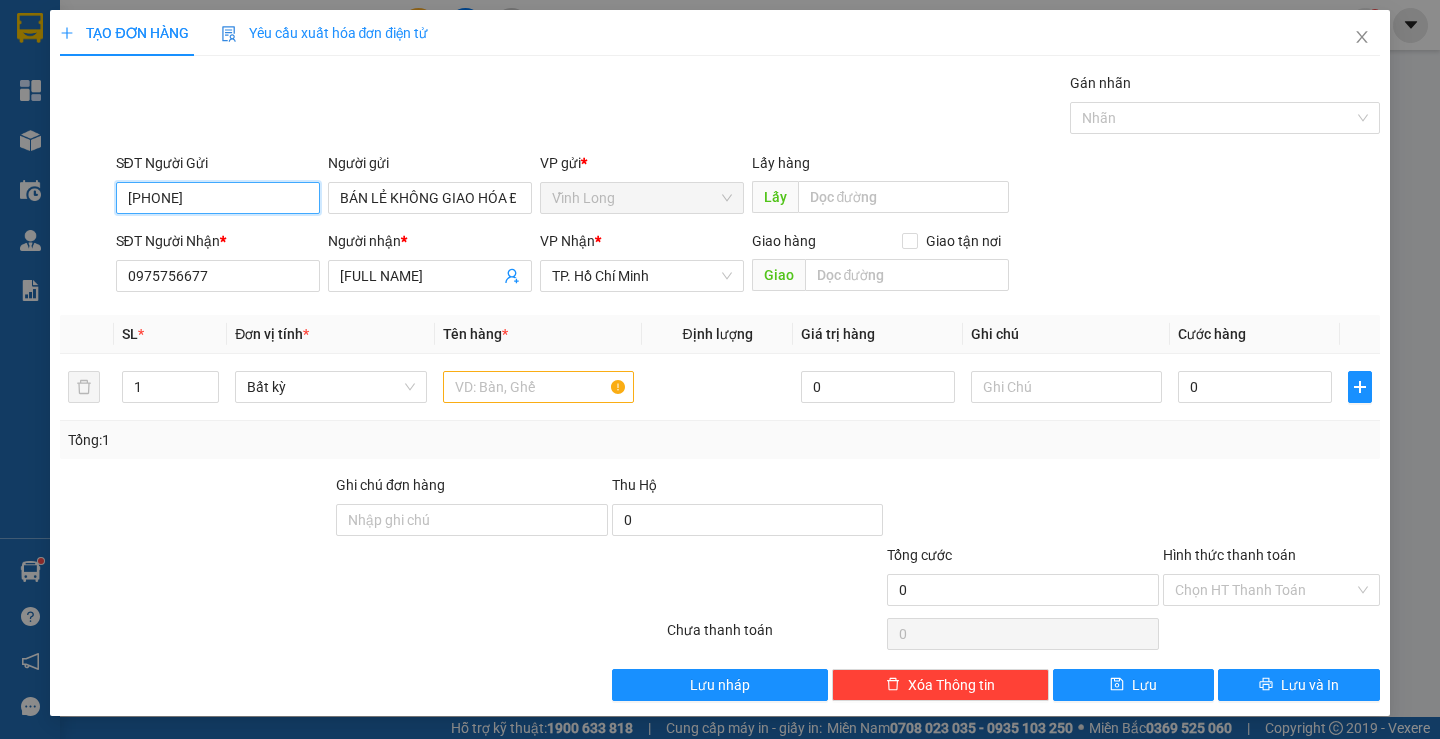 drag, startPoint x: 280, startPoint y: 201, endPoint x: 0, endPoint y: 219, distance: 280.57797 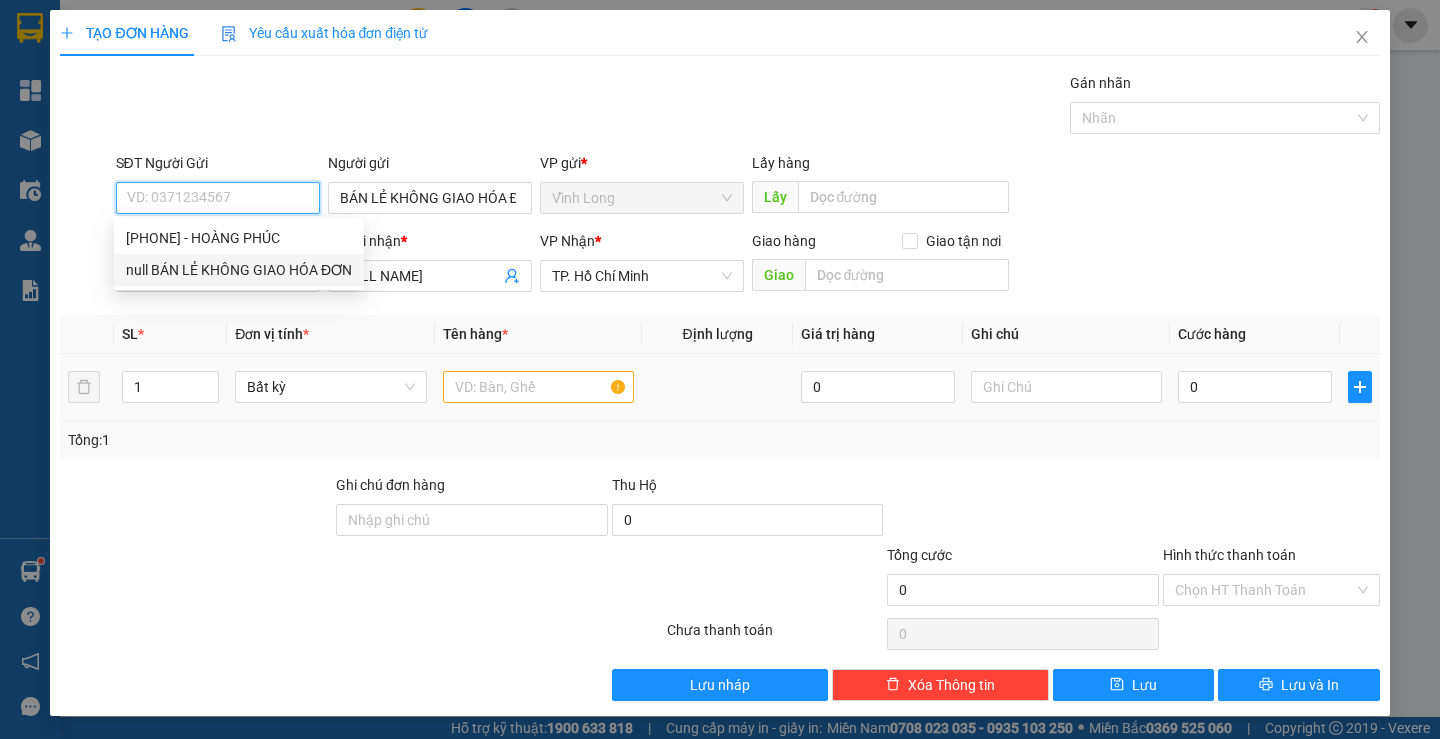 type 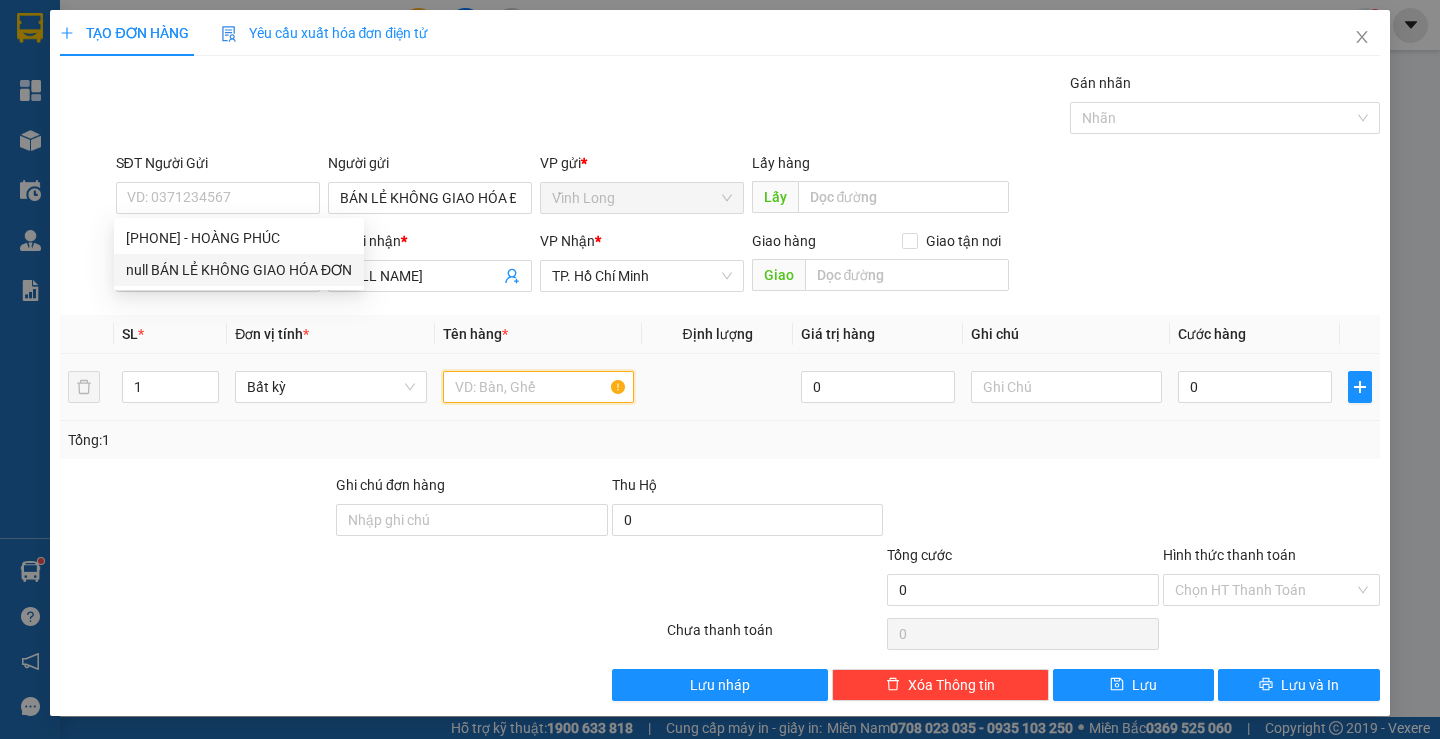 click at bounding box center (538, 387) 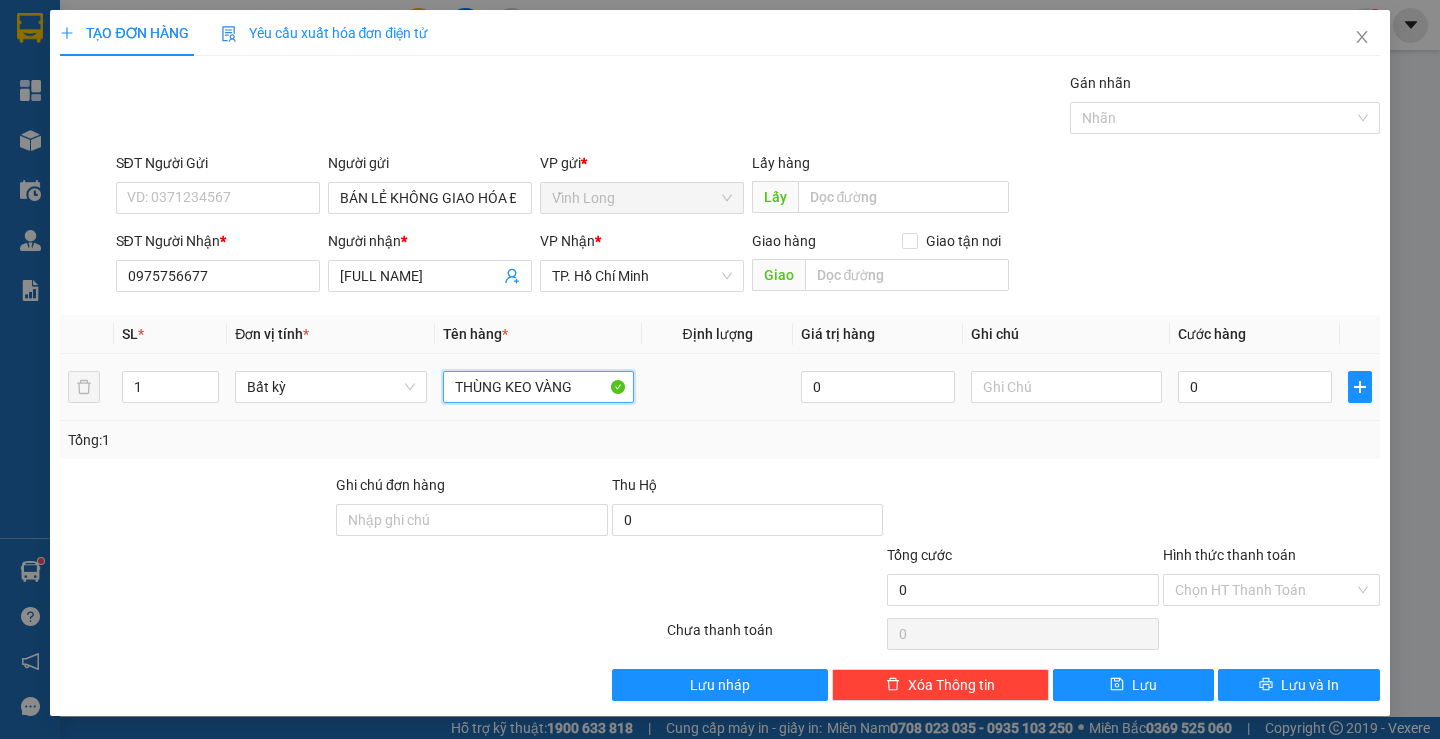 type on "THÙNG KEO VÀNG" 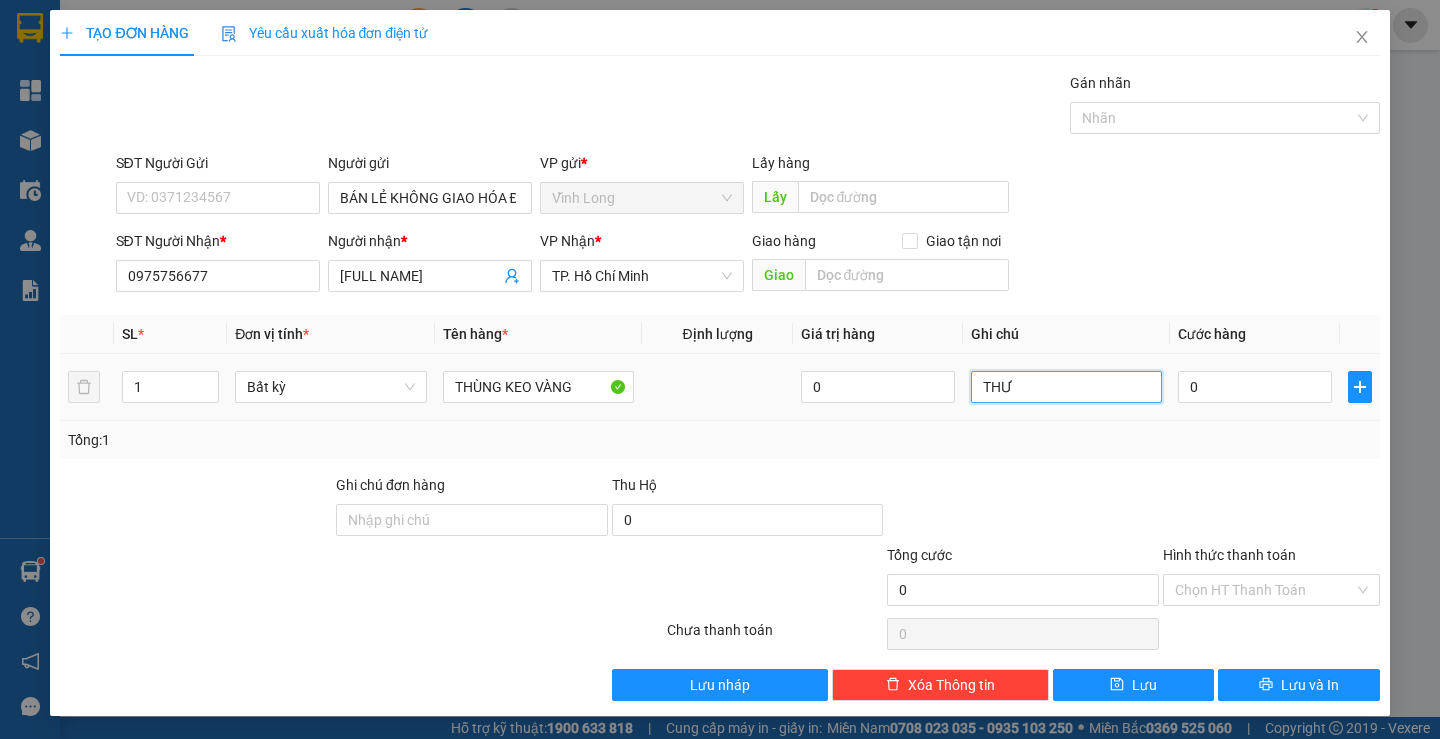 type on "THƯ" 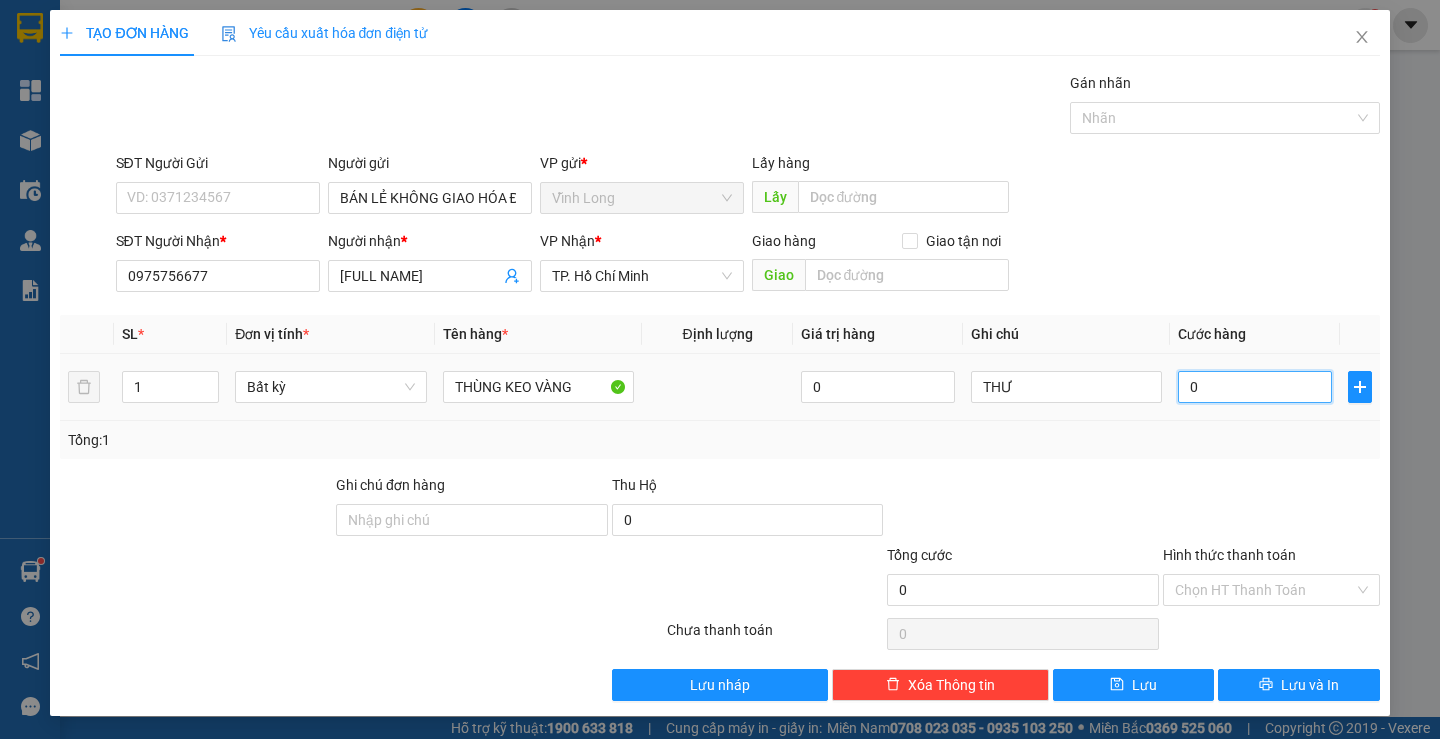 type on "3" 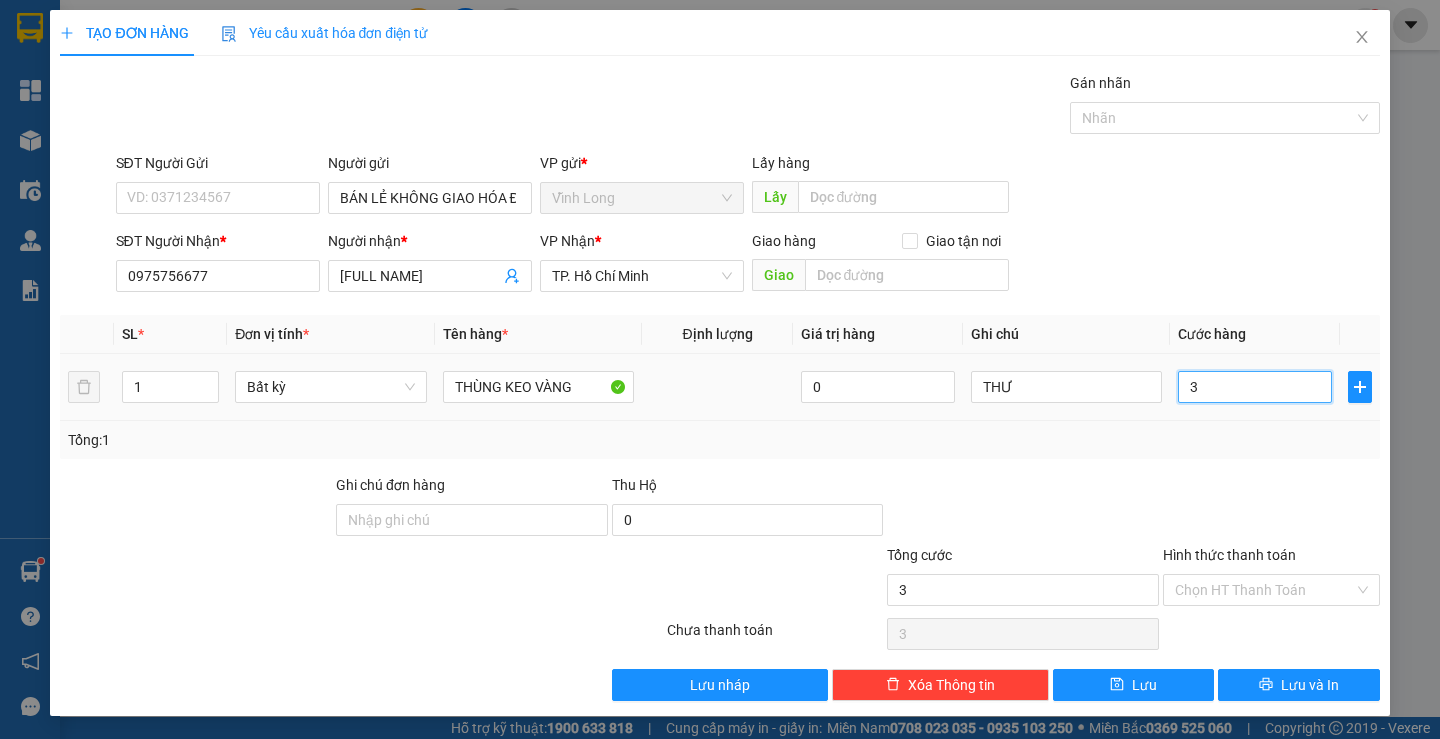 type on "30" 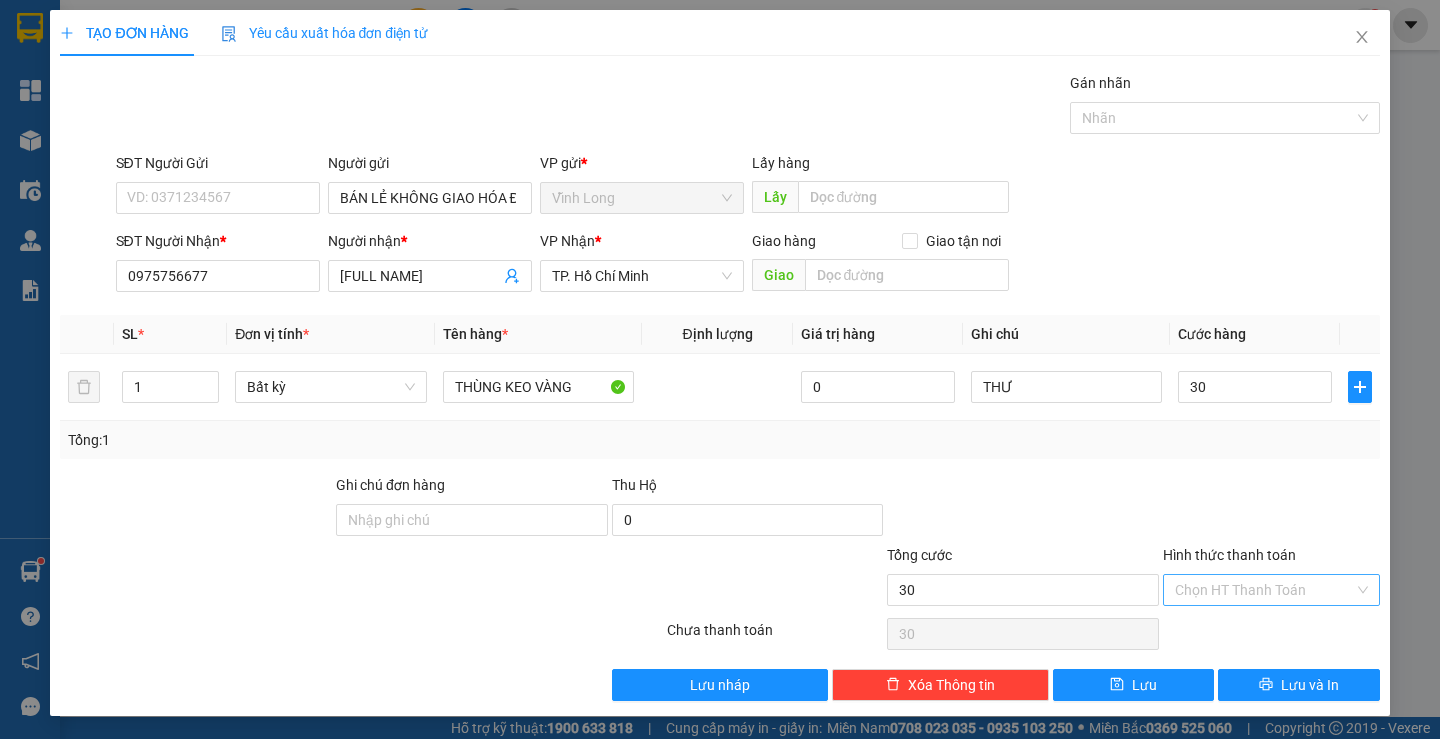 type on "30.000" 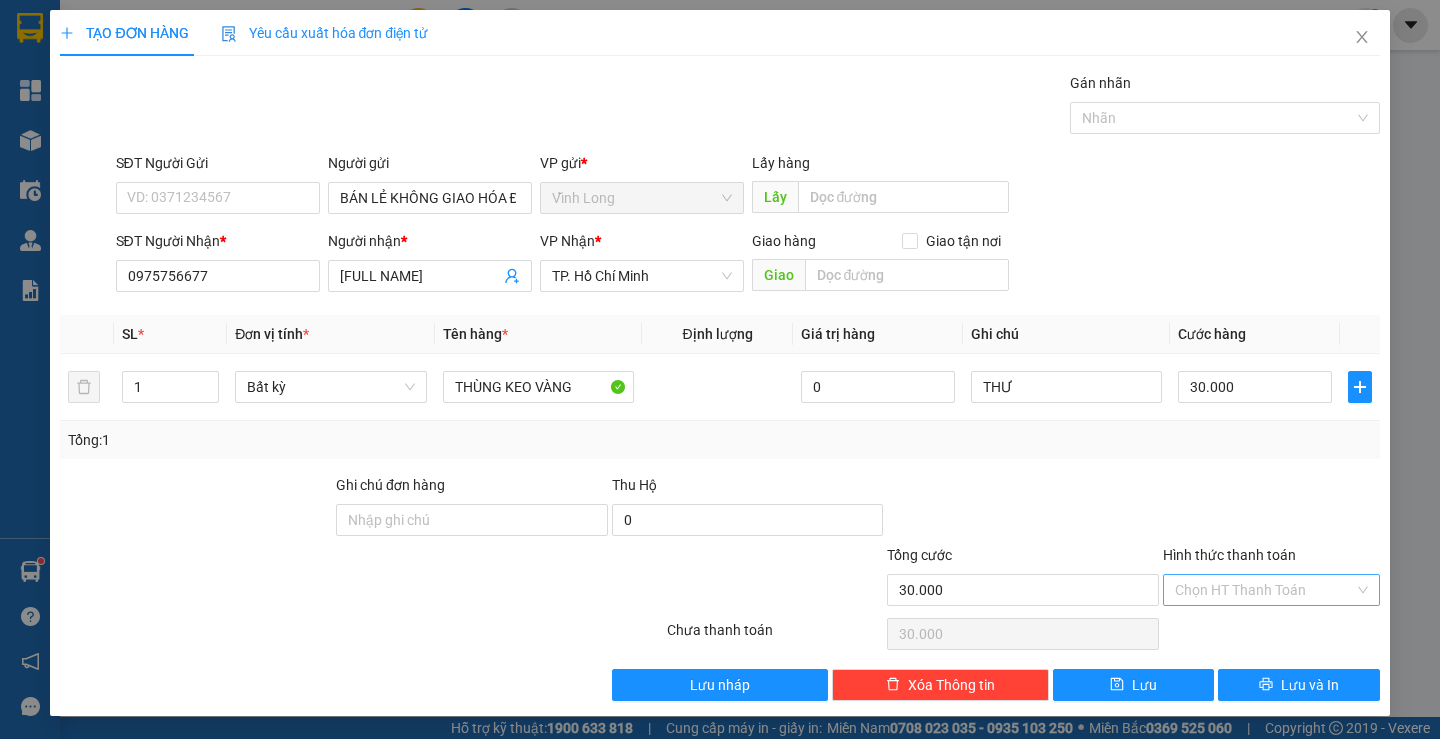 click on "Hình thức thanh toán" at bounding box center (1264, 590) 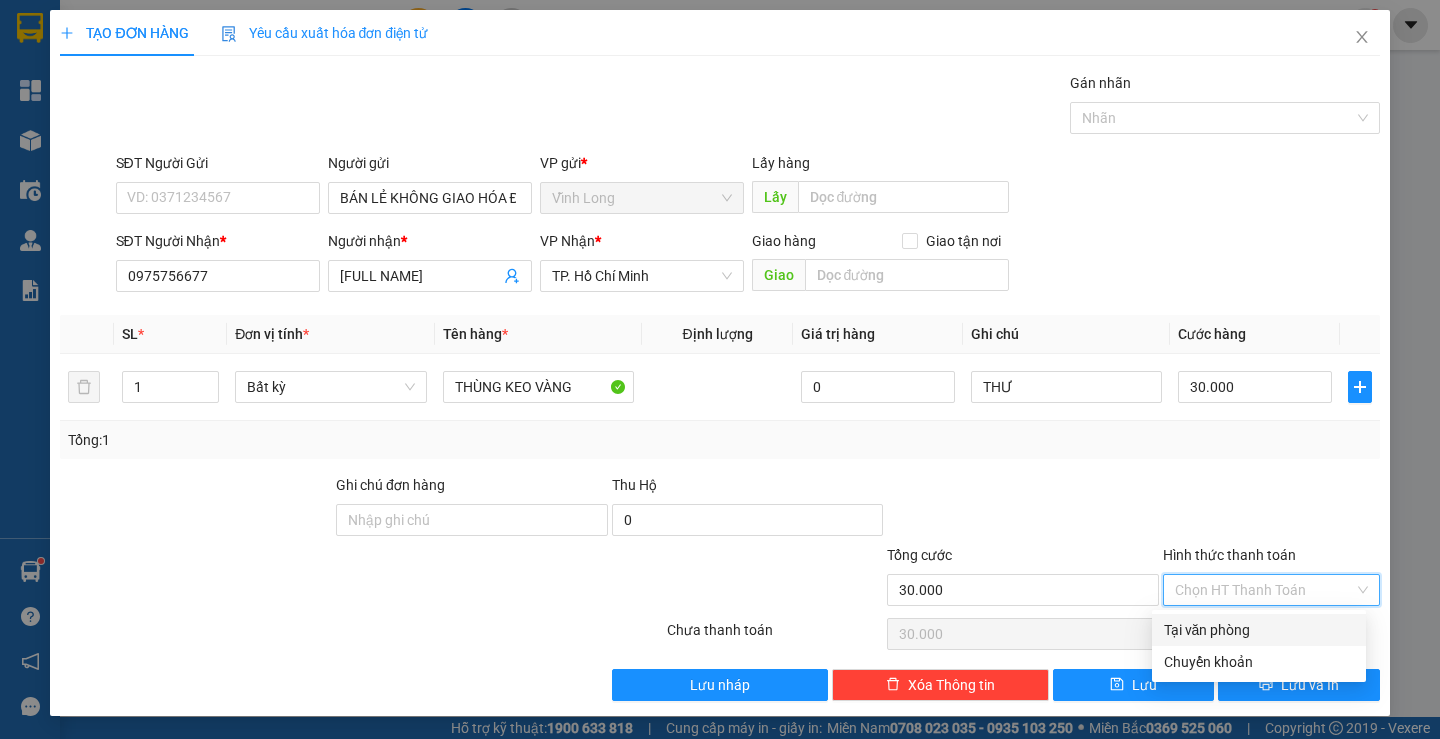 click on "Tại văn phòng" at bounding box center [1259, 630] 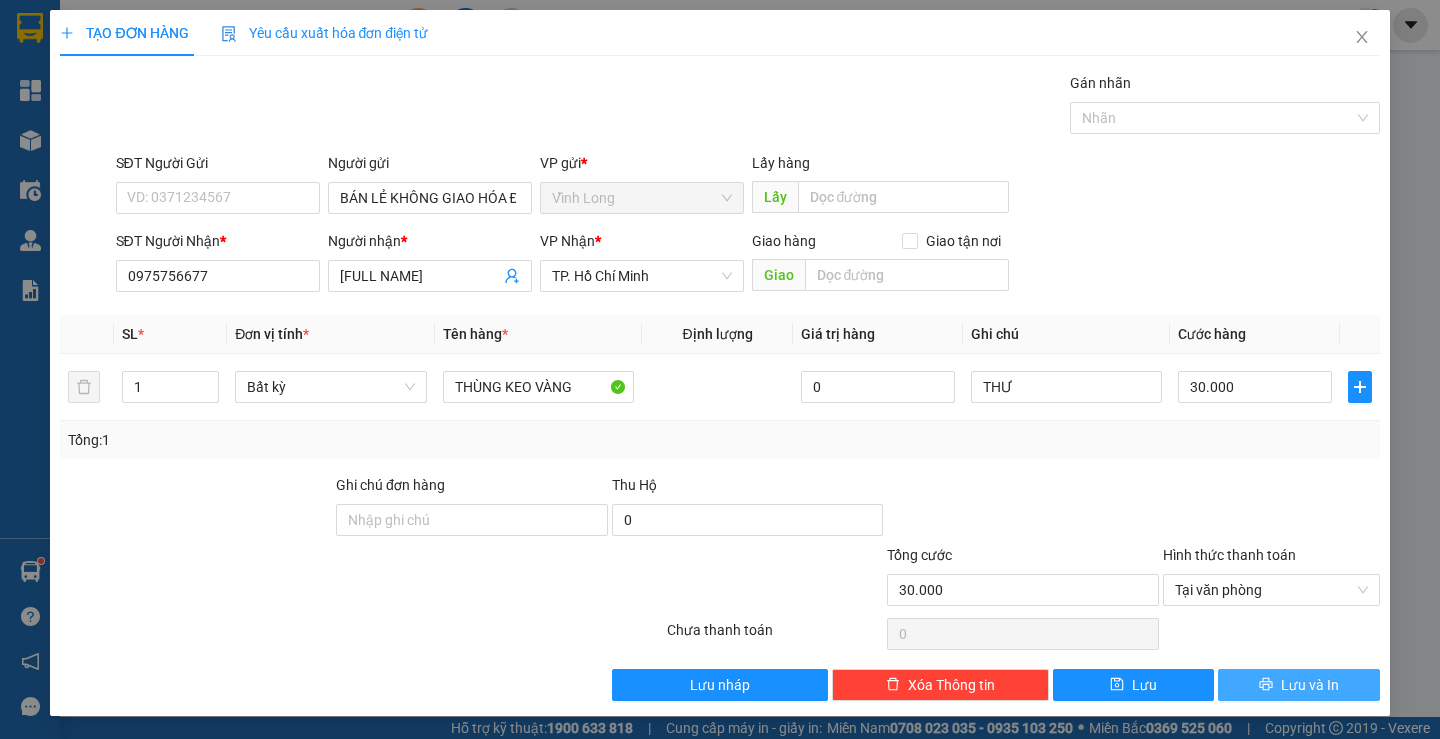 click on "Lưu và In" at bounding box center [1310, 685] 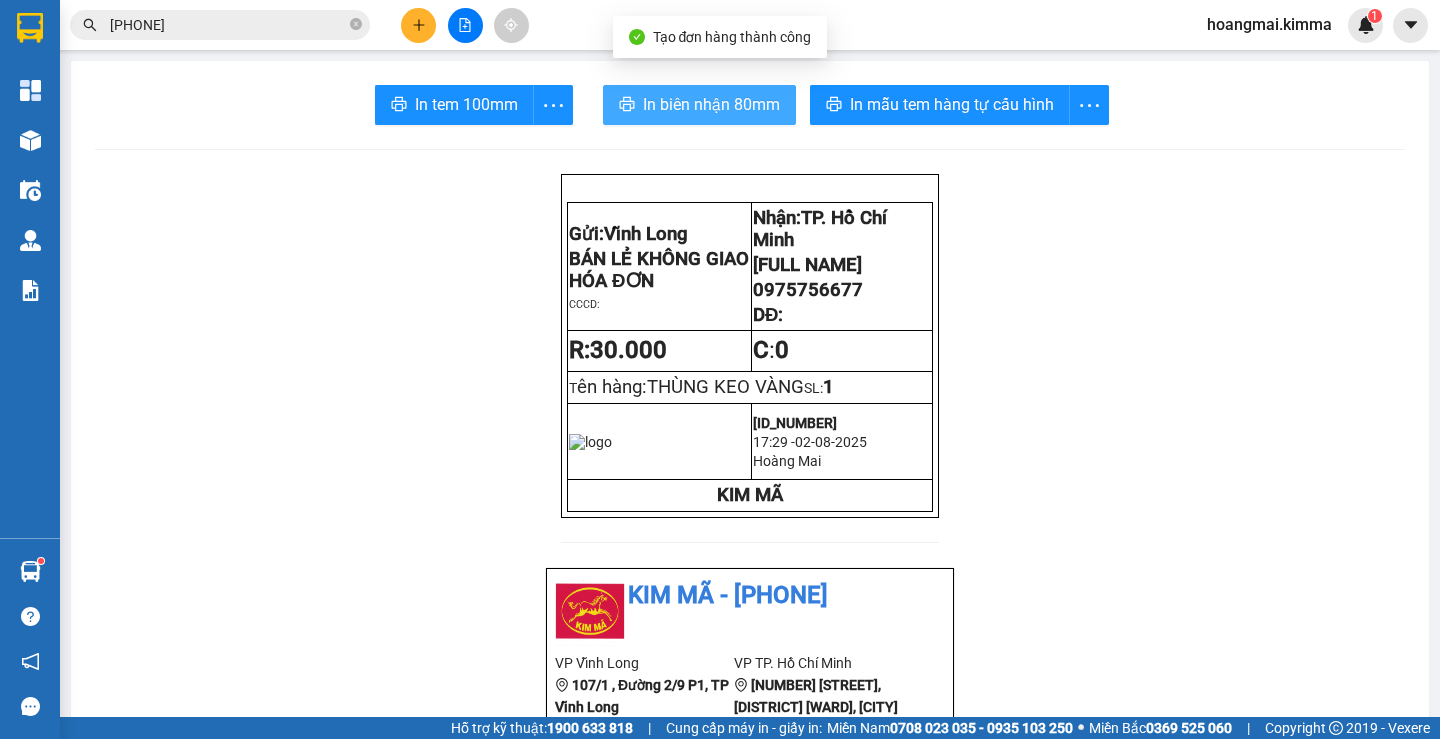 click on "In biên nhận 80mm" at bounding box center [711, 104] 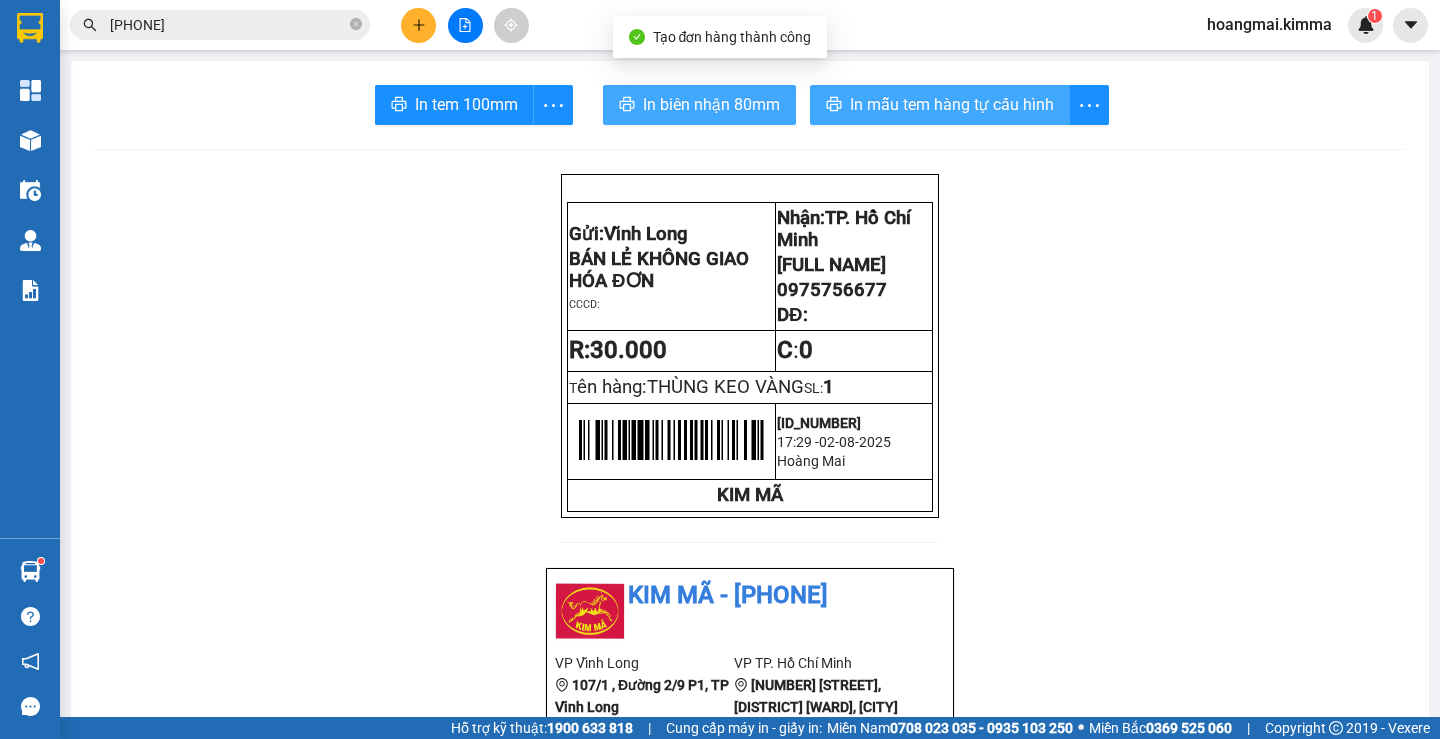 scroll, scrollTop: 0, scrollLeft: 0, axis: both 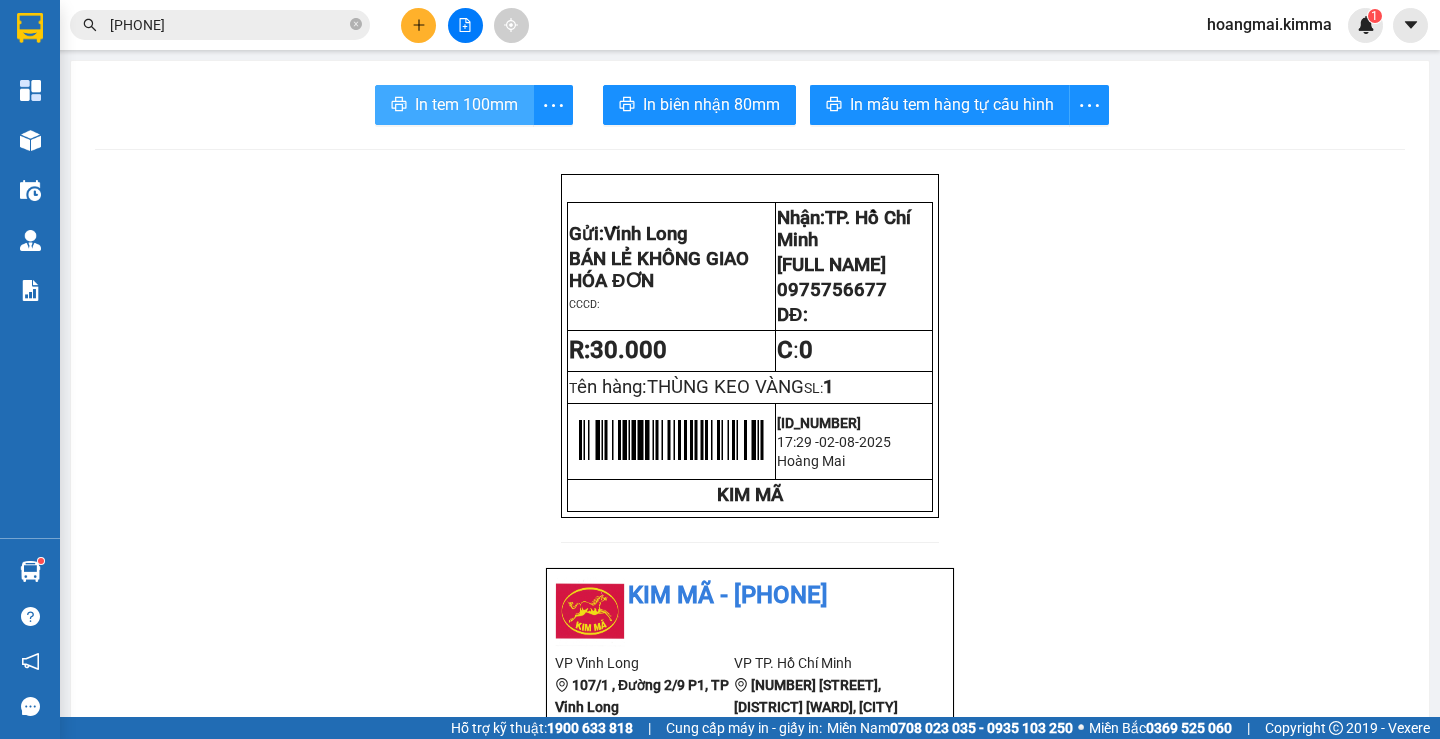 click on "In tem 100mm" at bounding box center [466, 104] 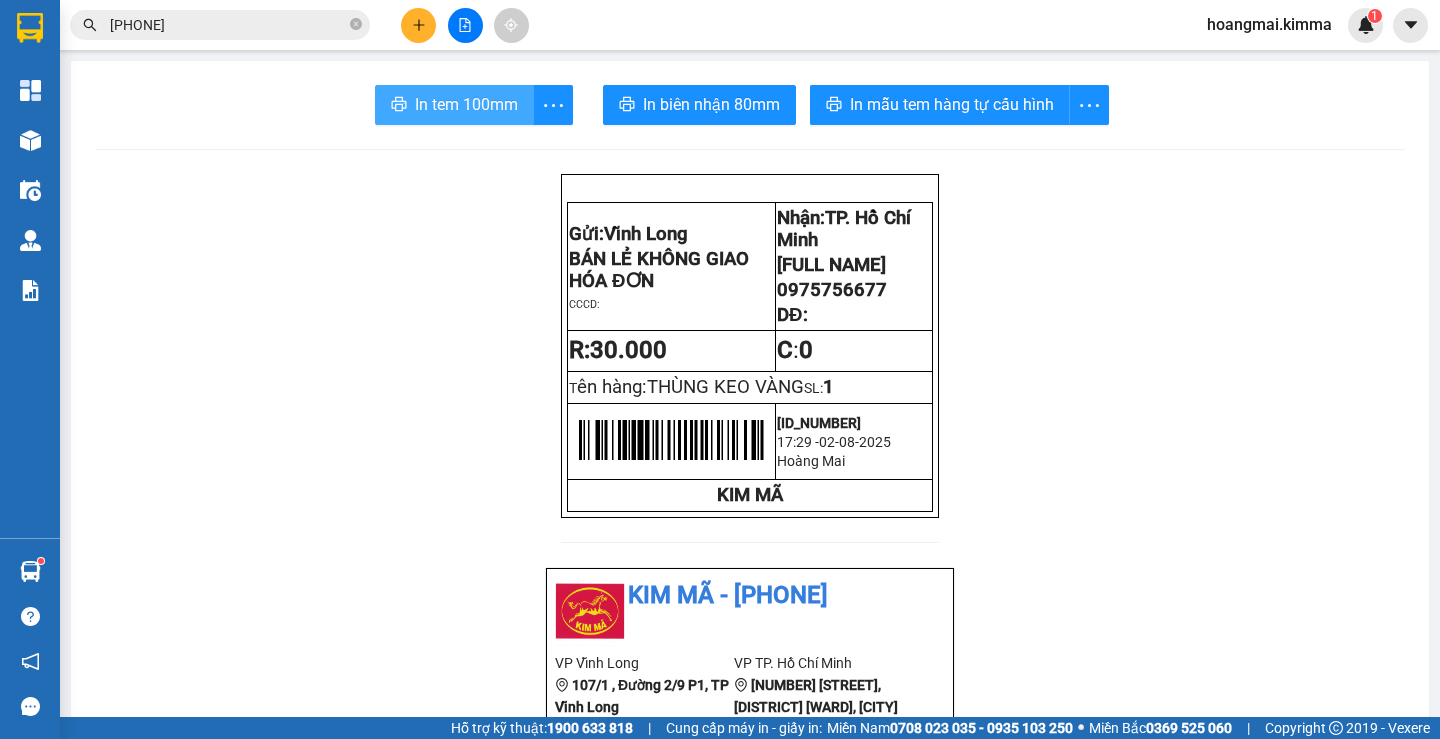 scroll, scrollTop: 0, scrollLeft: 0, axis: both 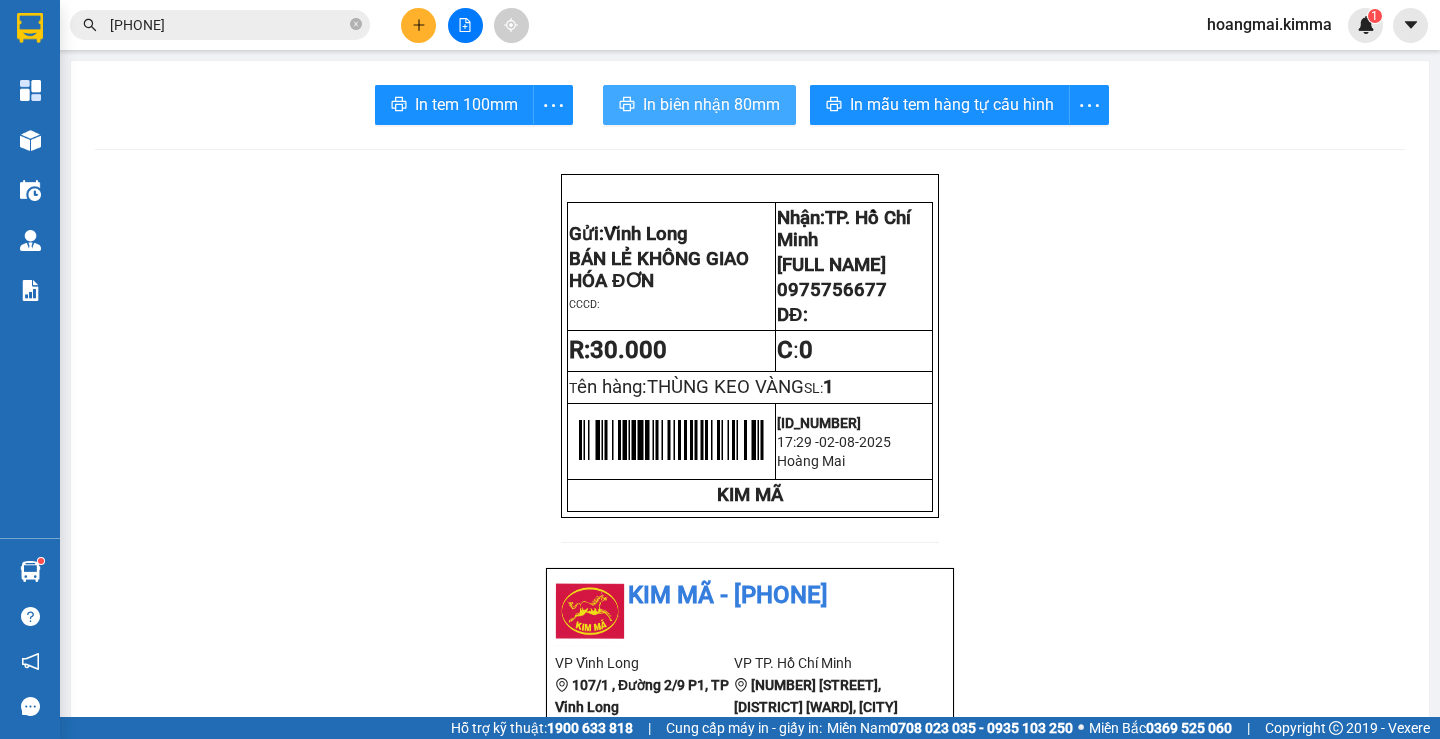 click on "In biên nhận 80mm" at bounding box center [711, 104] 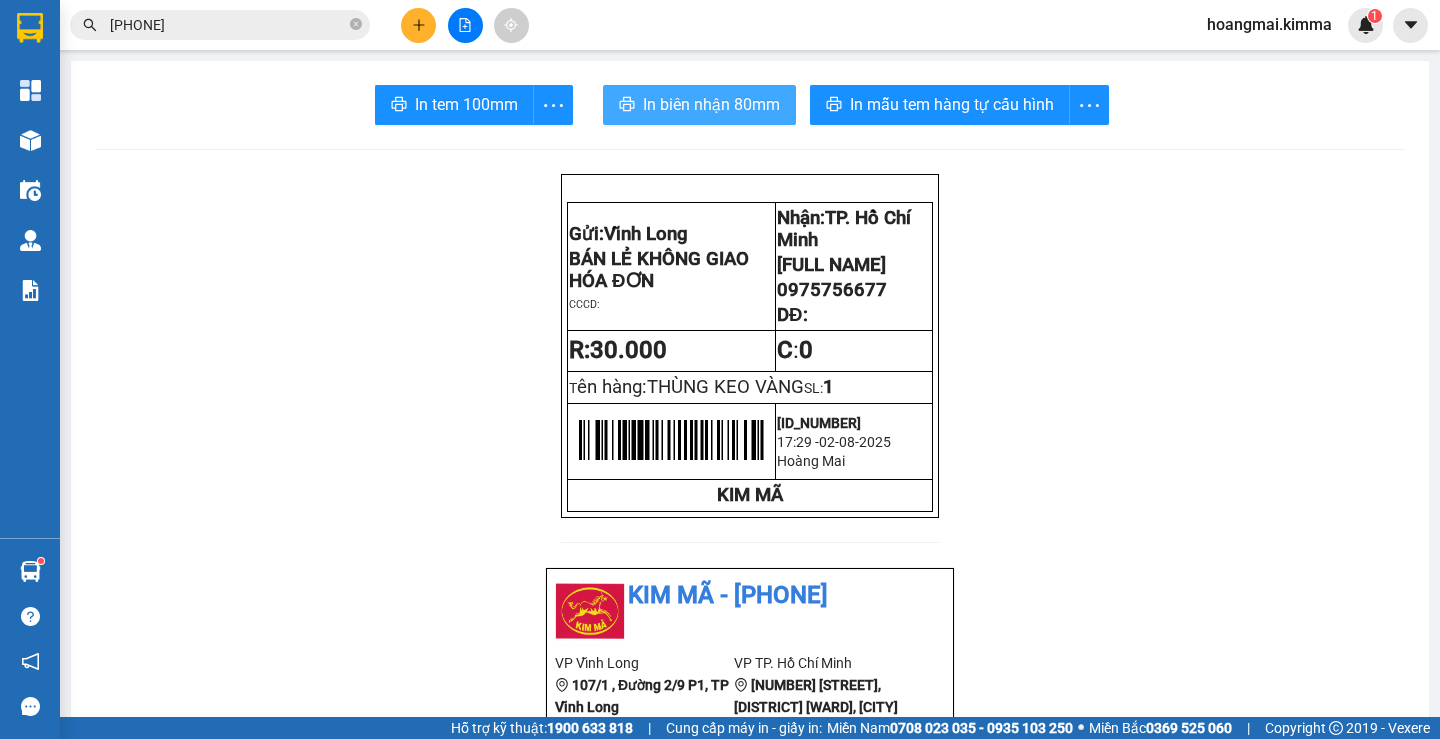 scroll, scrollTop: 0, scrollLeft: 0, axis: both 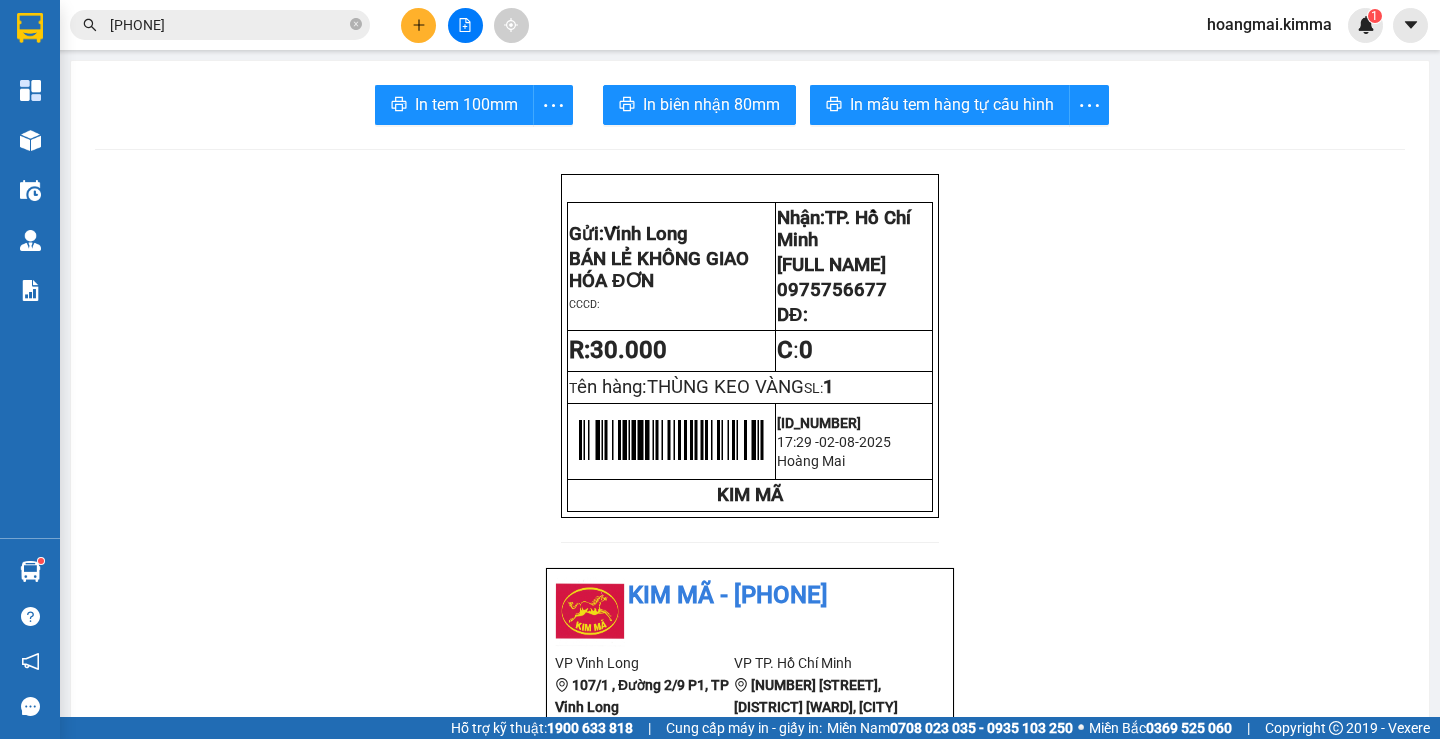 click at bounding box center (418, 25) 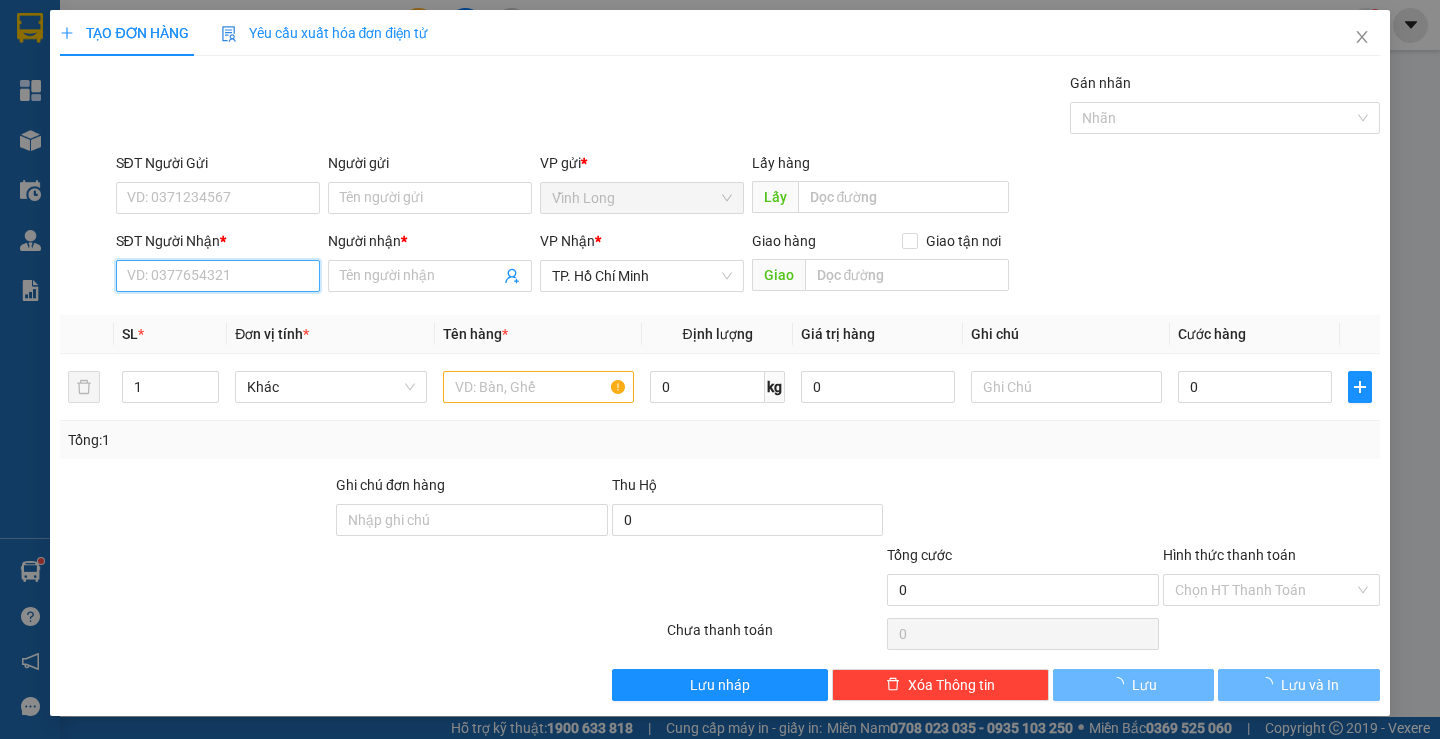 click on "SĐT Người Nhận  *" at bounding box center (218, 276) 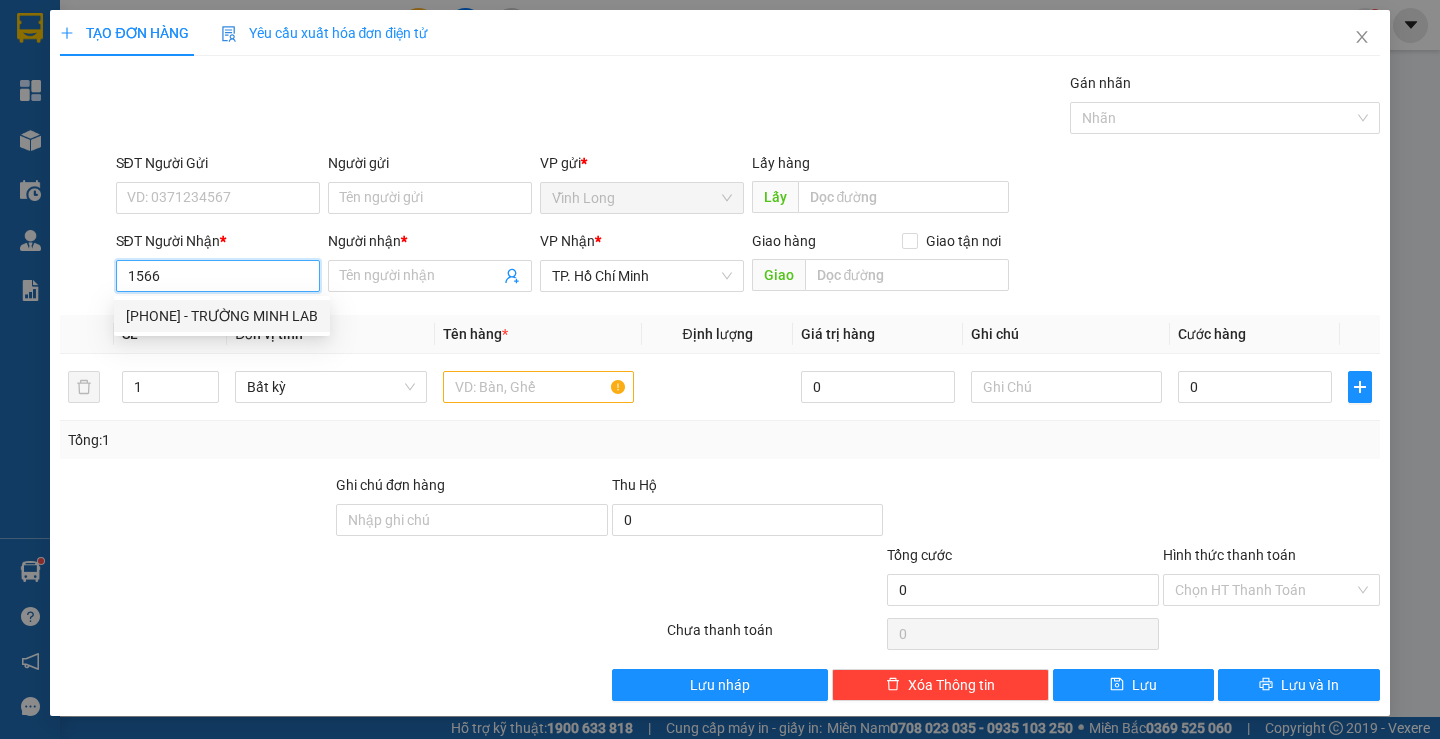 click on "[PHONE] - TRƯỜNG MINH LAB" at bounding box center [222, 316] 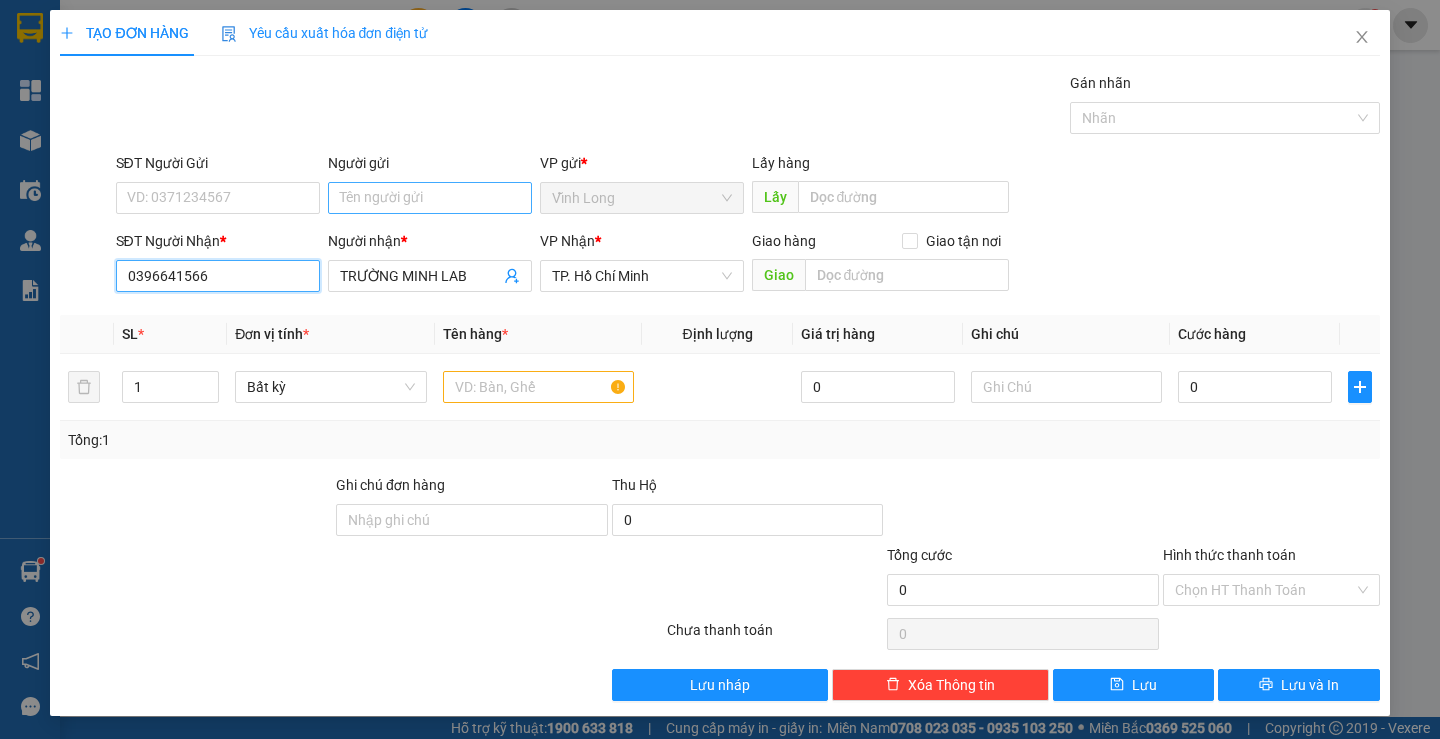 type on "0396641566" 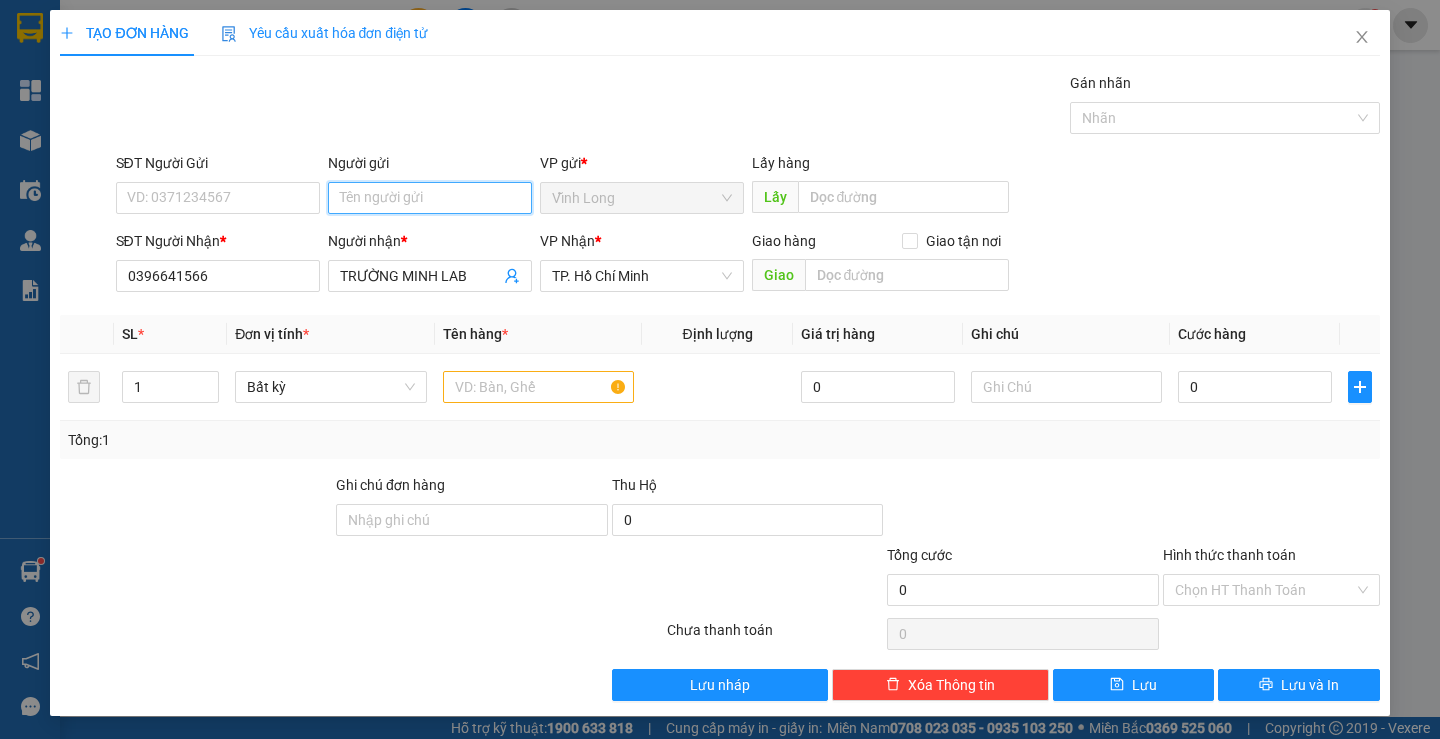 click on "Người gửi" at bounding box center (430, 198) 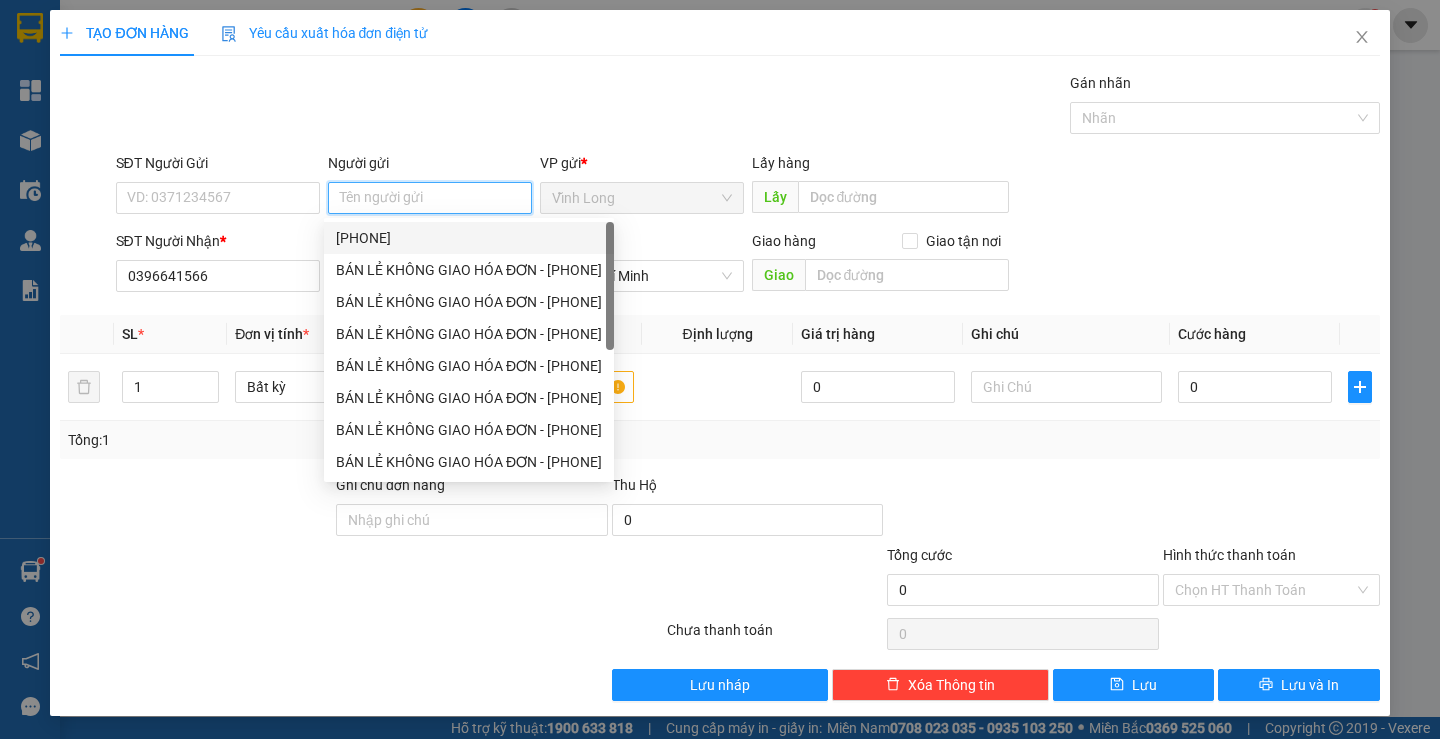 click on "[PHONE]" at bounding box center [469, 238] 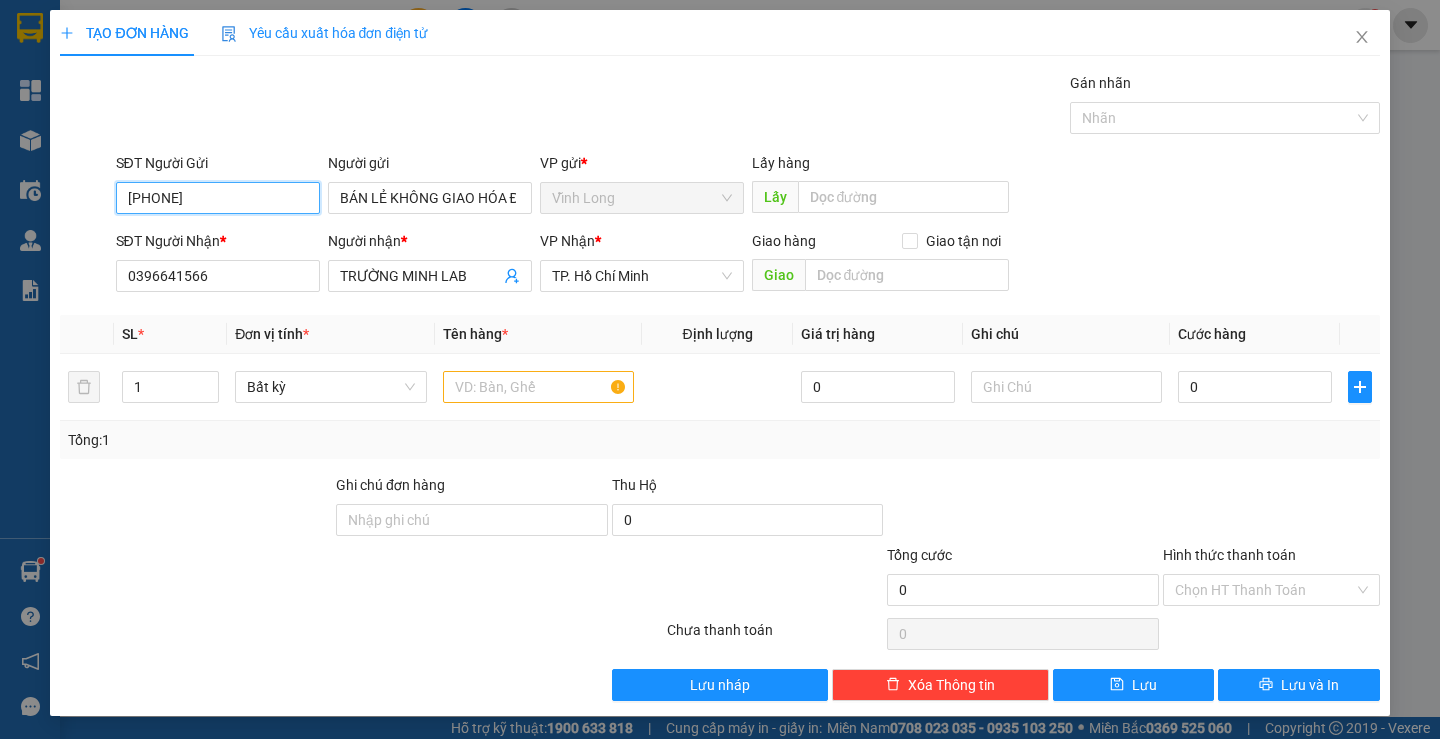 drag, startPoint x: 246, startPoint y: 203, endPoint x: 0, endPoint y: 204, distance: 246.00203 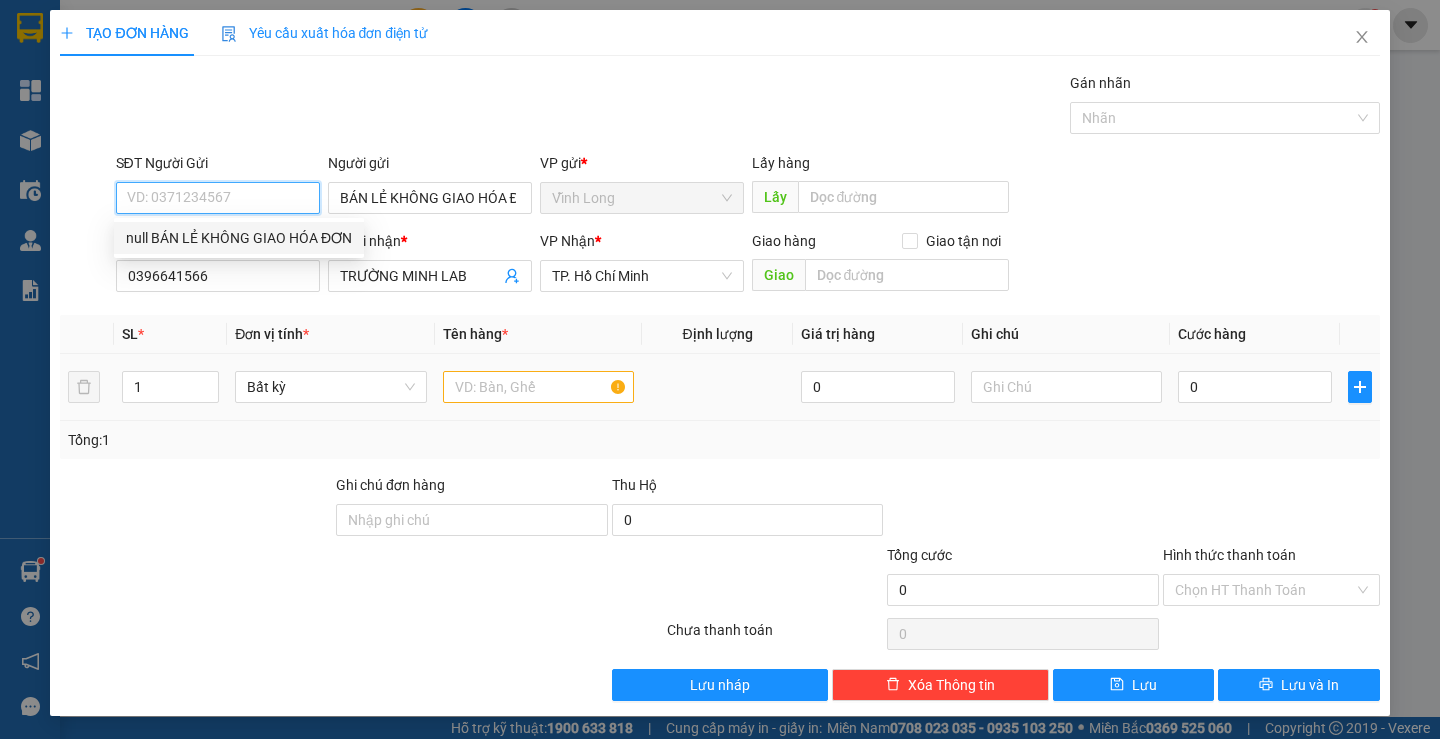 type 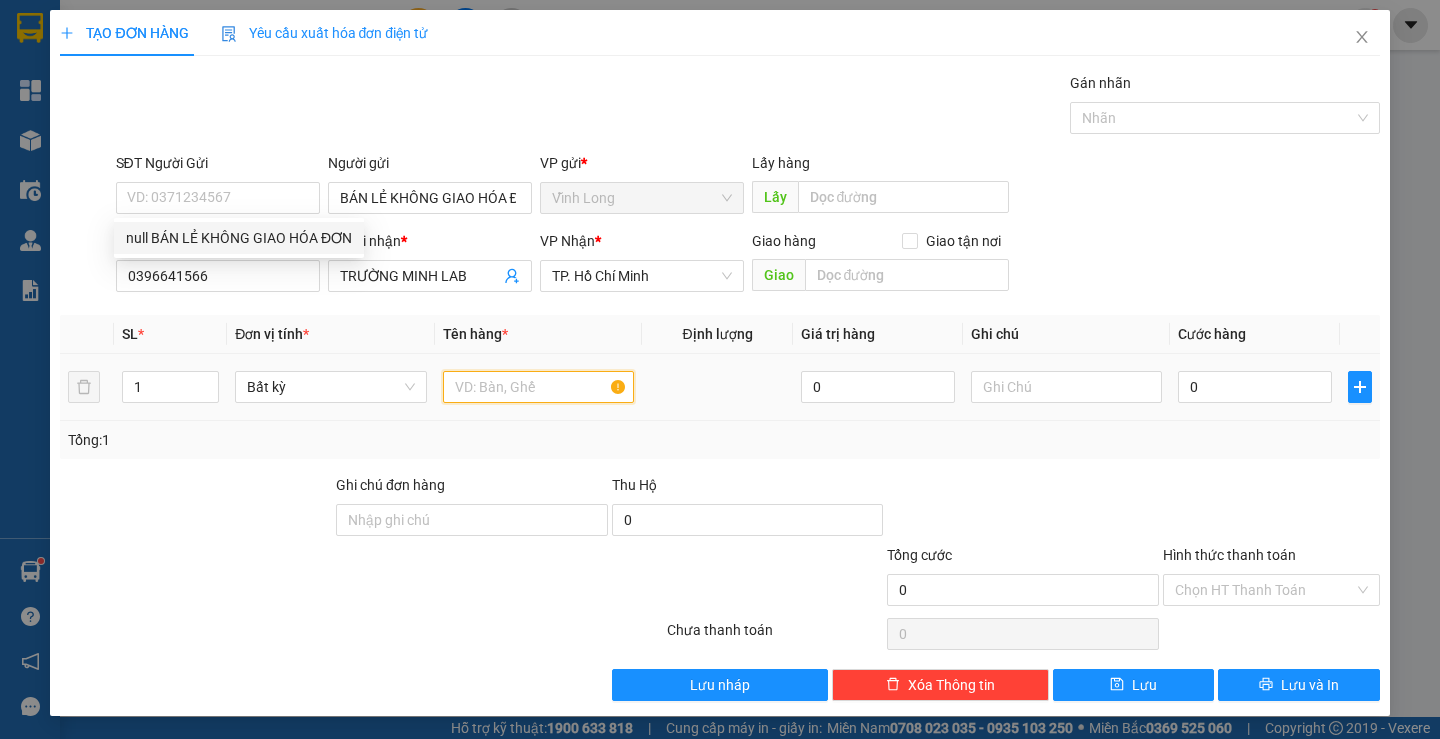 click at bounding box center (538, 387) 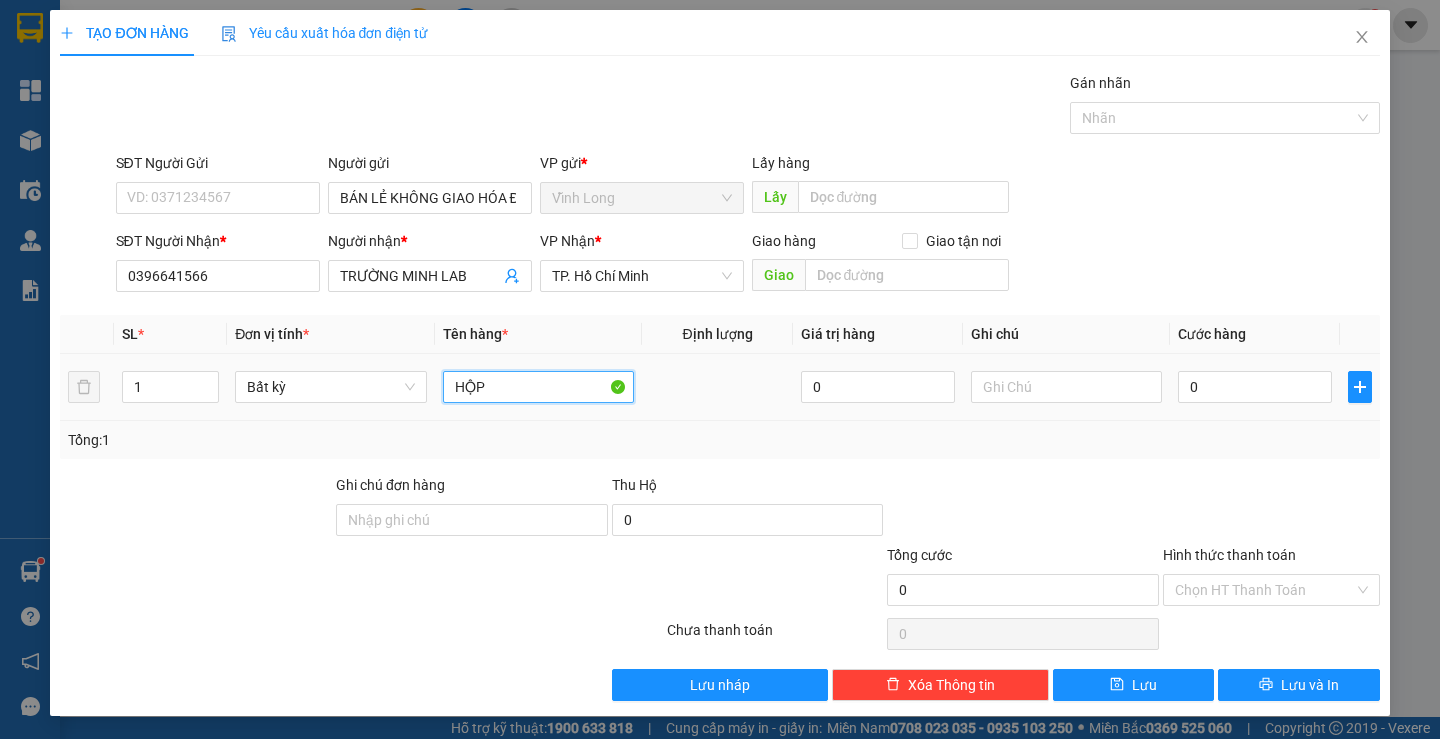 type on "HỘP" 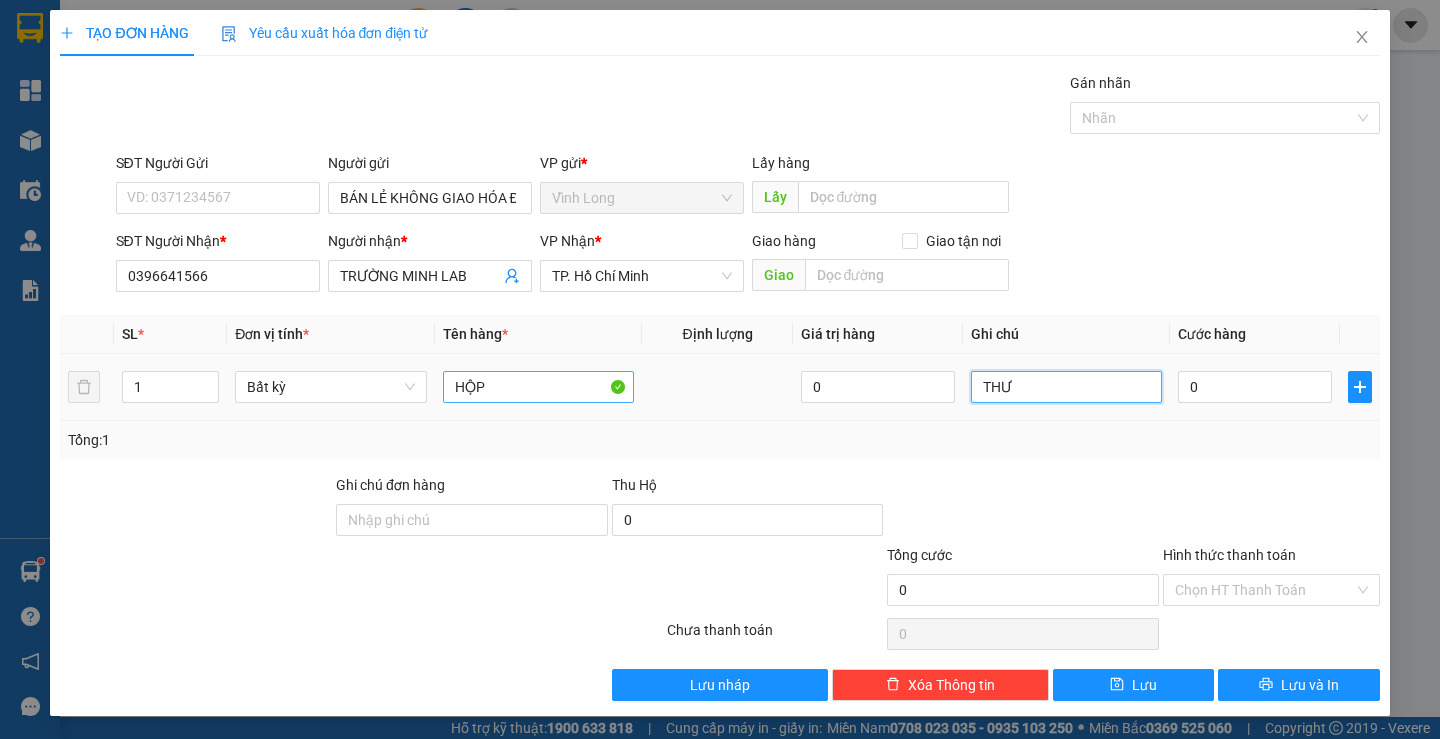 type on "THƯ" 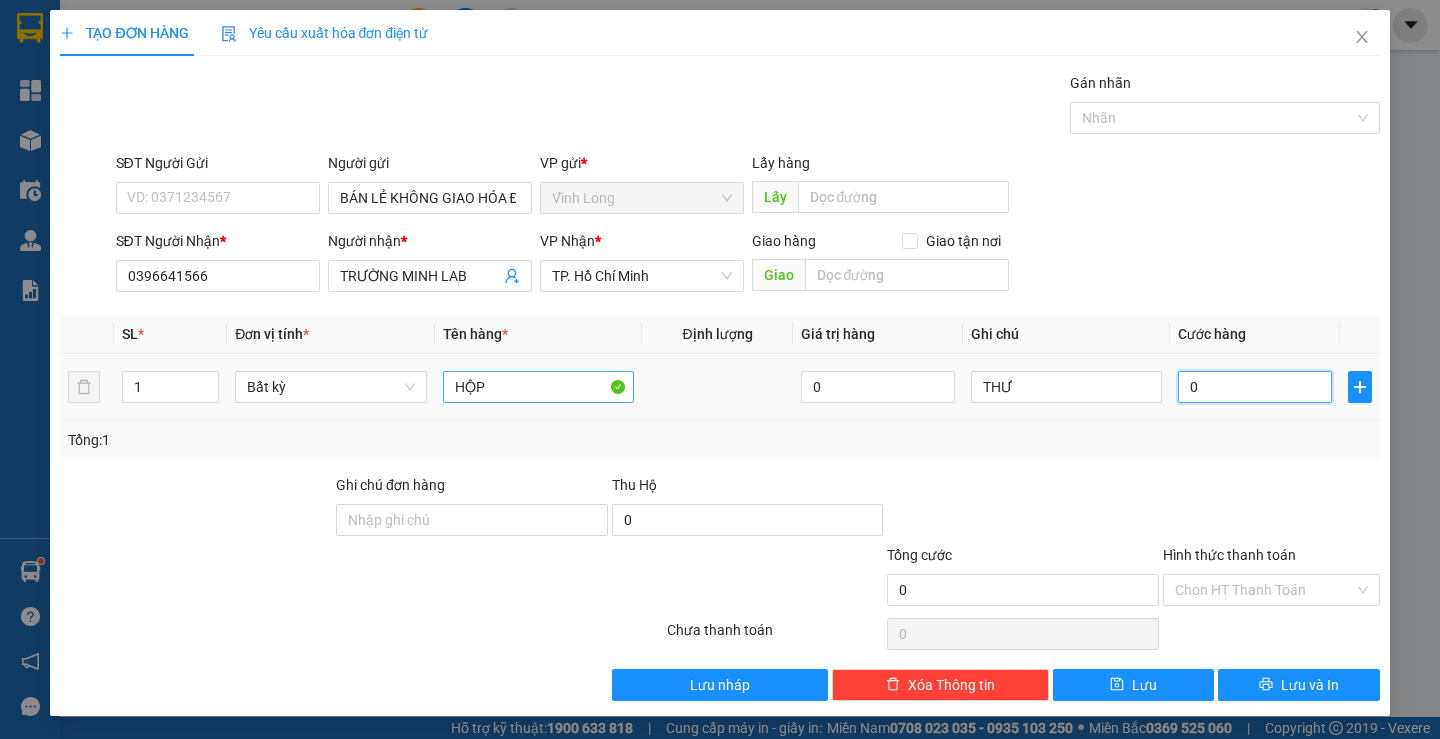 type on "2" 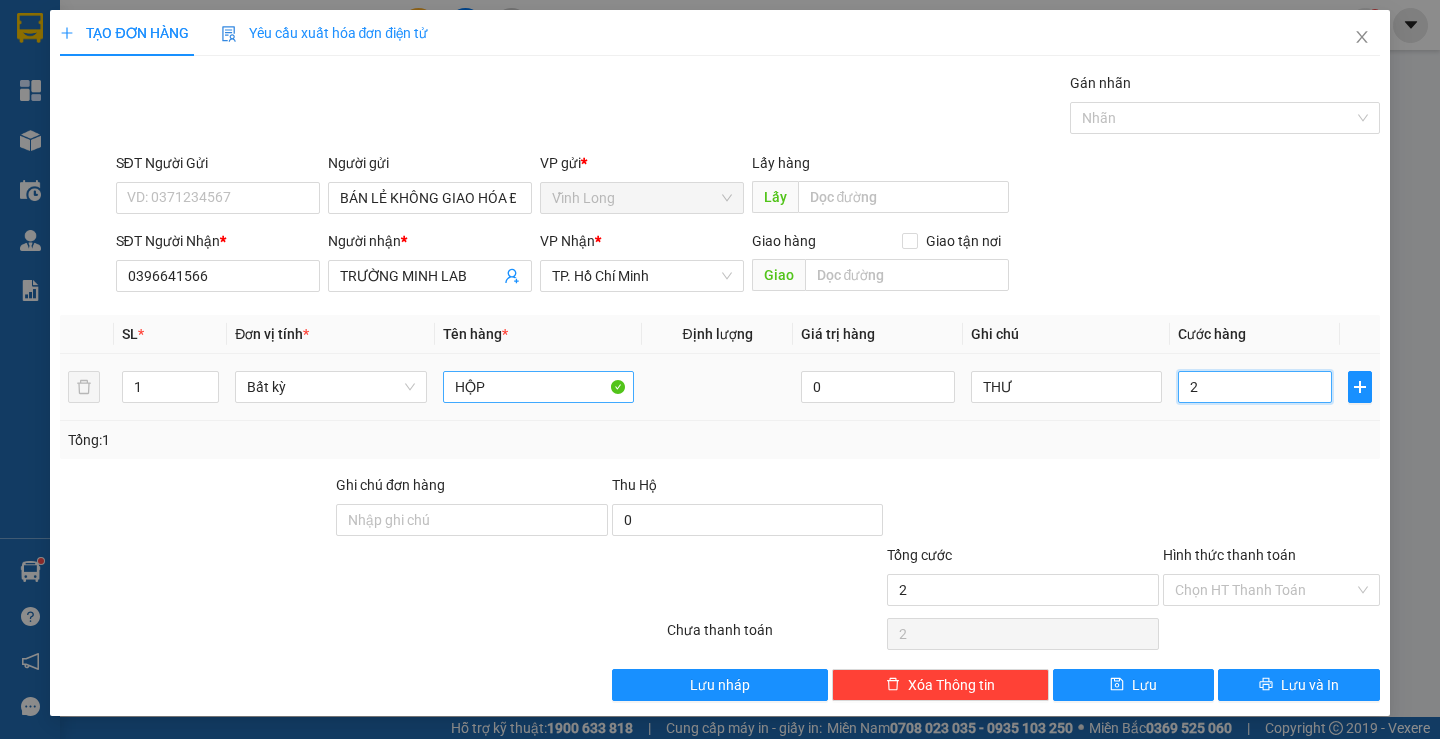 type on "20" 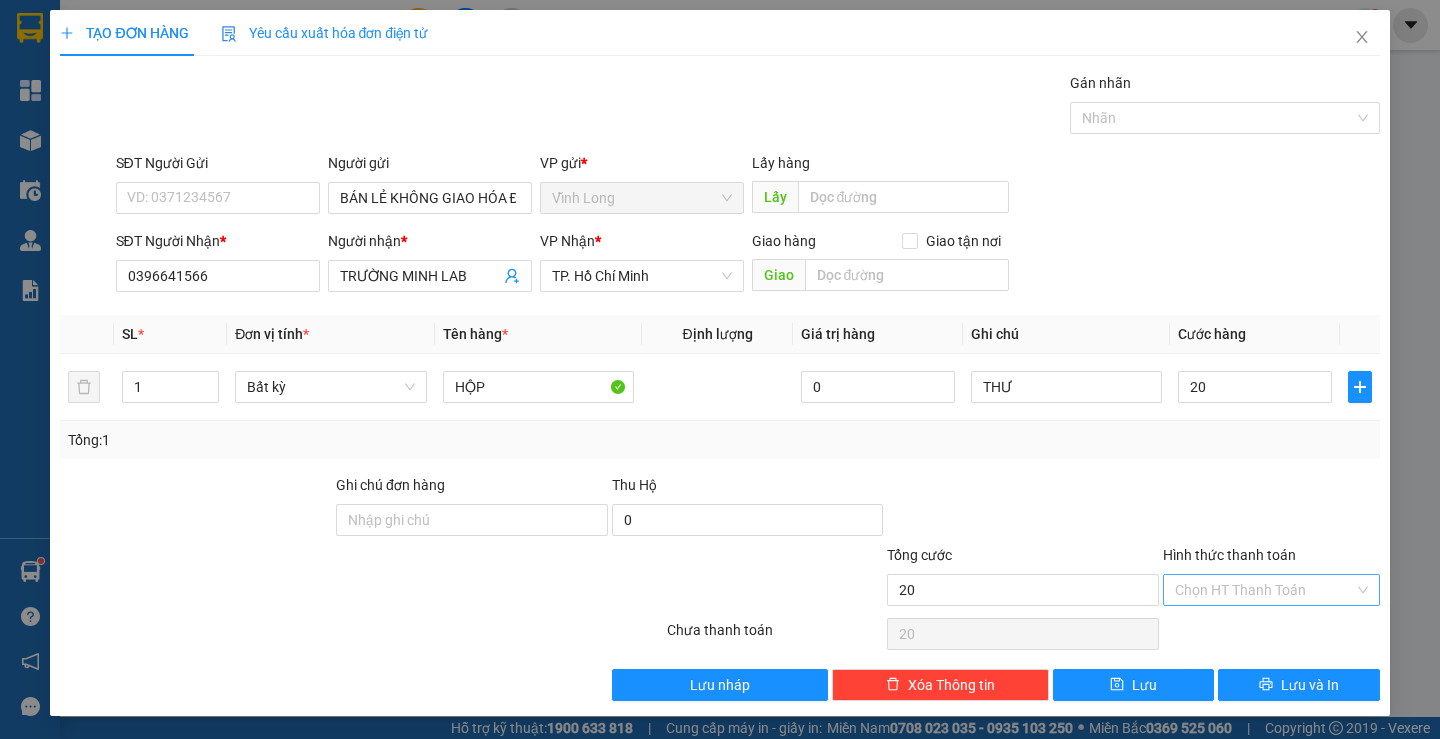 type on "20.000" 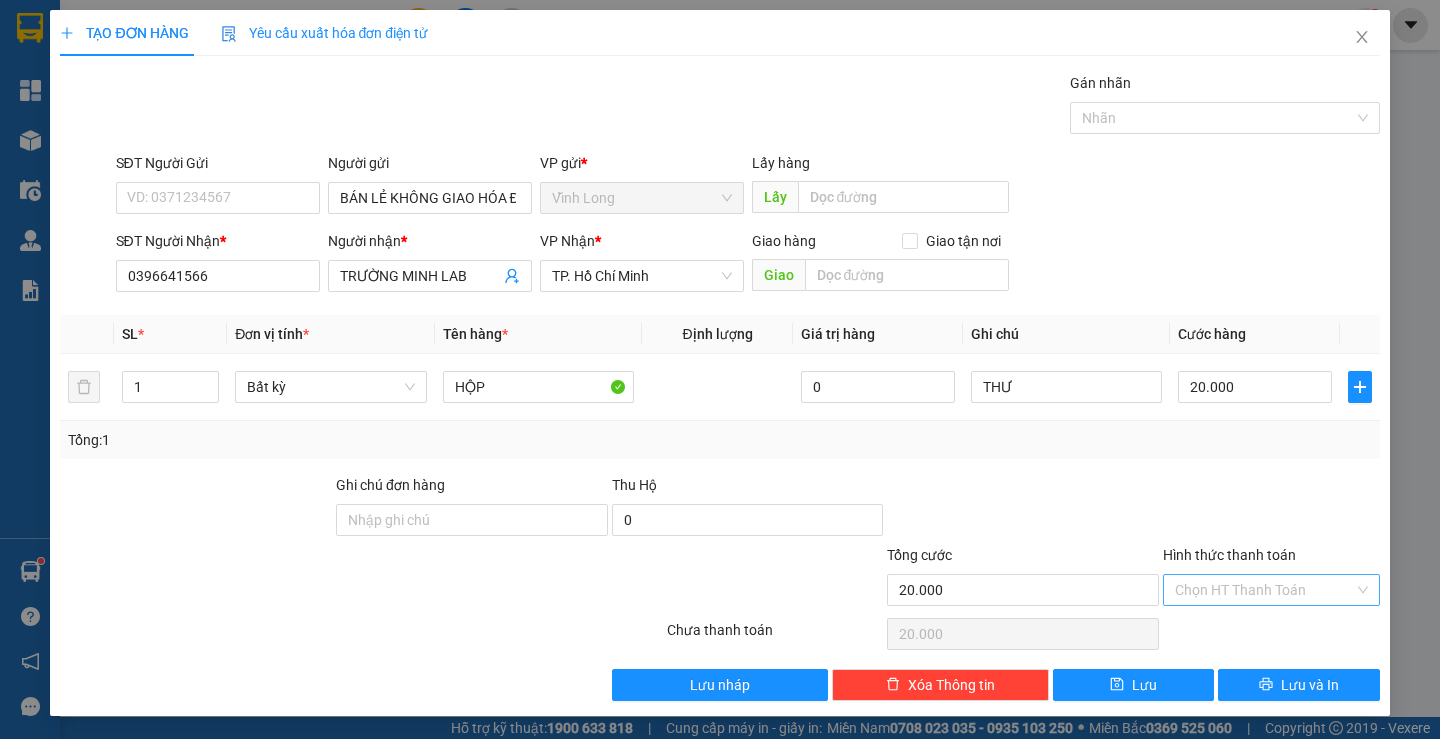 click on "Hình thức thanh toán" at bounding box center (1264, 590) 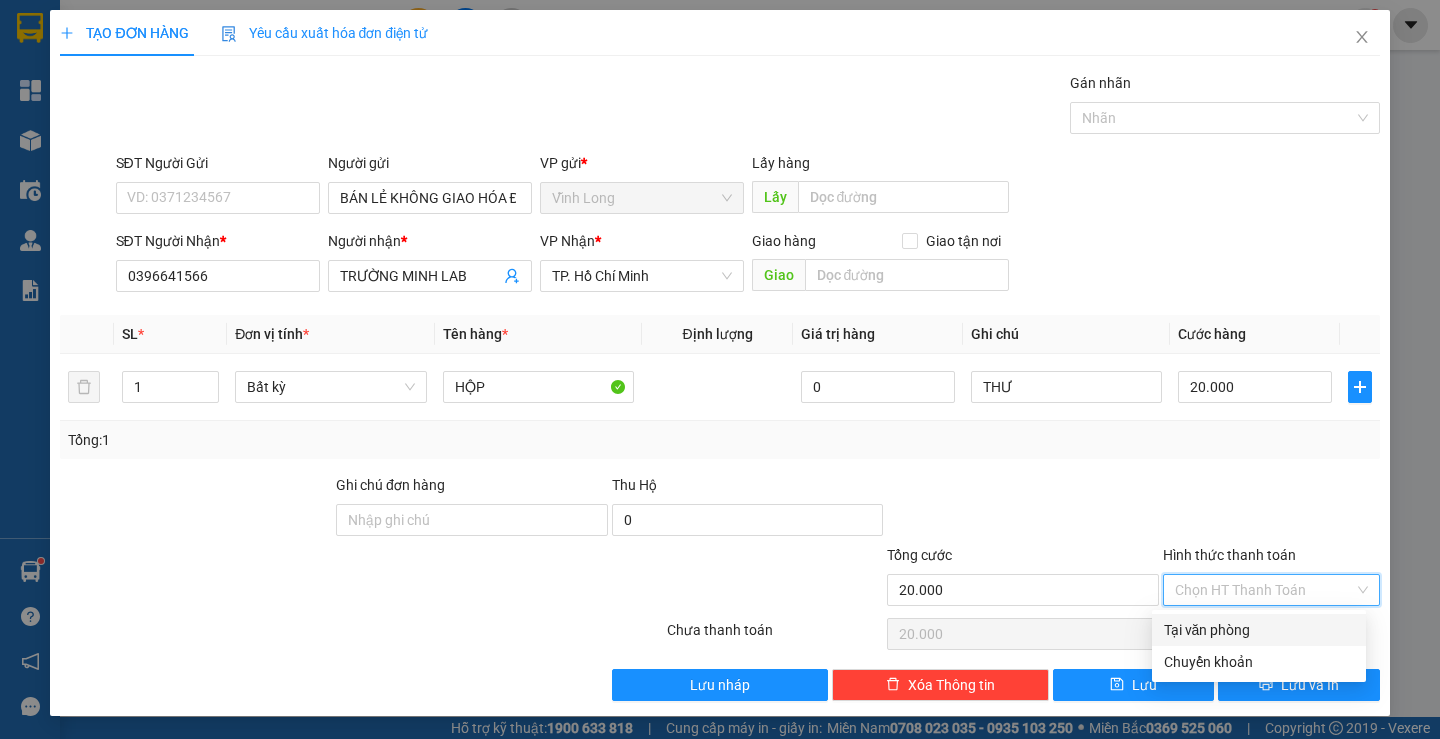 click on "Tại văn phòng" at bounding box center [1259, 630] 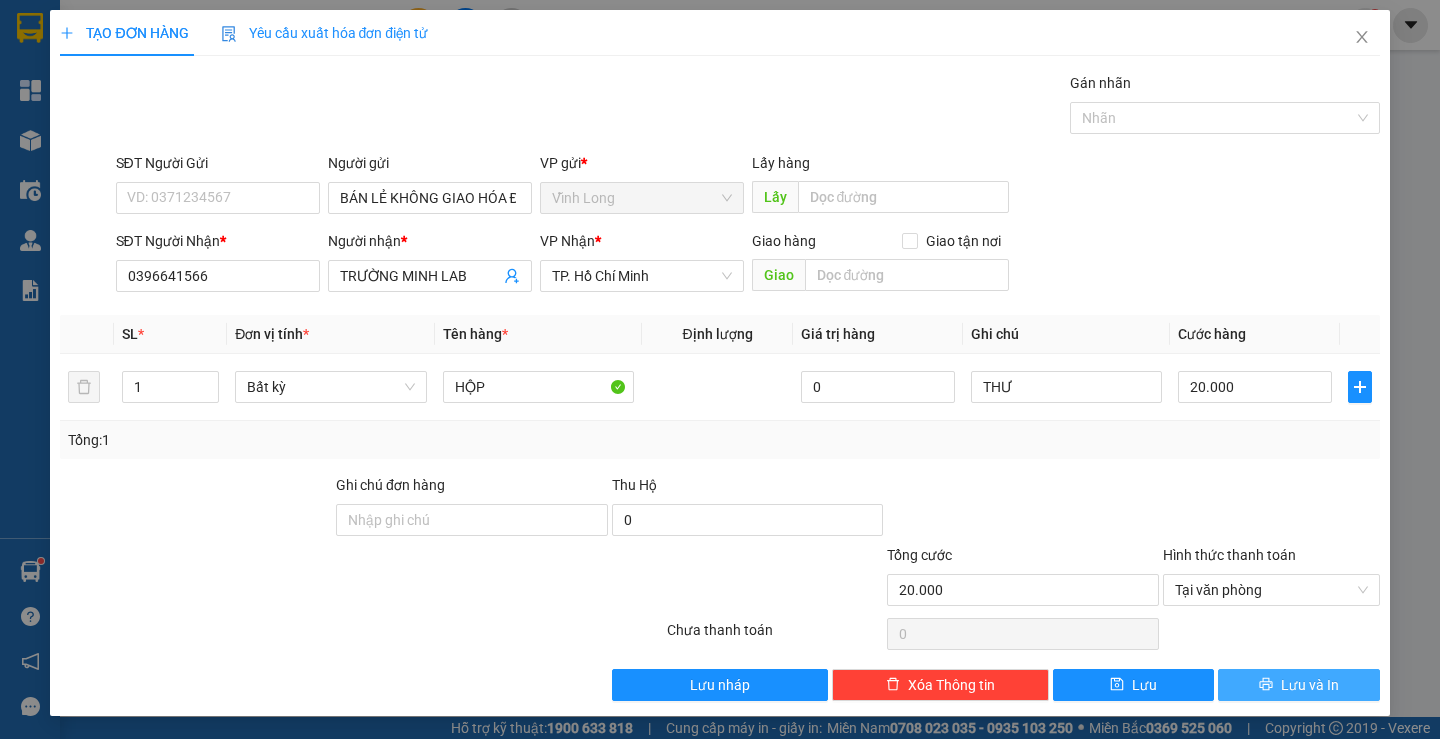 click on "Lưu và In" at bounding box center (1310, 685) 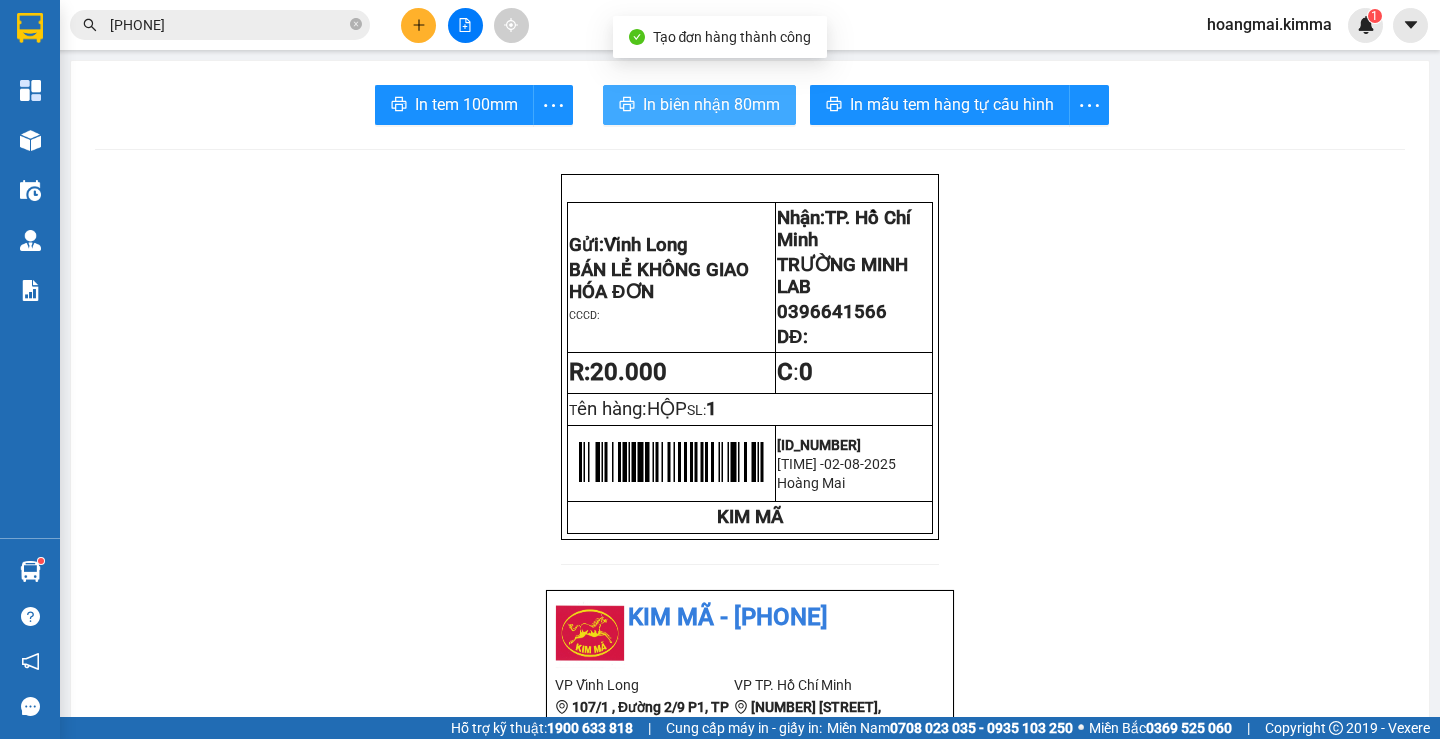 click on "In biên nhận 80mm" at bounding box center (711, 104) 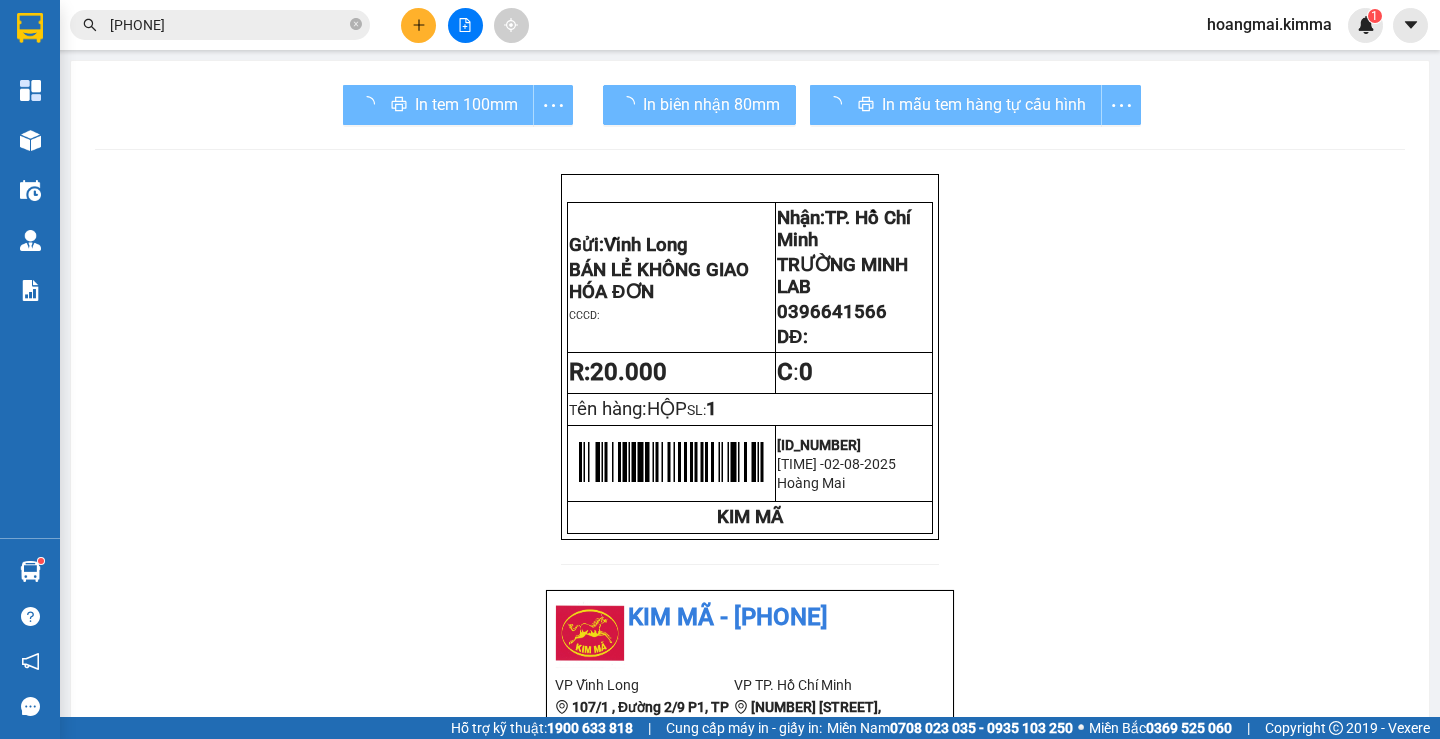 scroll, scrollTop: 0, scrollLeft: 0, axis: both 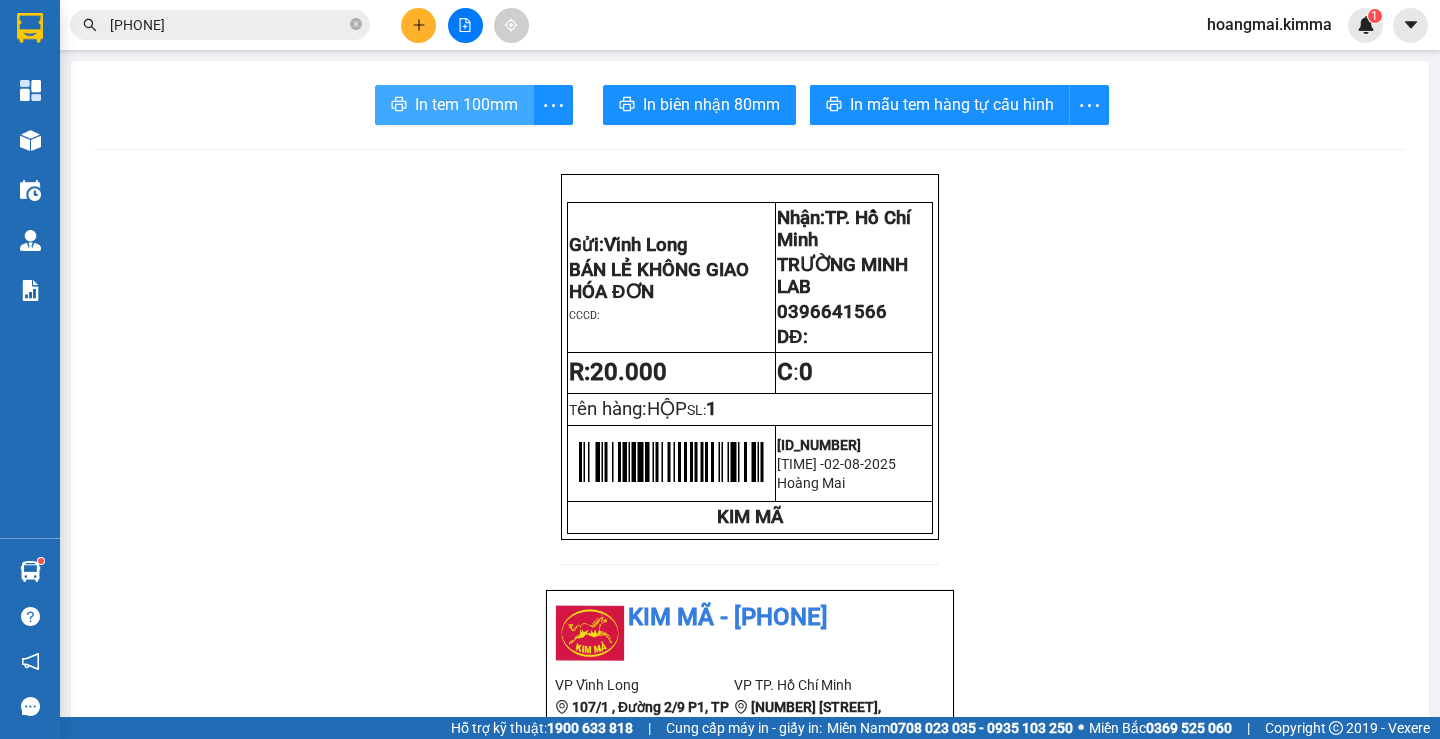 click on "In tem 100mm" at bounding box center [466, 104] 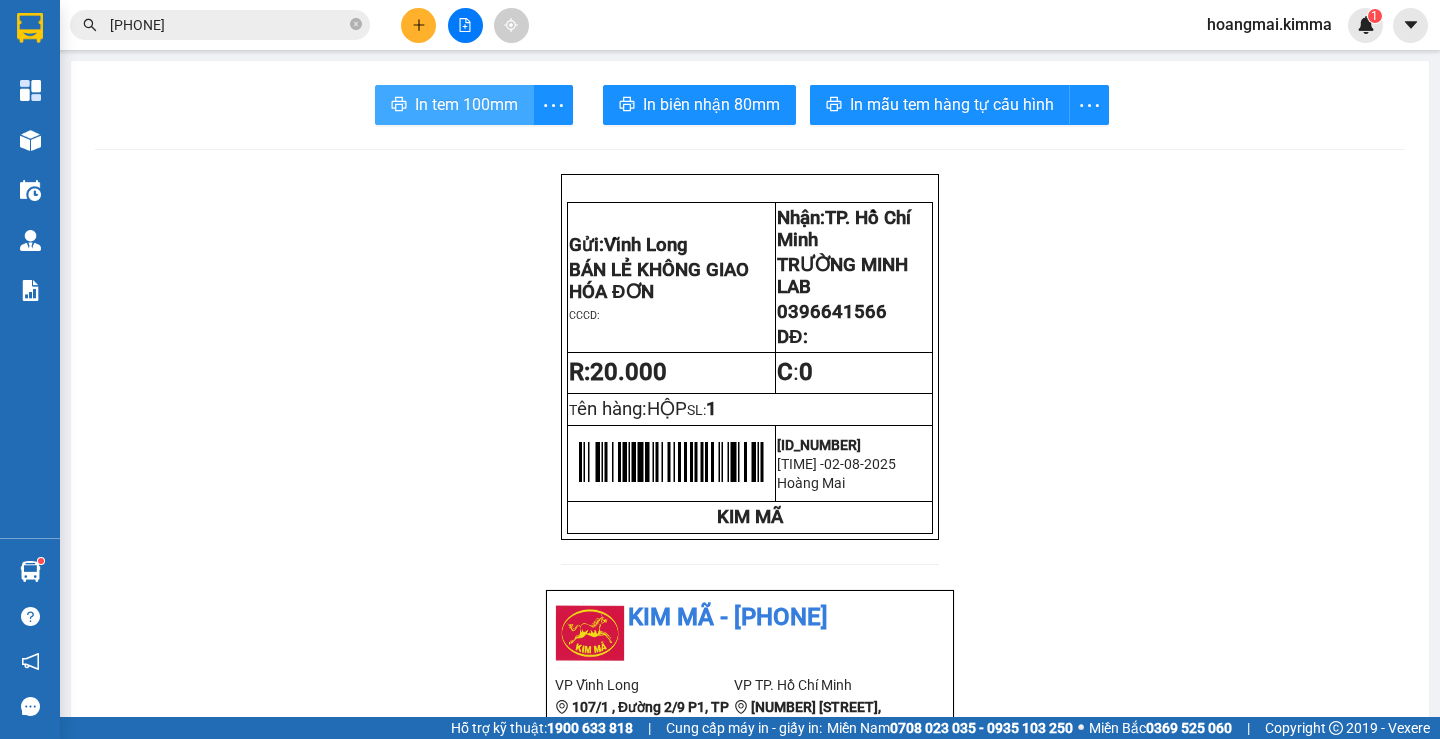 scroll, scrollTop: 0, scrollLeft: 0, axis: both 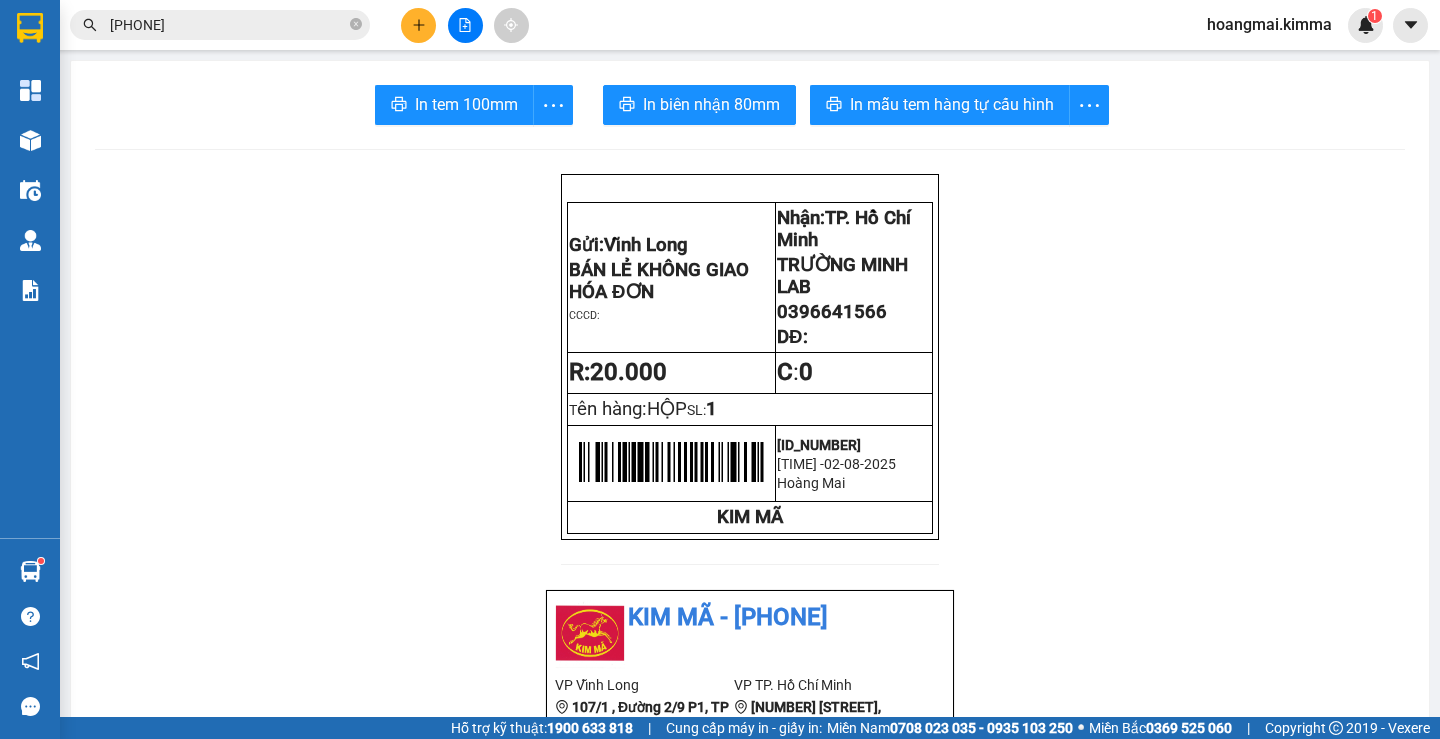 click at bounding box center [418, 25] 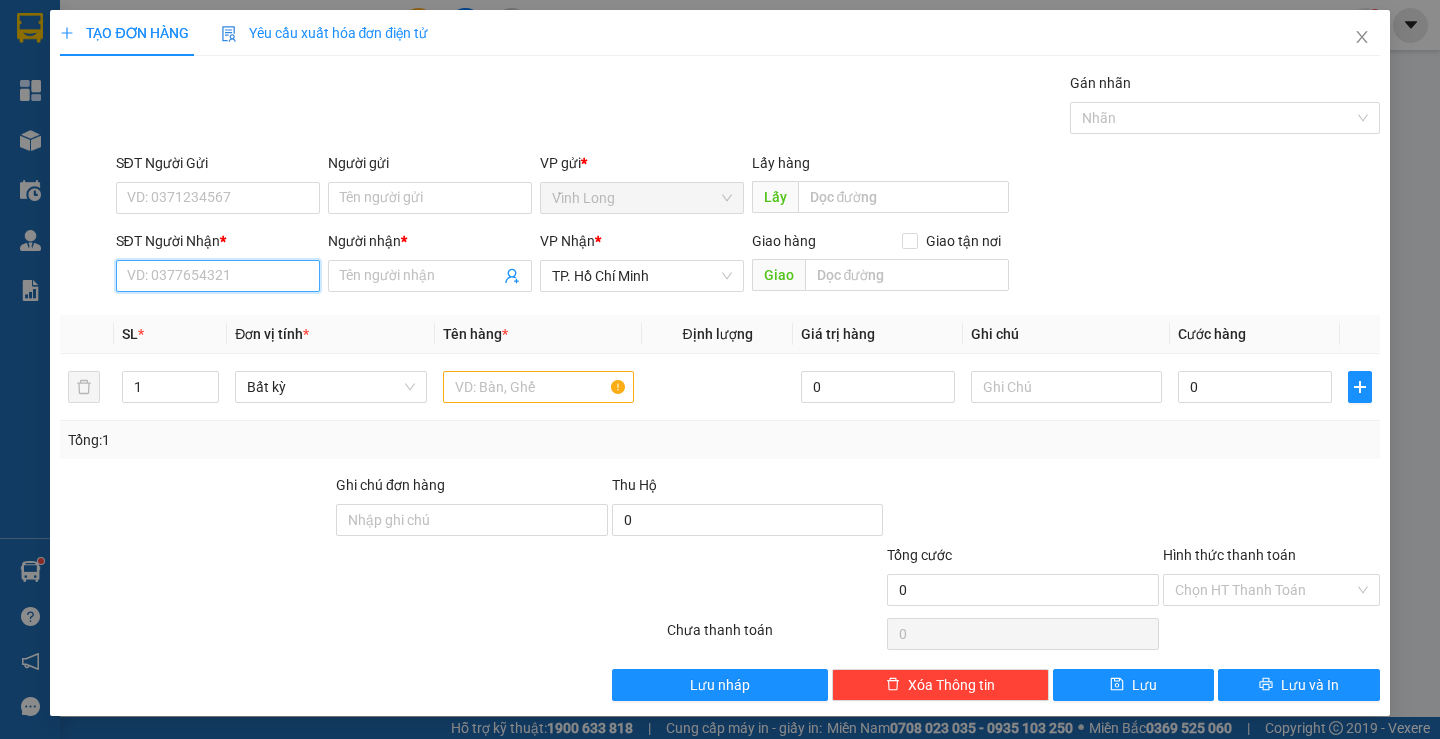 click on "SĐT Người Nhận  *" at bounding box center (218, 276) 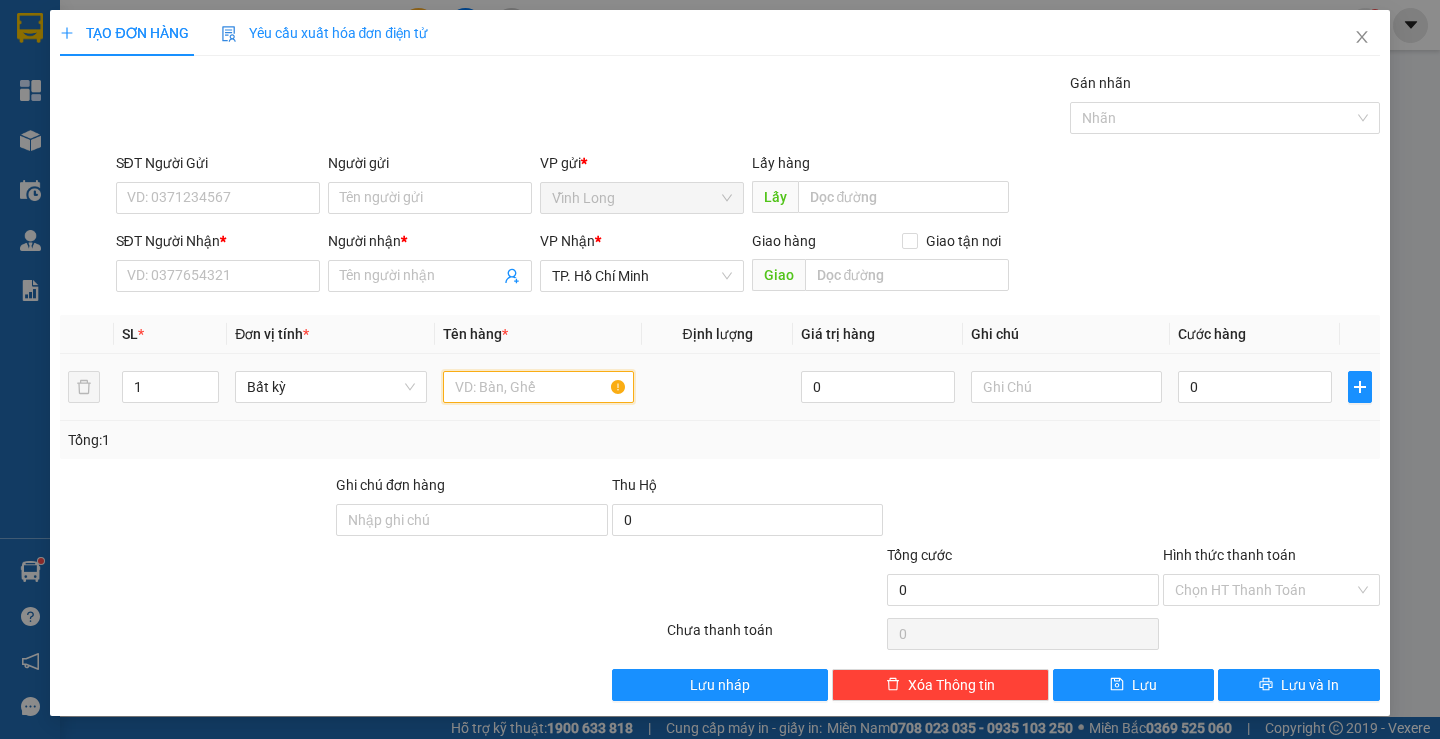 click at bounding box center [538, 387] 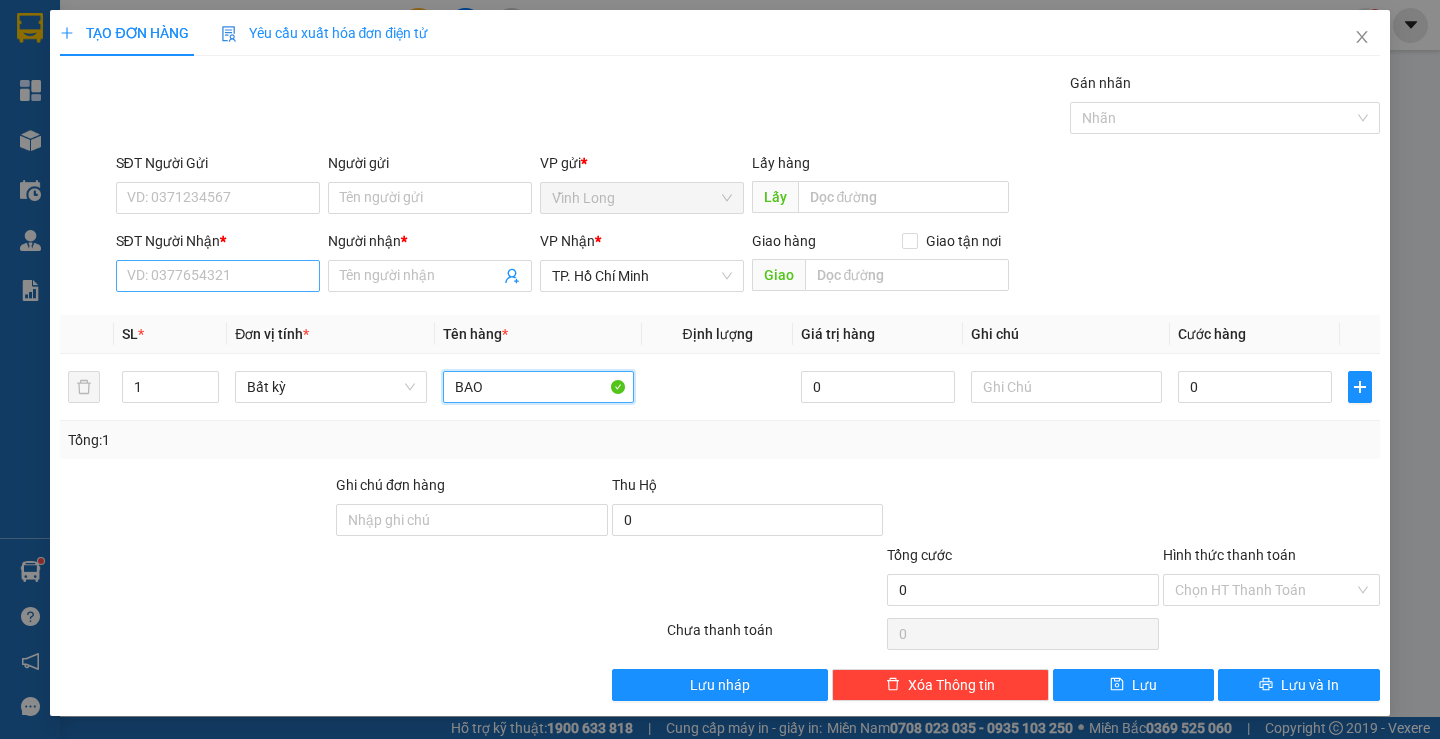 type on "BAO" 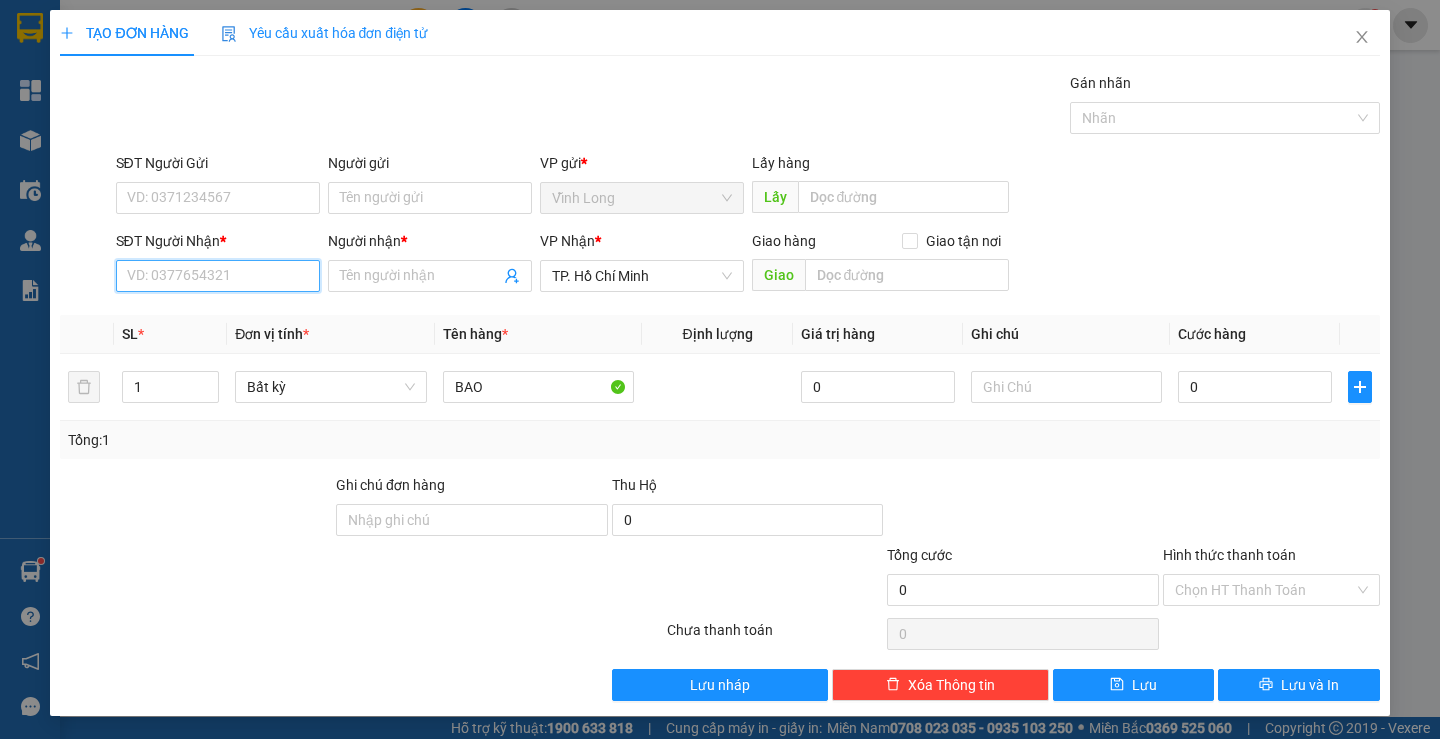 click on "SĐT Người Nhận  *" at bounding box center [218, 276] 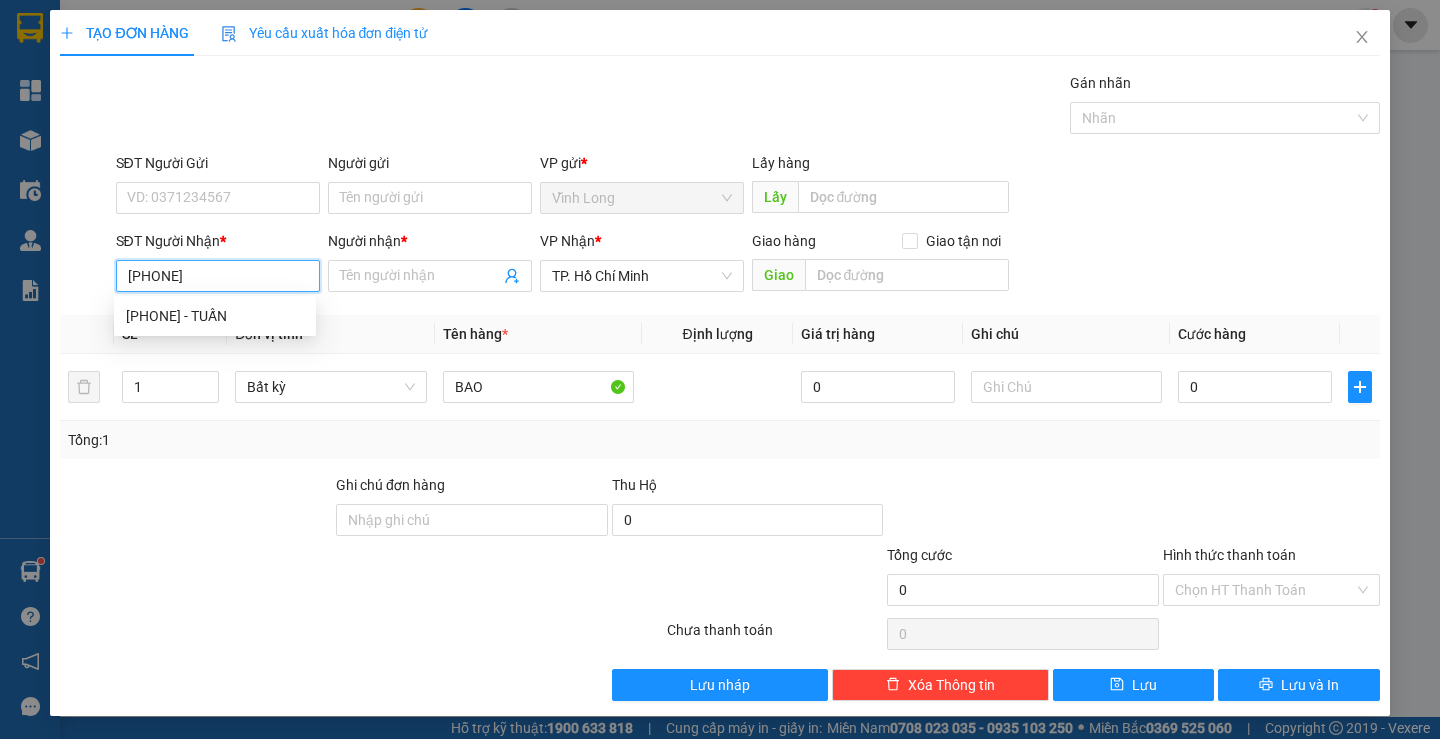type on "[PHONE]" 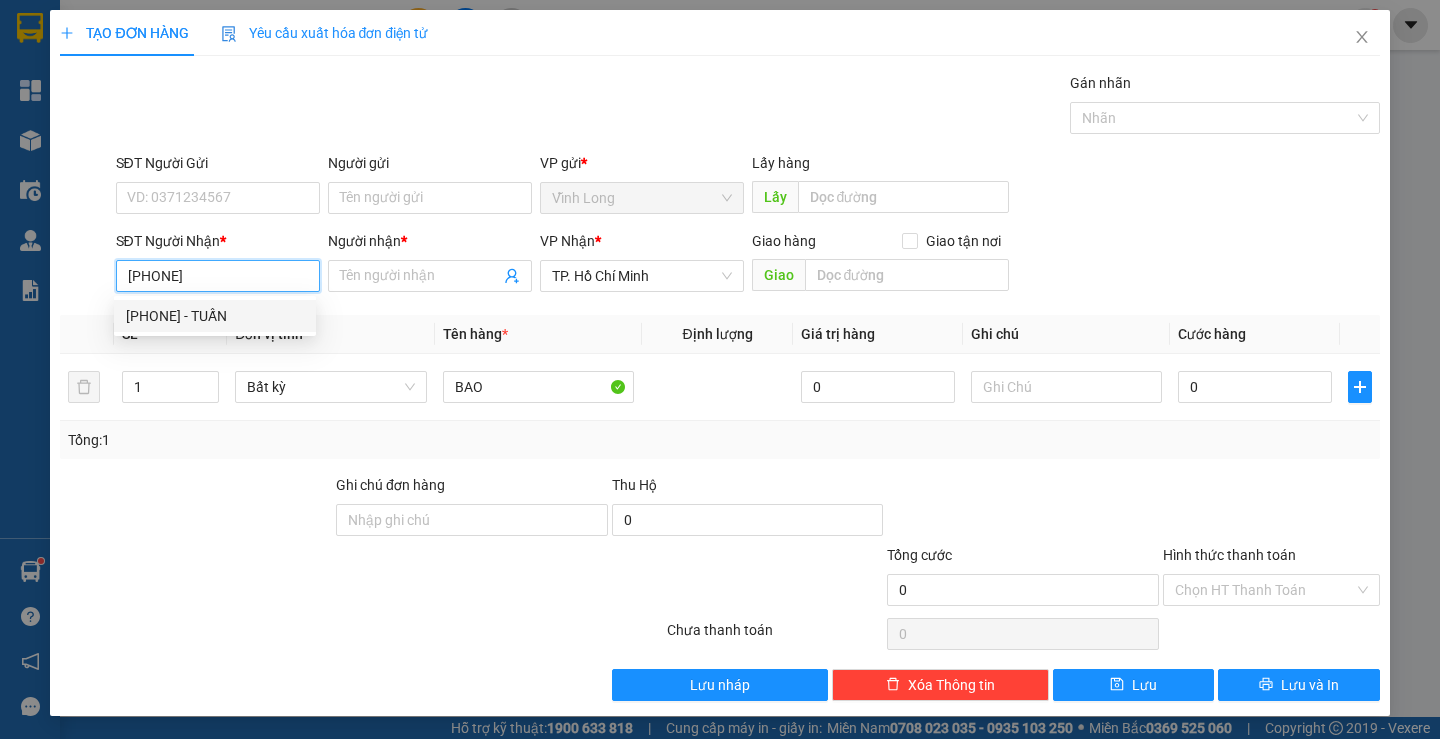 click on "[PHONE] - TUẤN" at bounding box center [215, 316] 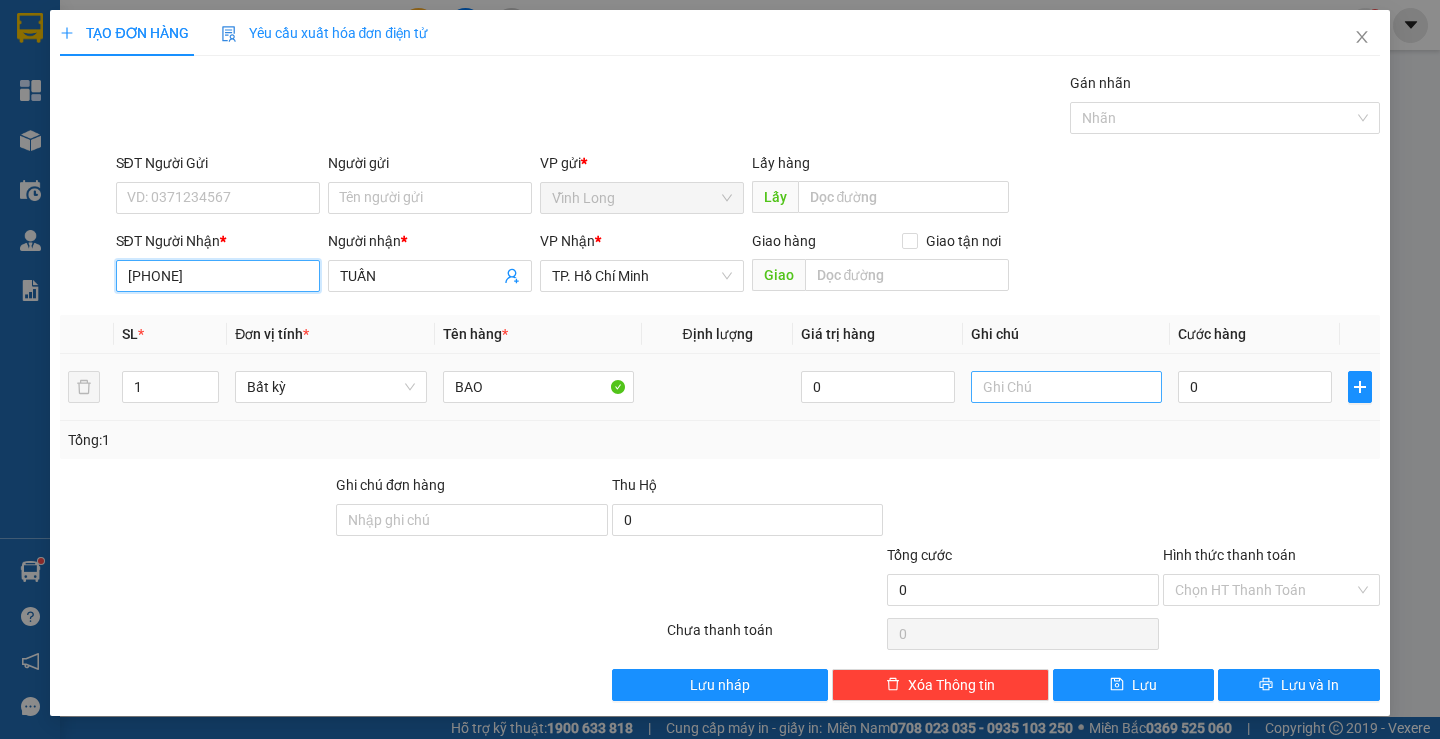 type on "[PHONE]" 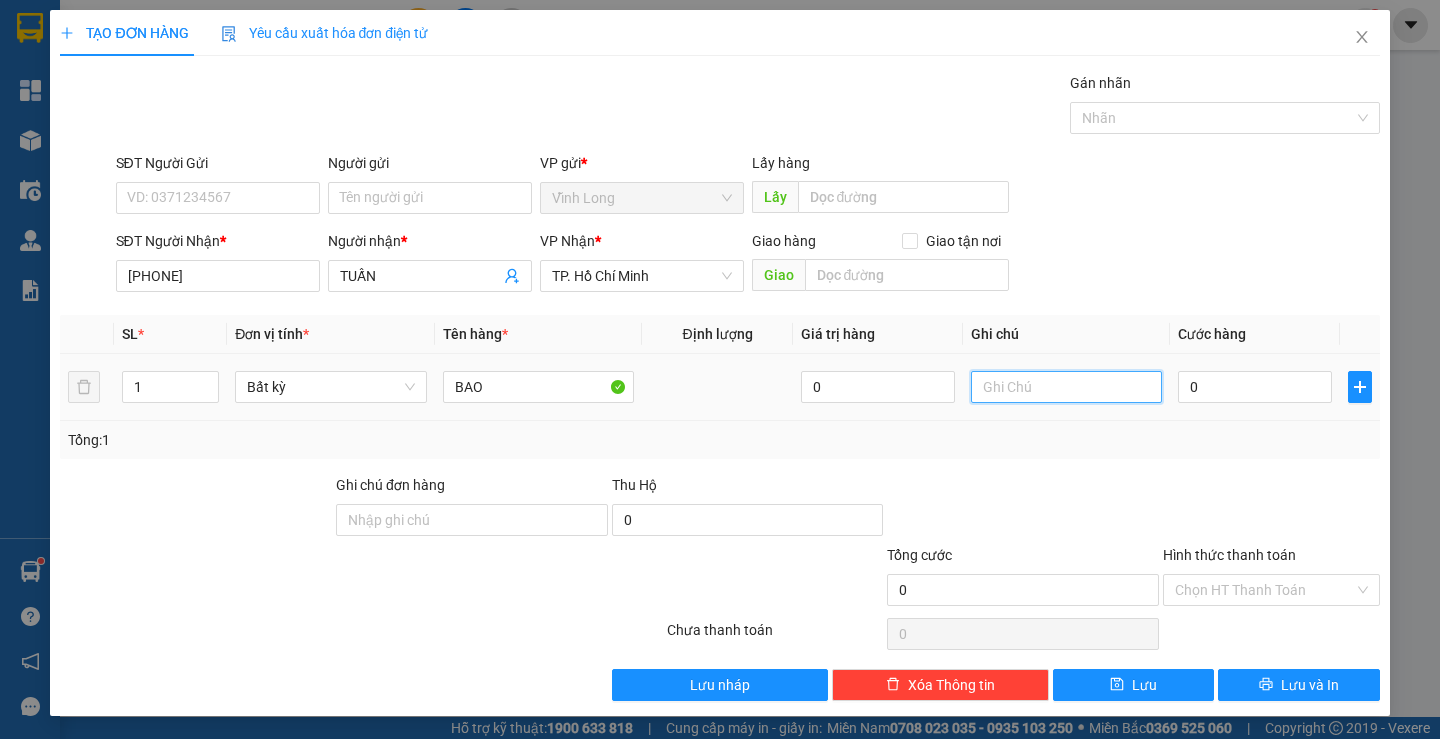 click at bounding box center (1066, 387) 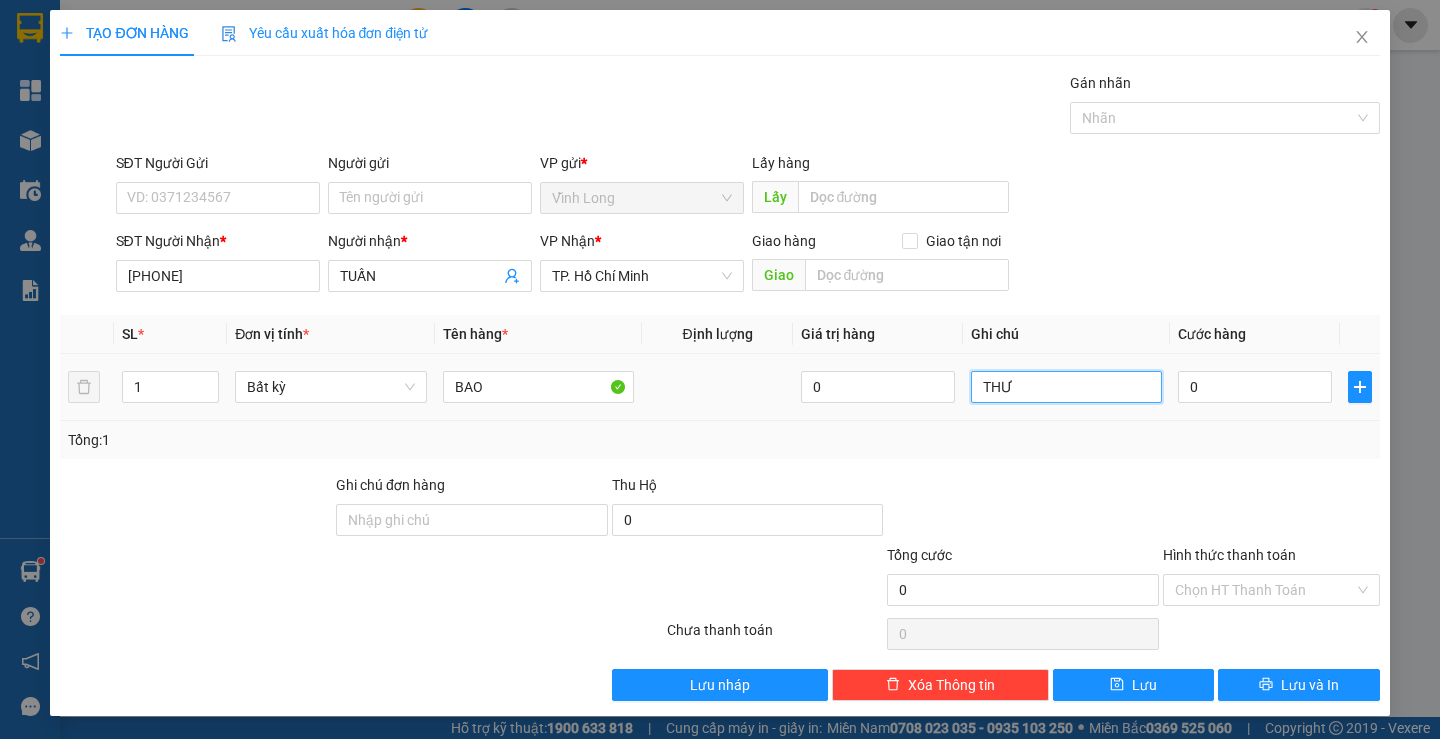 type on "THƯ" 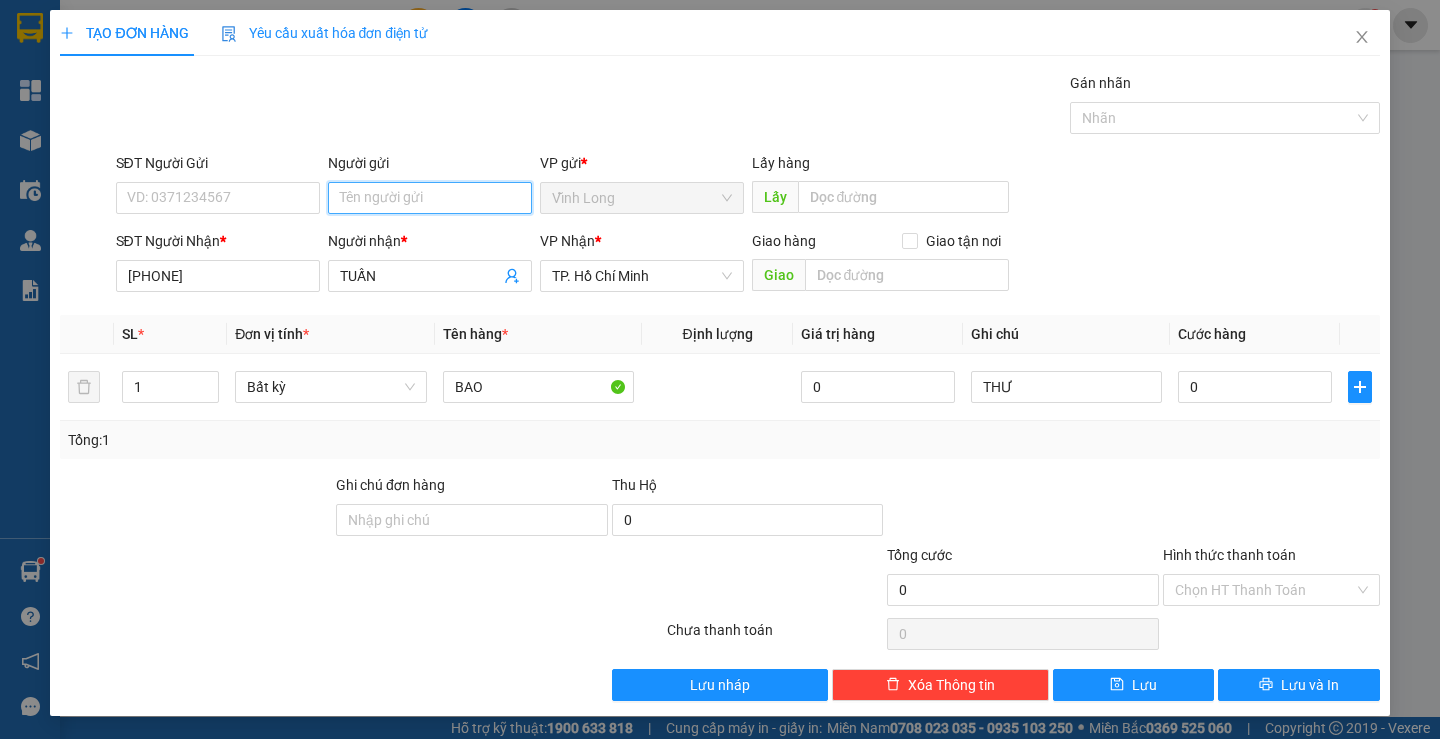 click on "Người gửi" at bounding box center [430, 198] 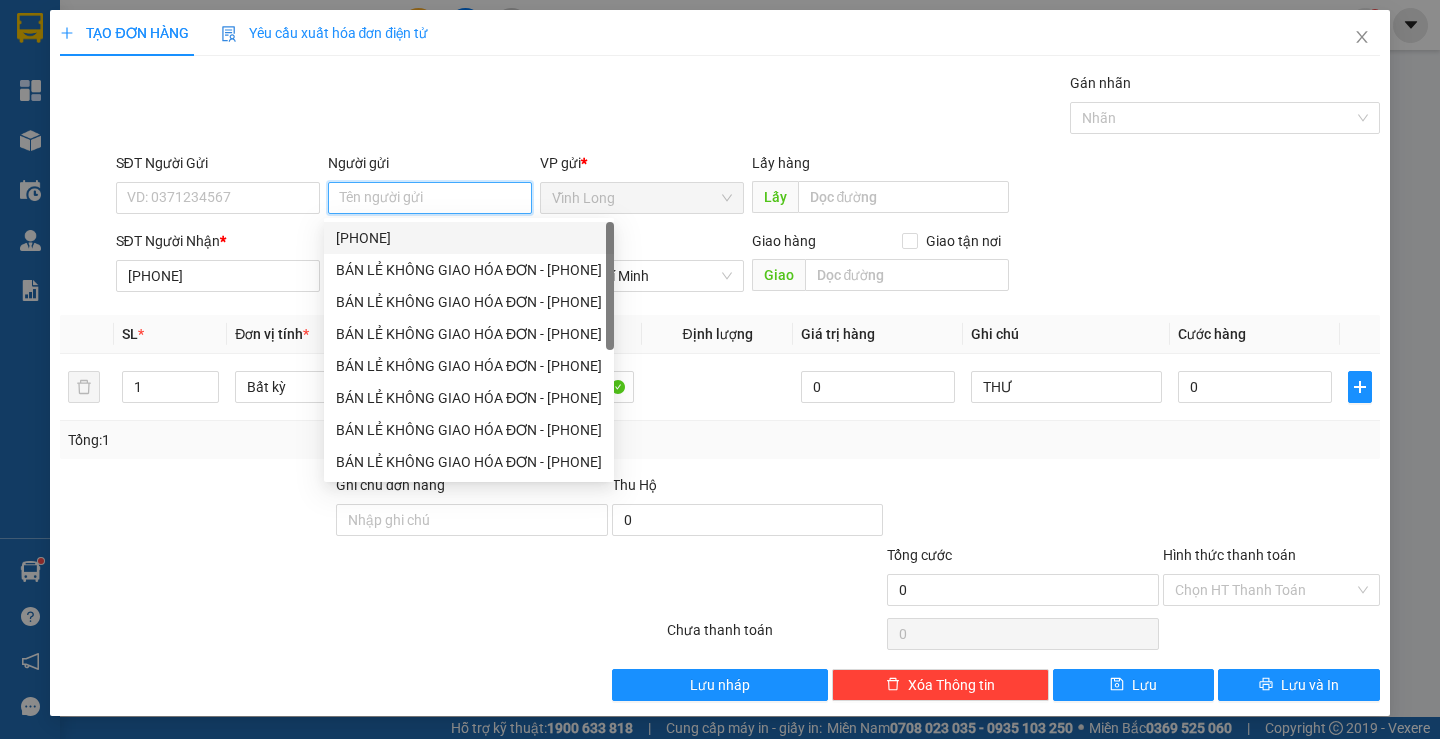 click on "[PHONE]" at bounding box center [469, 238] 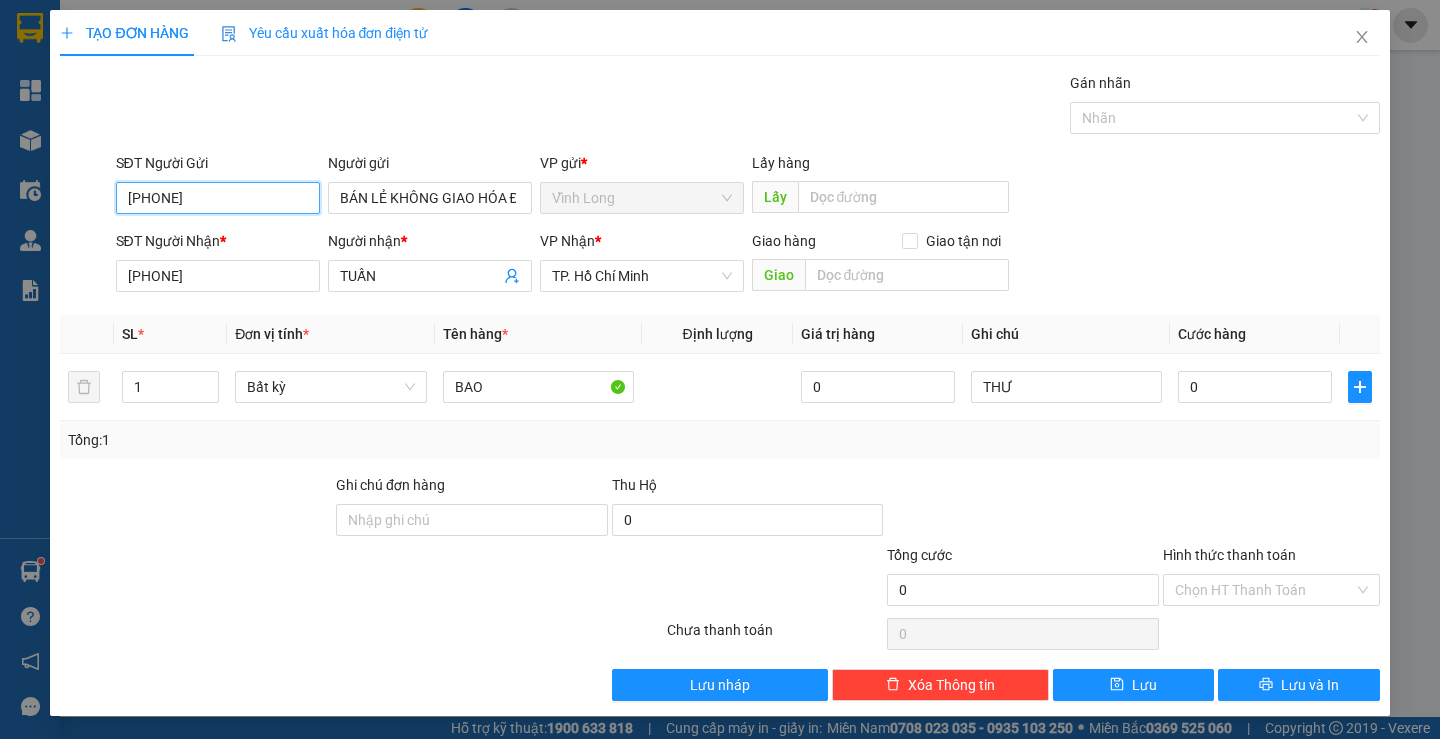 drag, startPoint x: 241, startPoint y: 202, endPoint x: 0, endPoint y: 210, distance: 241.13274 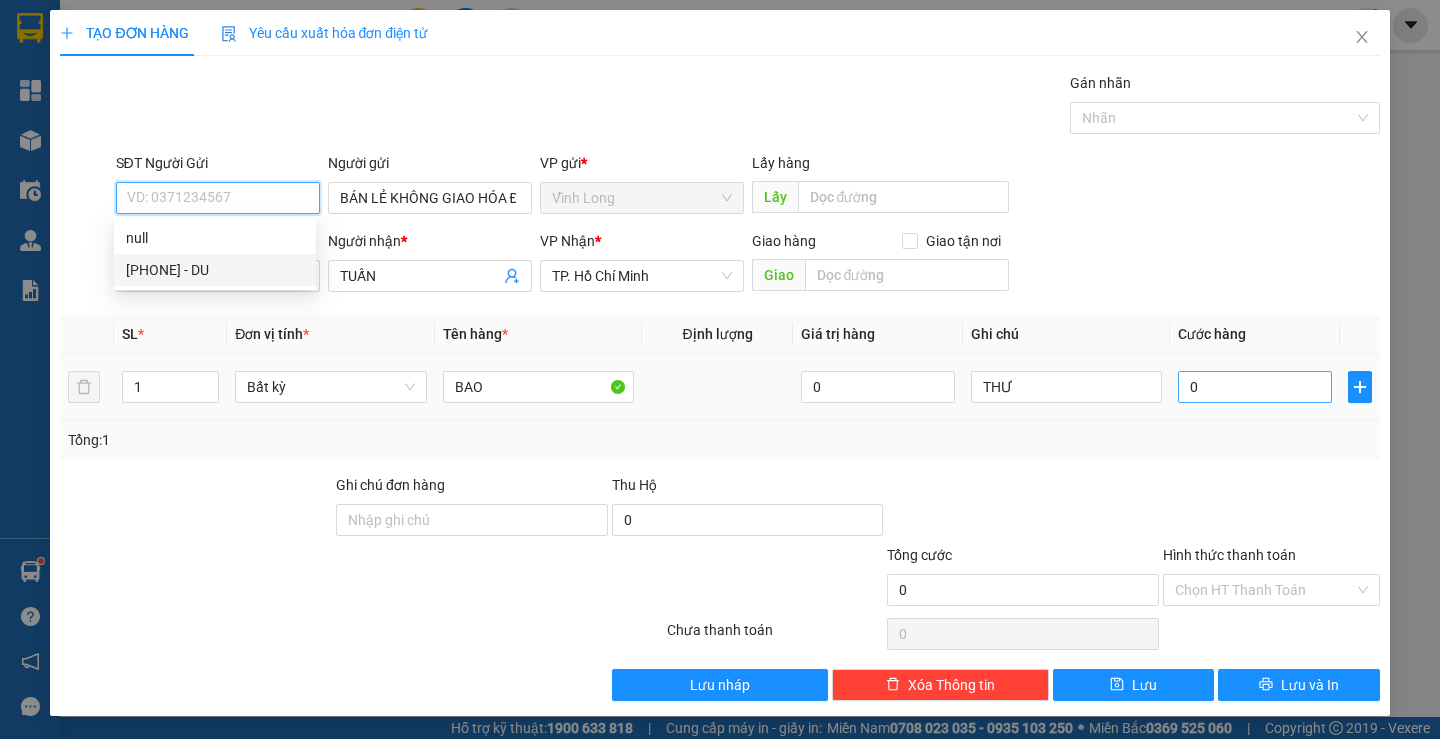 type 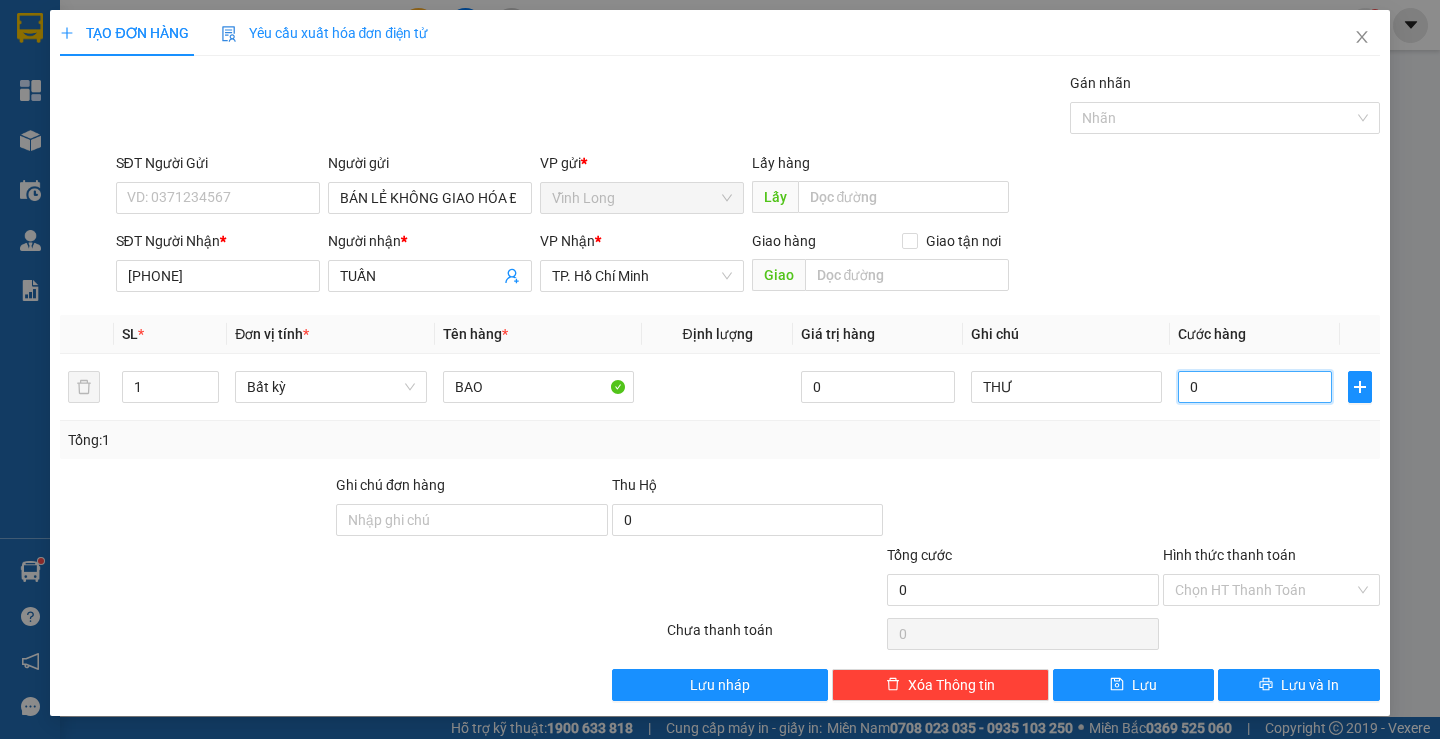 type on "5" 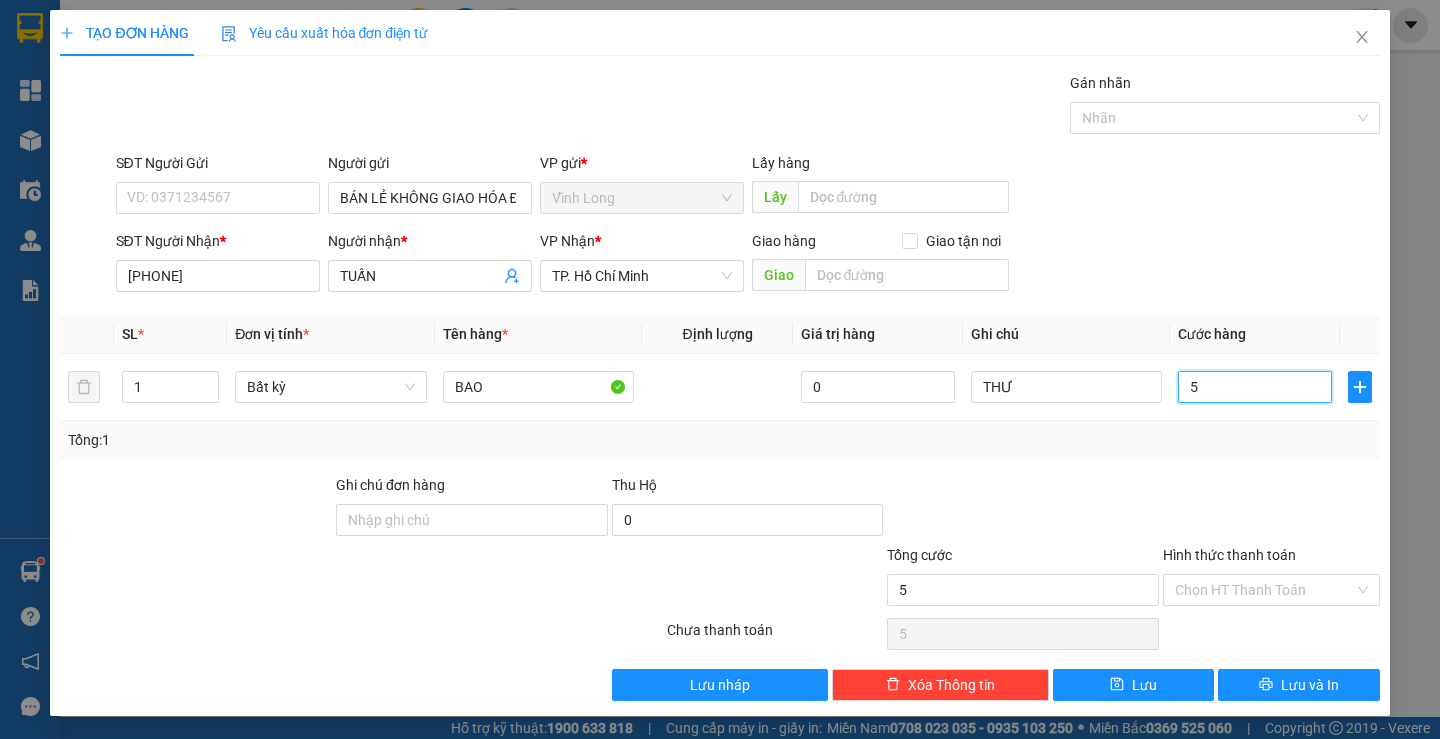 type on "50" 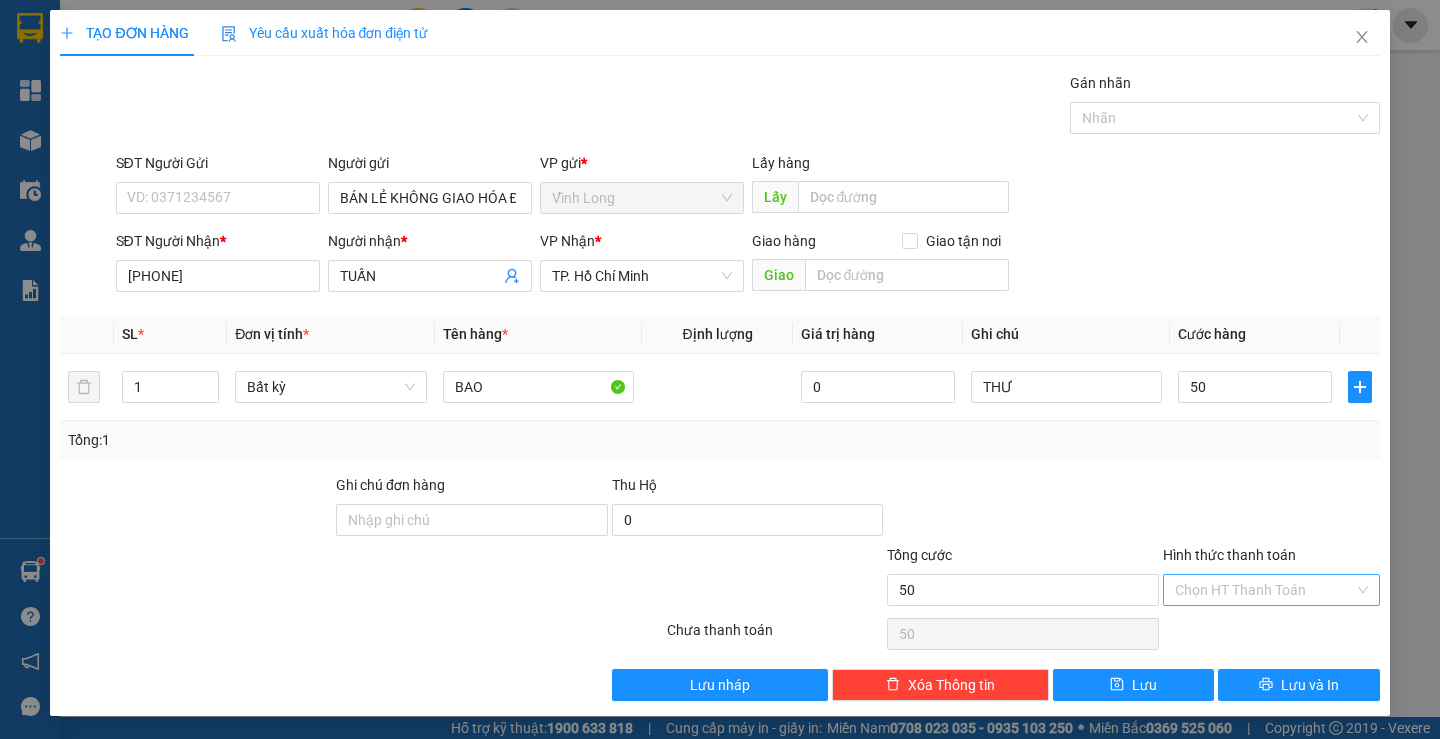 type on "50.000" 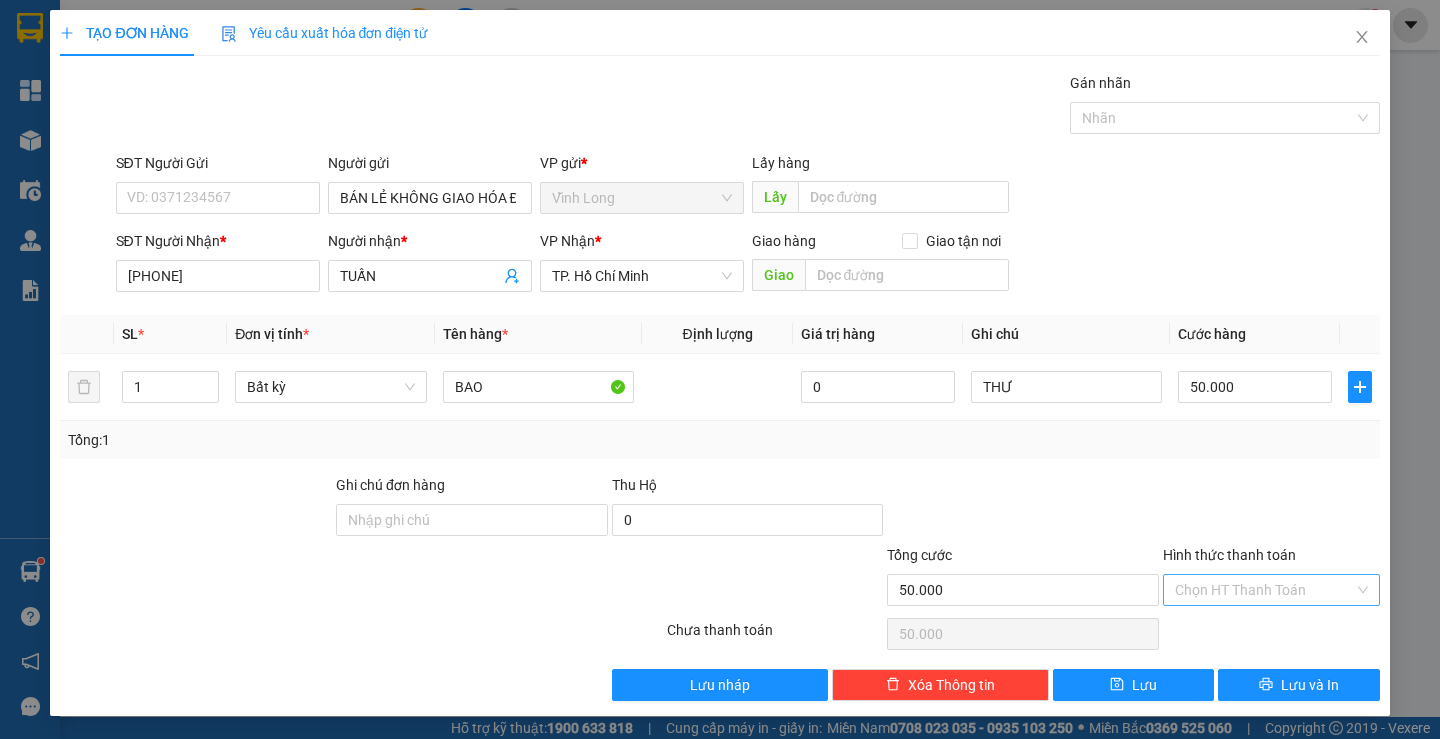 click on "Hình thức thanh toán" at bounding box center [1264, 590] 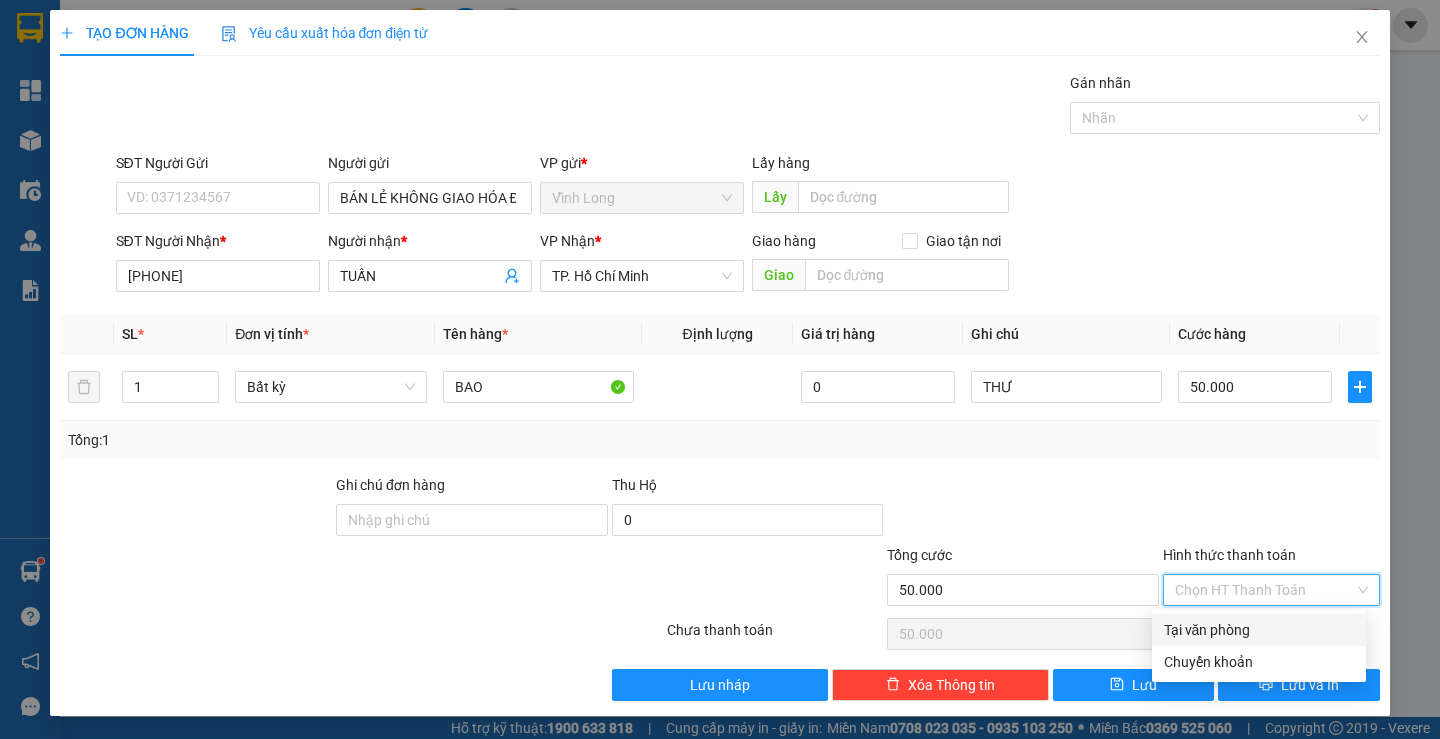 click on "Tại văn phòng" at bounding box center [1259, 630] 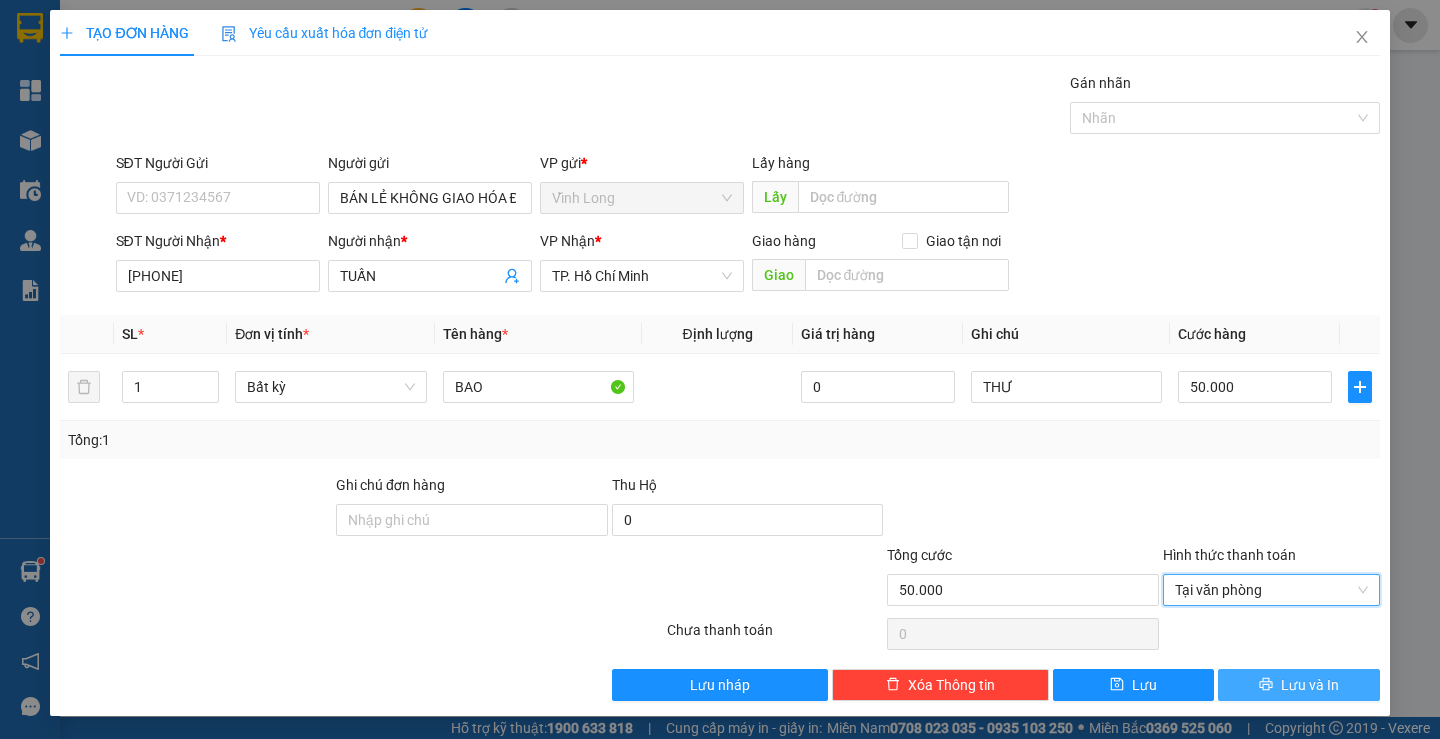 click on "Lưu và In" at bounding box center [1310, 685] 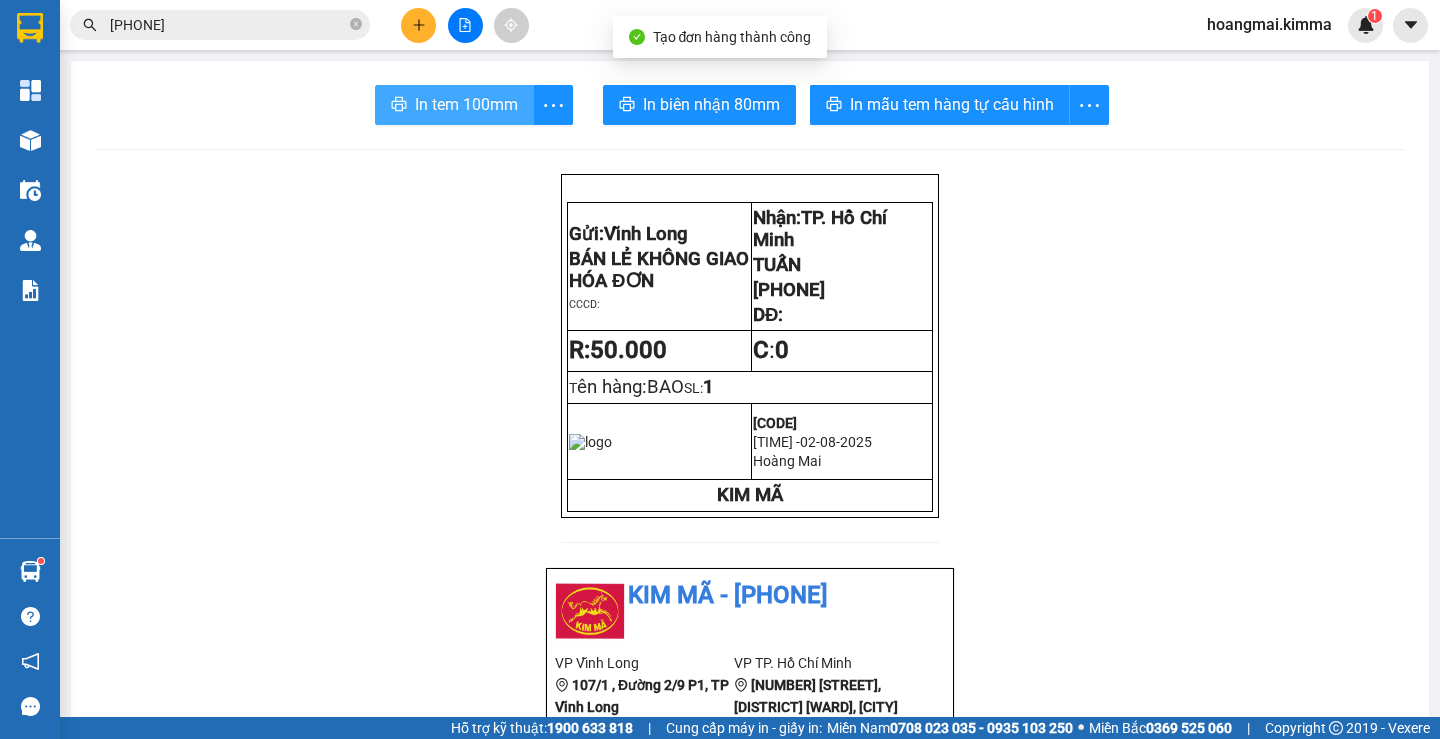 click on "In tem 100mm" at bounding box center [466, 104] 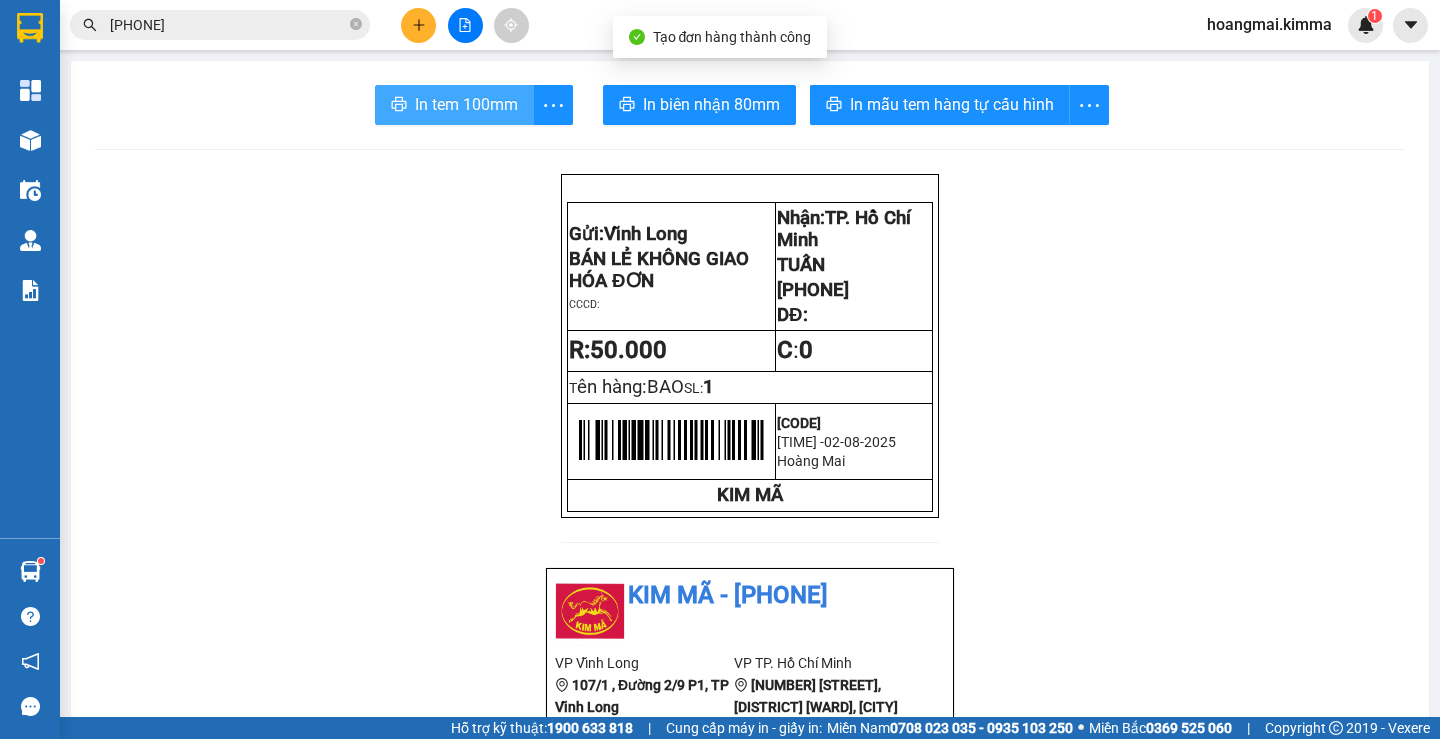 scroll, scrollTop: 0, scrollLeft: 0, axis: both 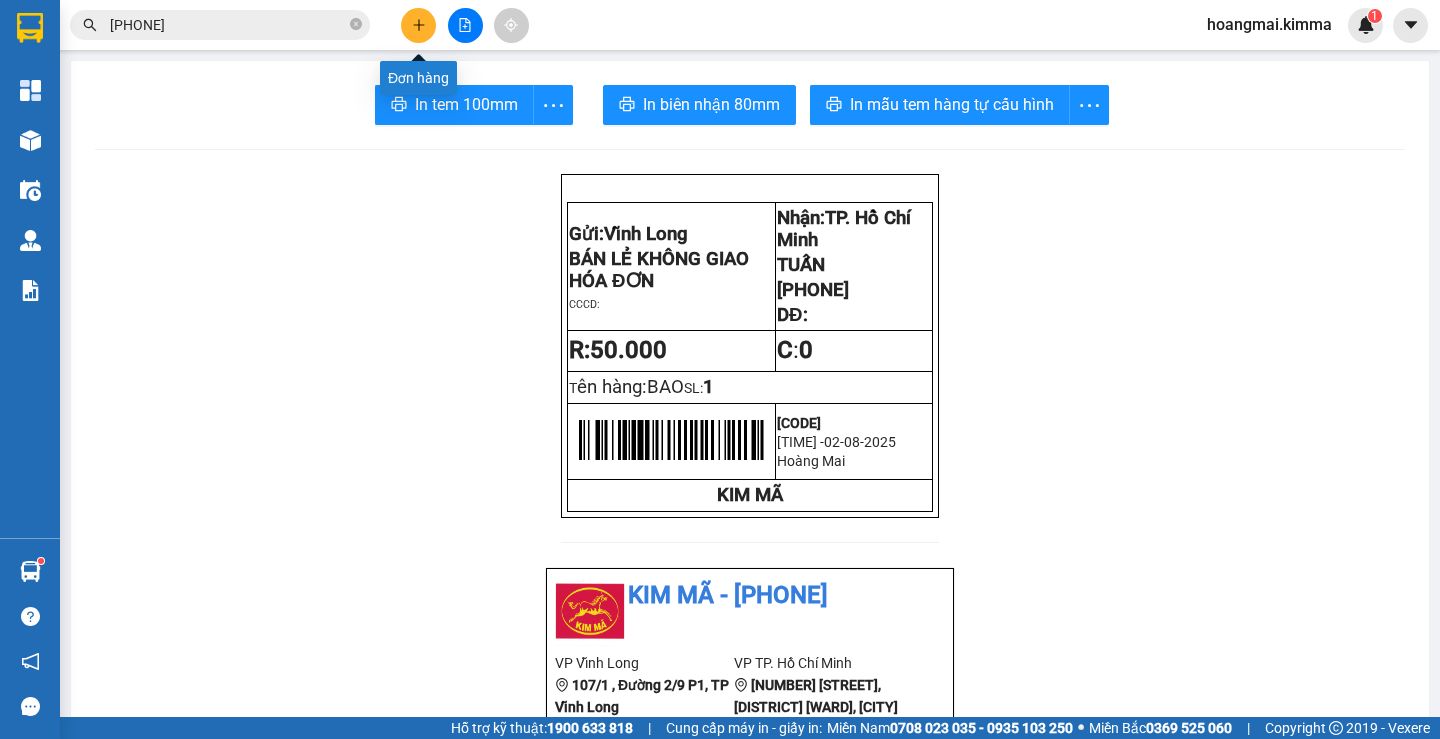 click at bounding box center (418, 25) 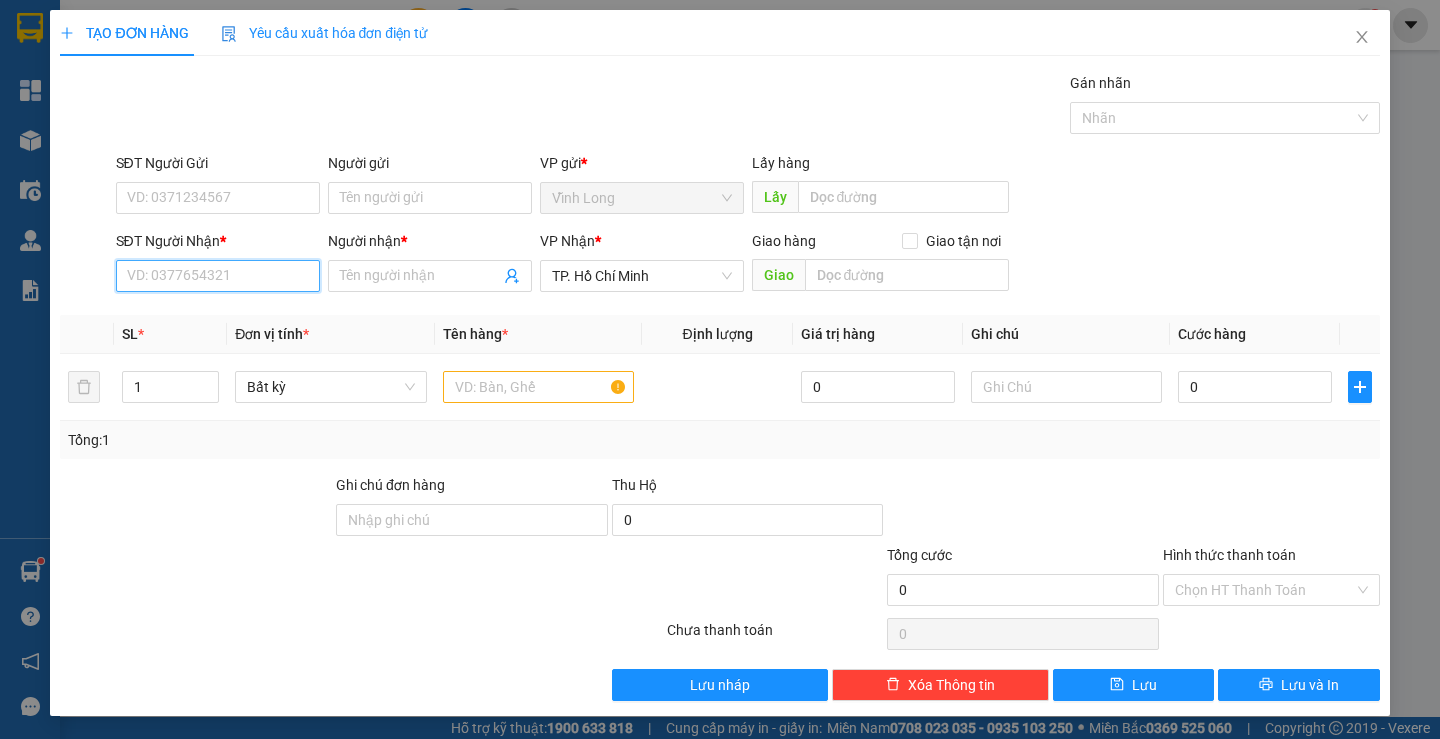 click on "SĐT Người Nhận  *" at bounding box center [218, 276] 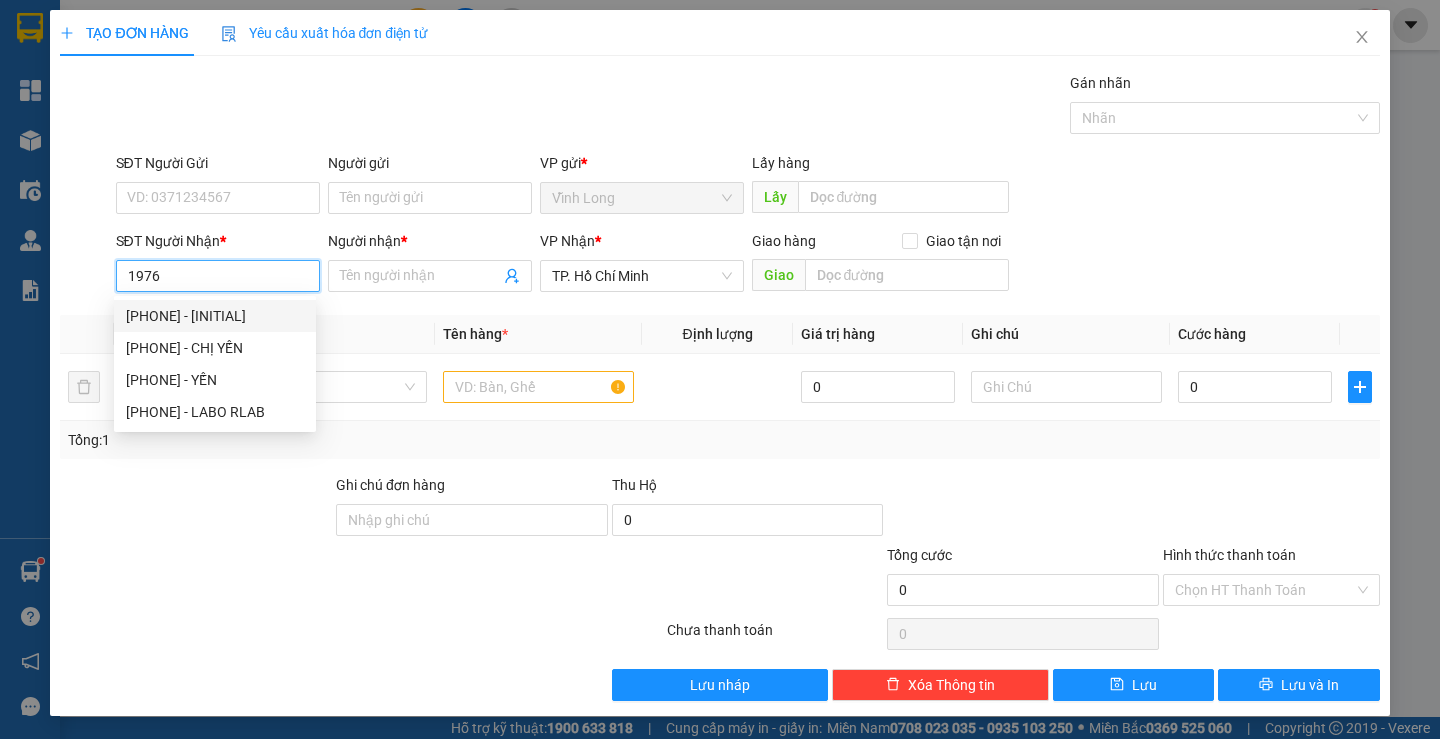 click on "1976" at bounding box center [218, 276] 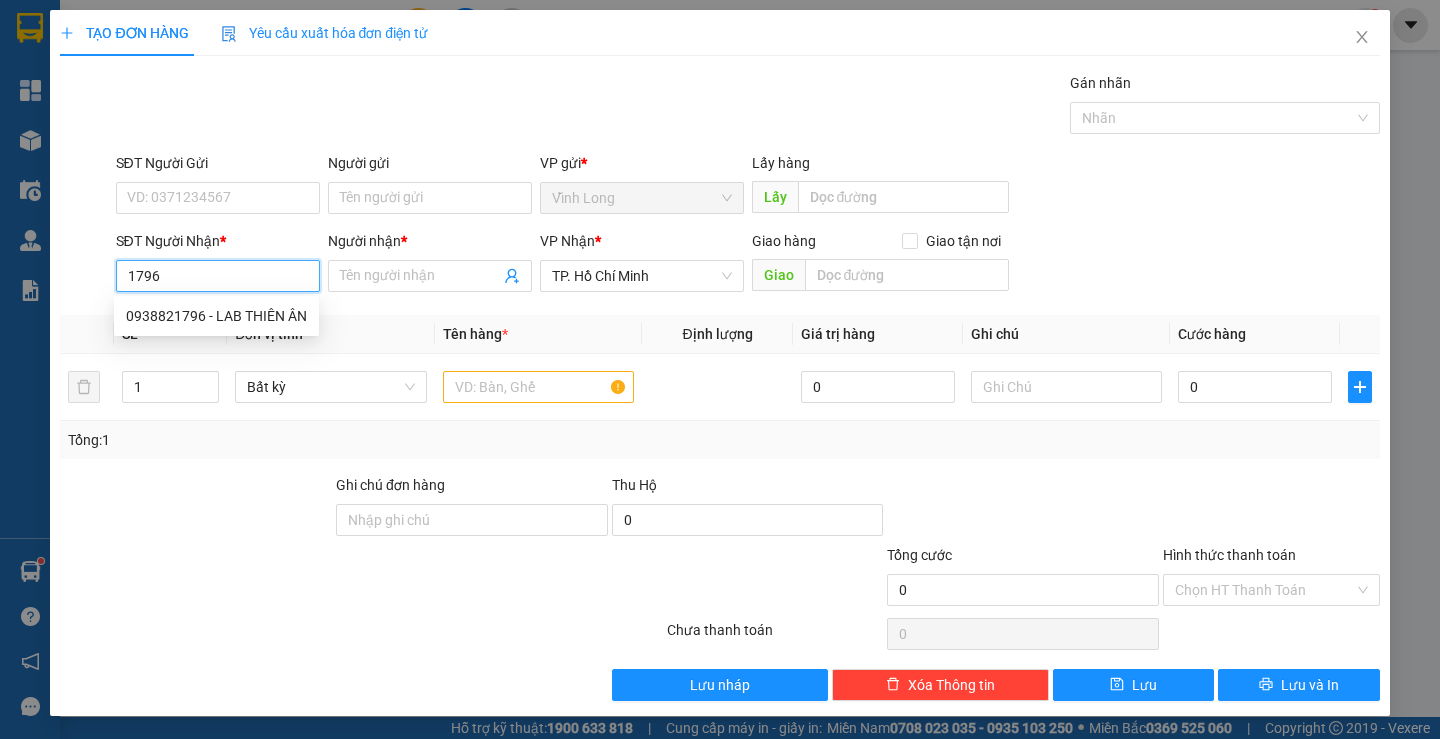 click on "0938821796 - LAB THIÊN ÂN" at bounding box center (216, 316) 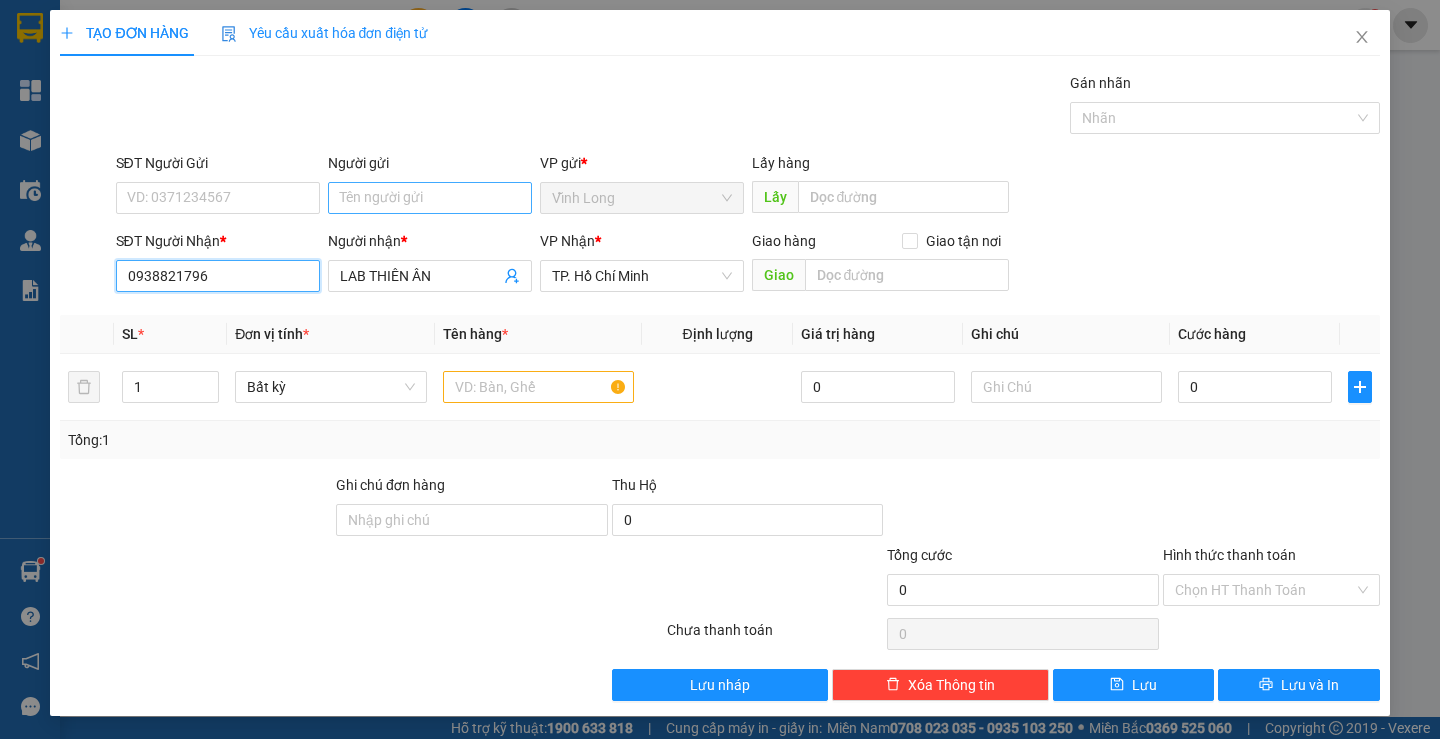 type on "0938821796" 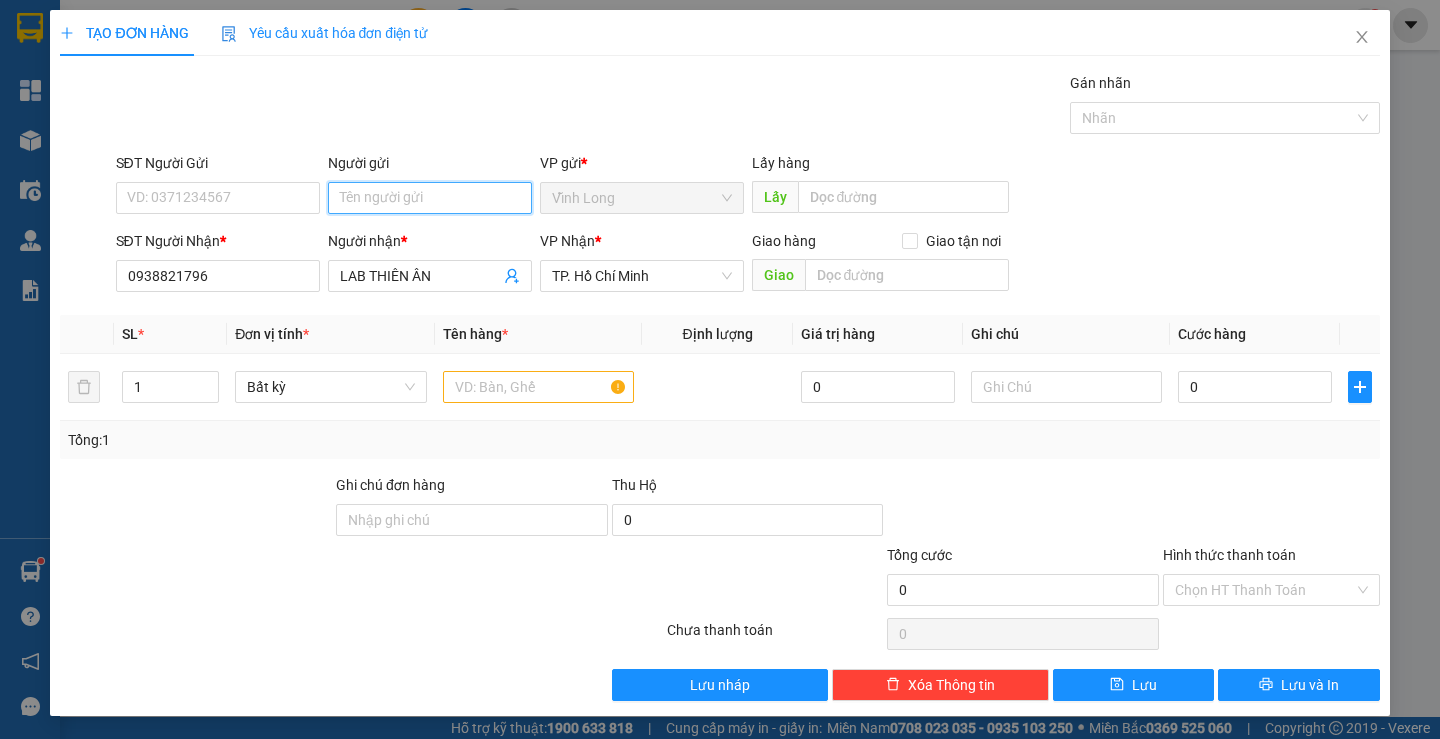 click on "Người gửi" at bounding box center (430, 198) 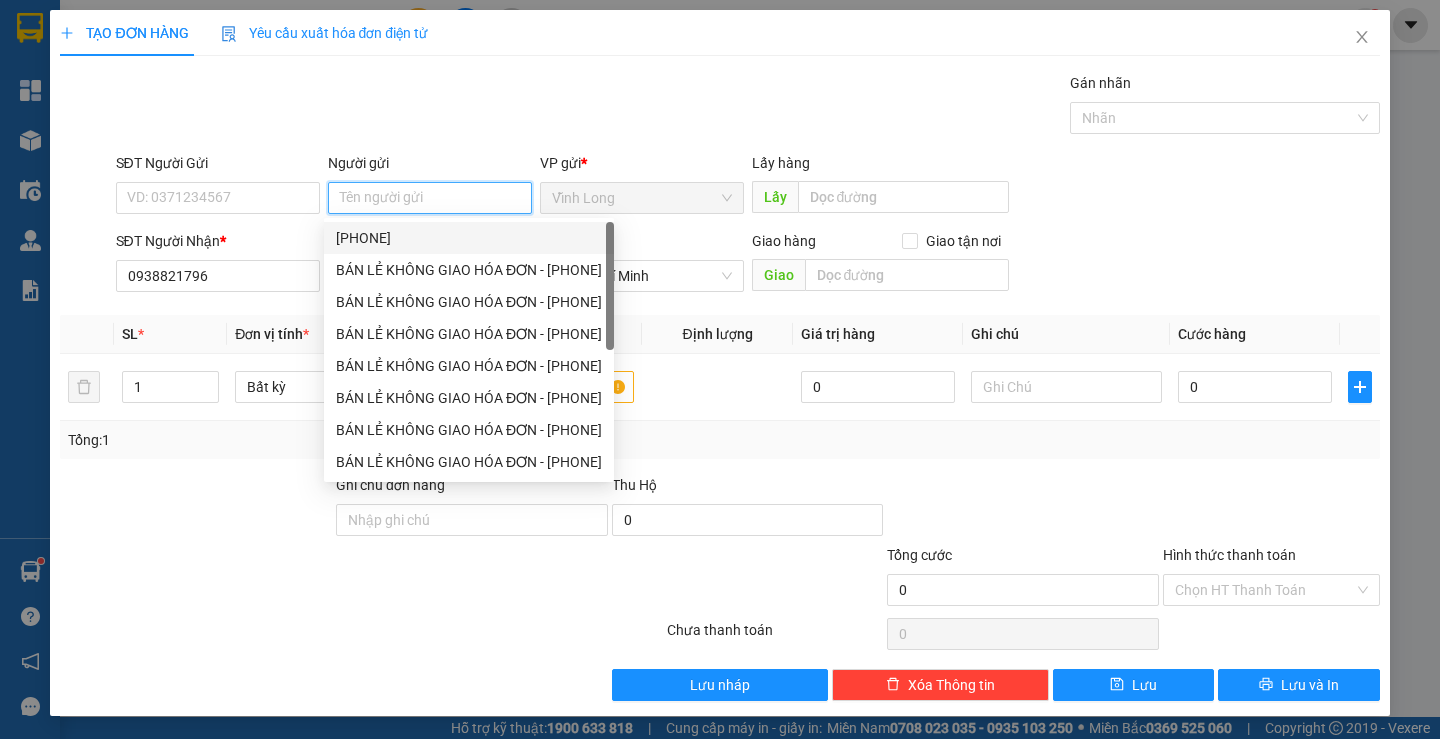 click on "[PHONE]" at bounding box center [469, 238] 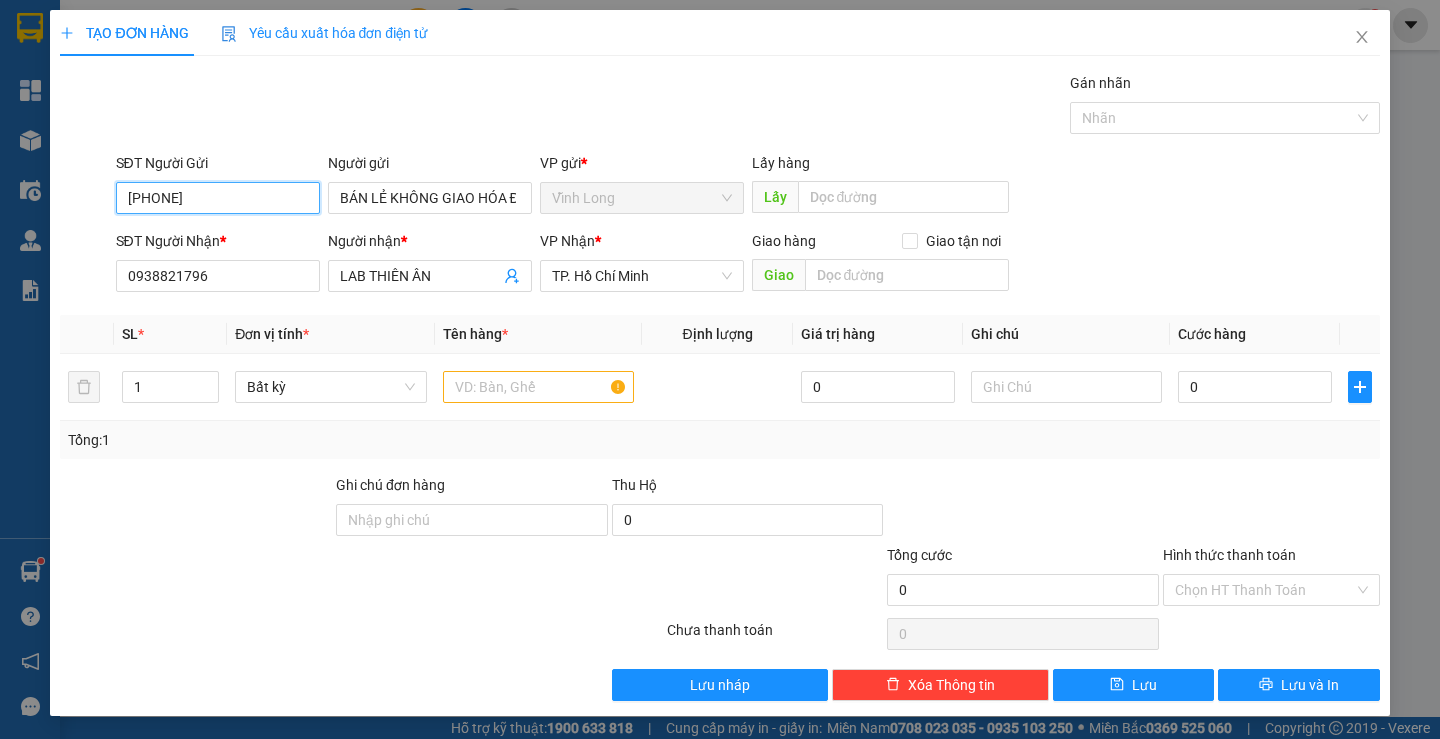 drag, startPoint x: 251, startPoint y: 207, endPoint x: 0, endPoint y: 204, distance: 251.01793 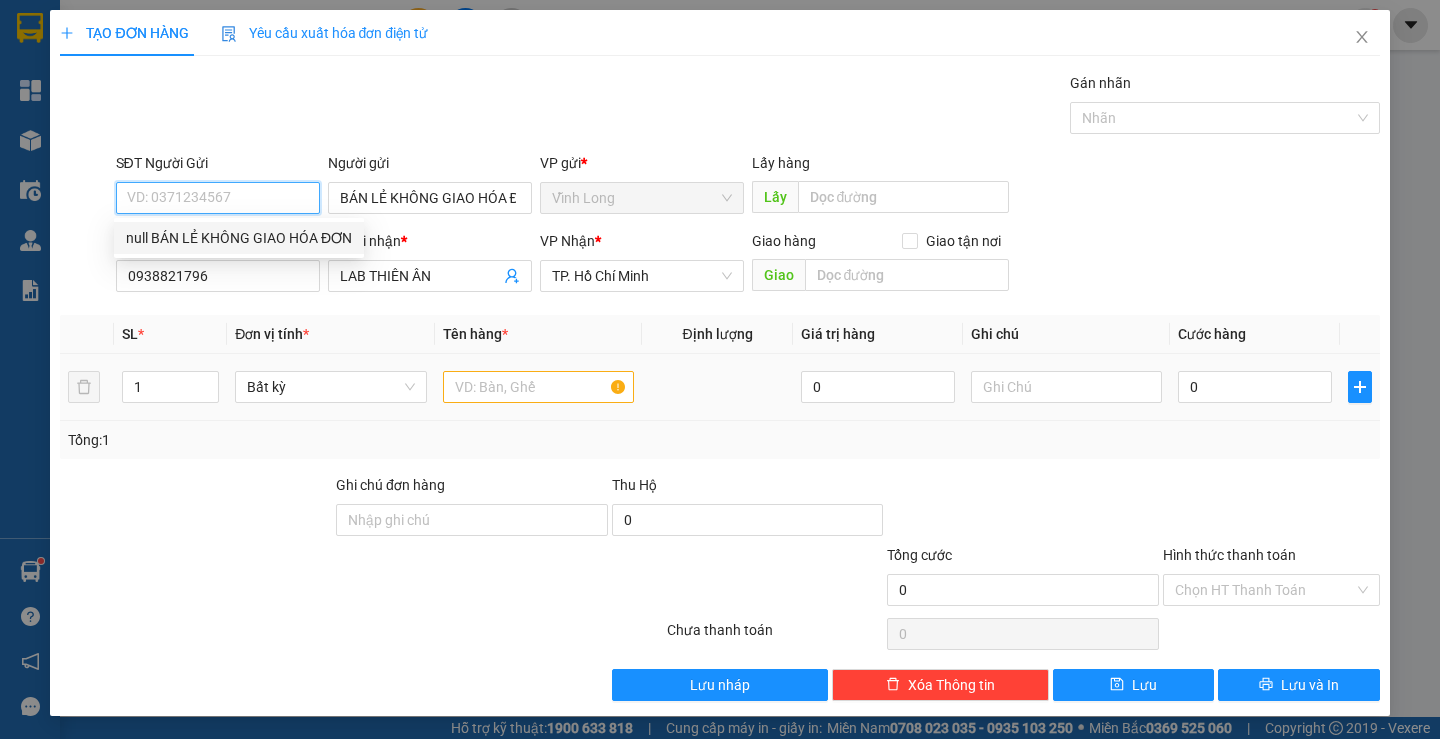 type 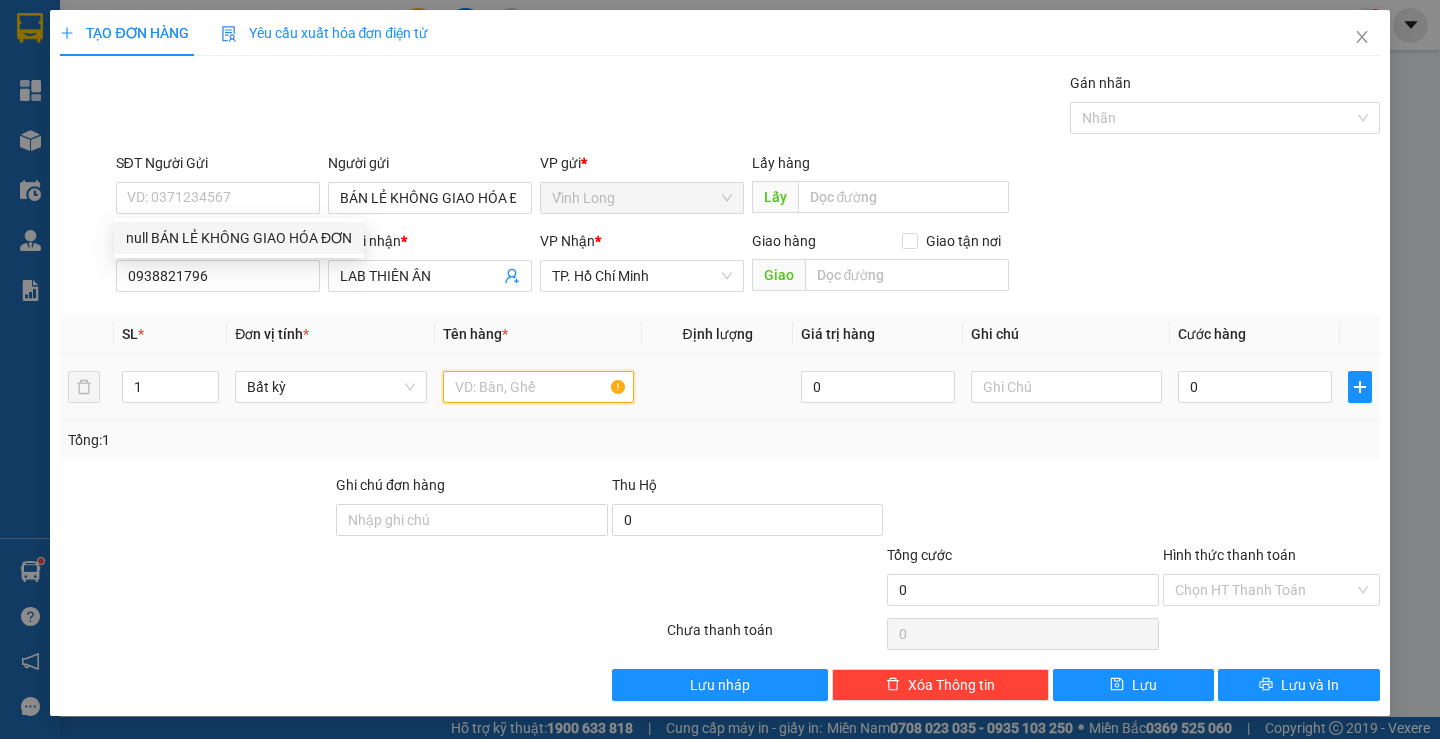 click at bounding box center (538, 387) 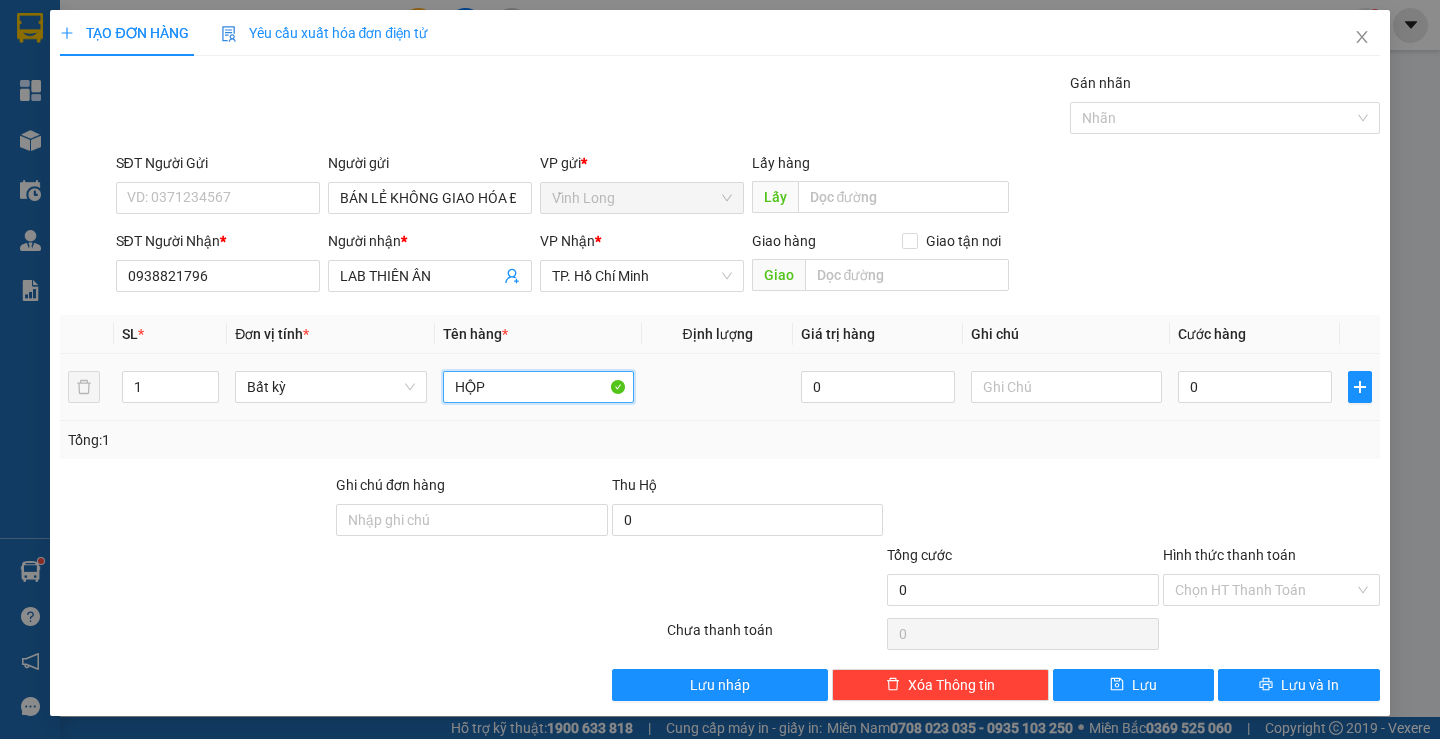 type on "HỘP" 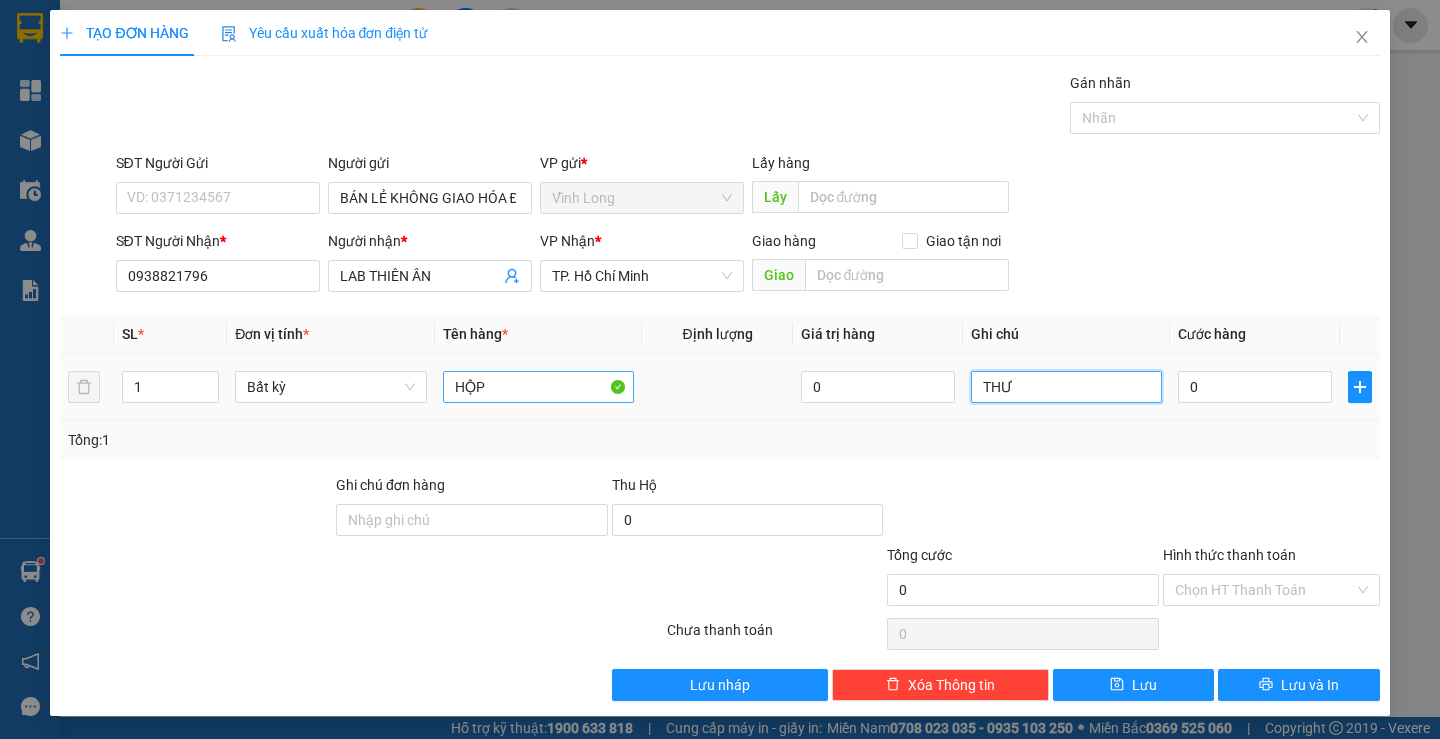 type on "THƯ" 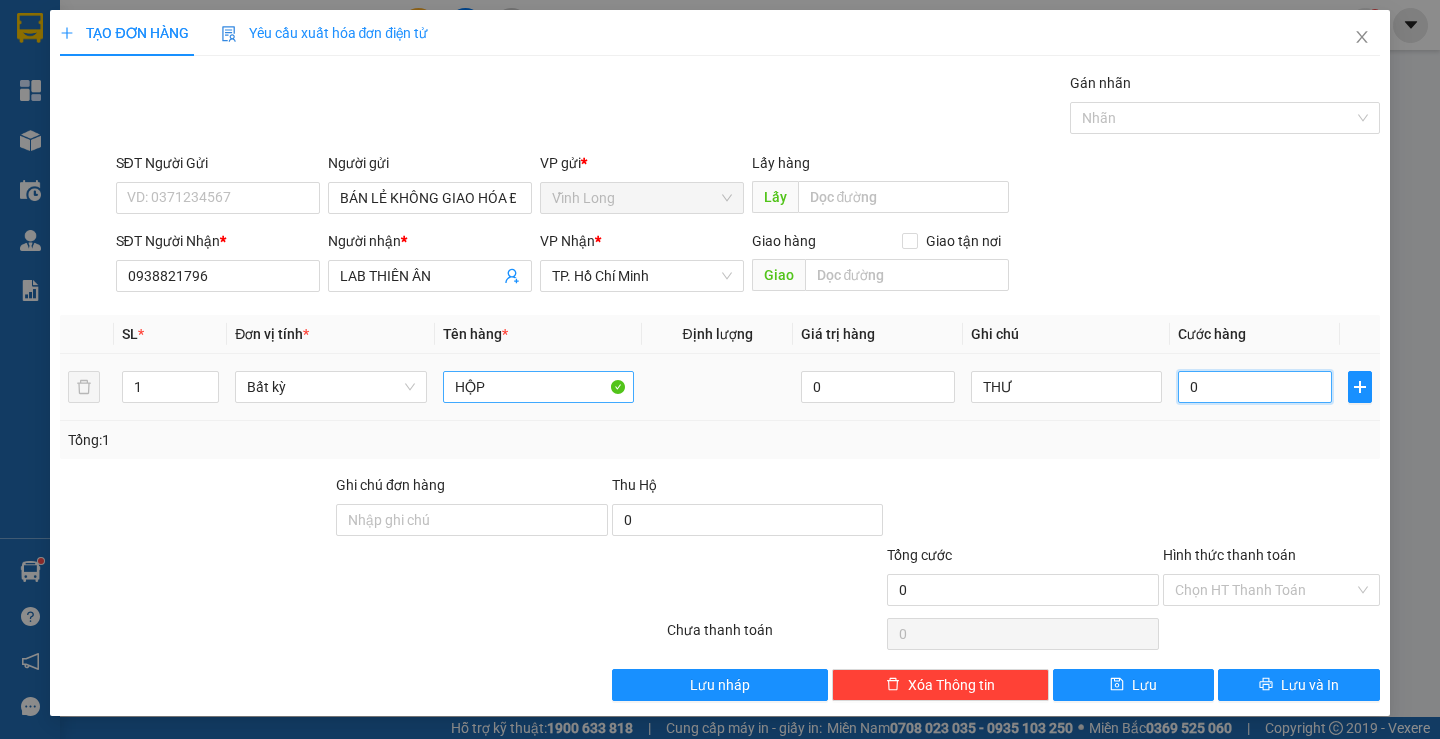type on "2" 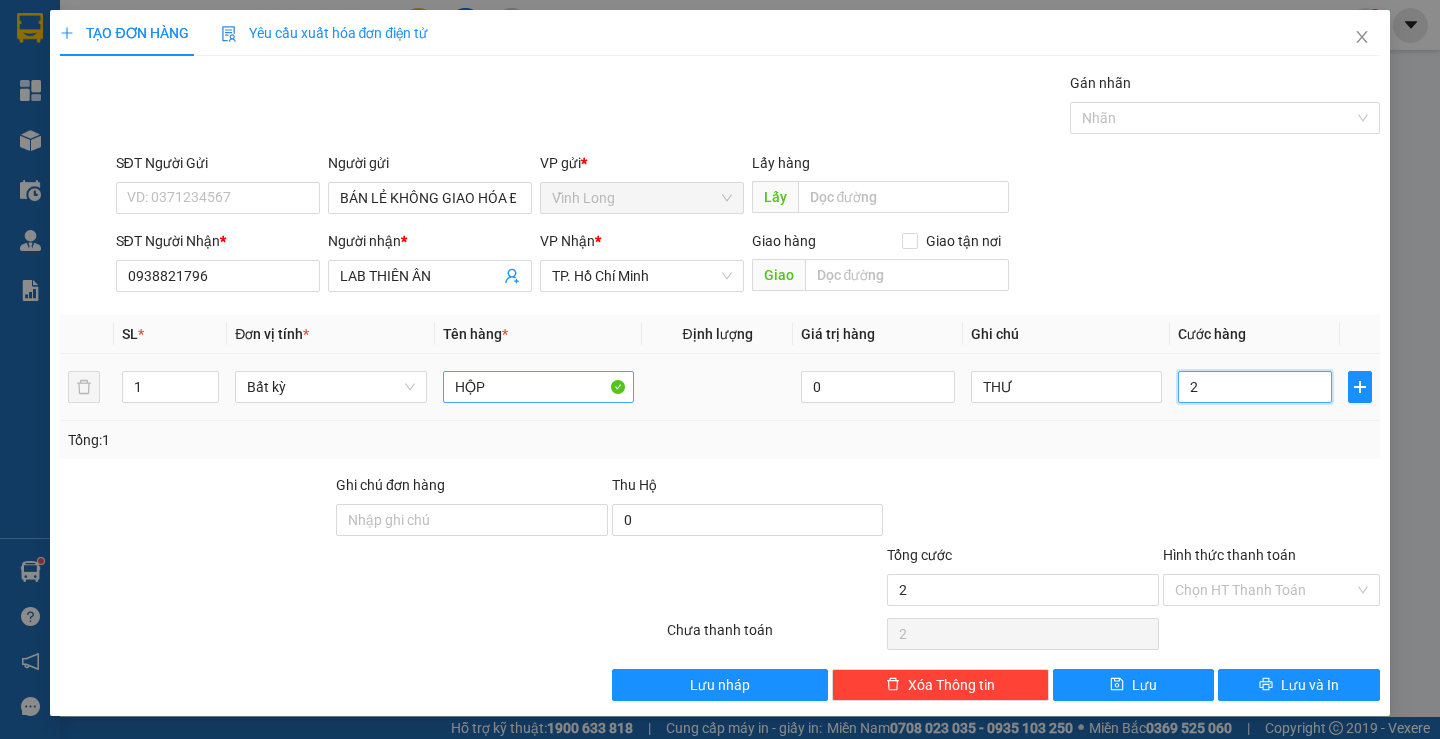 type on "20" 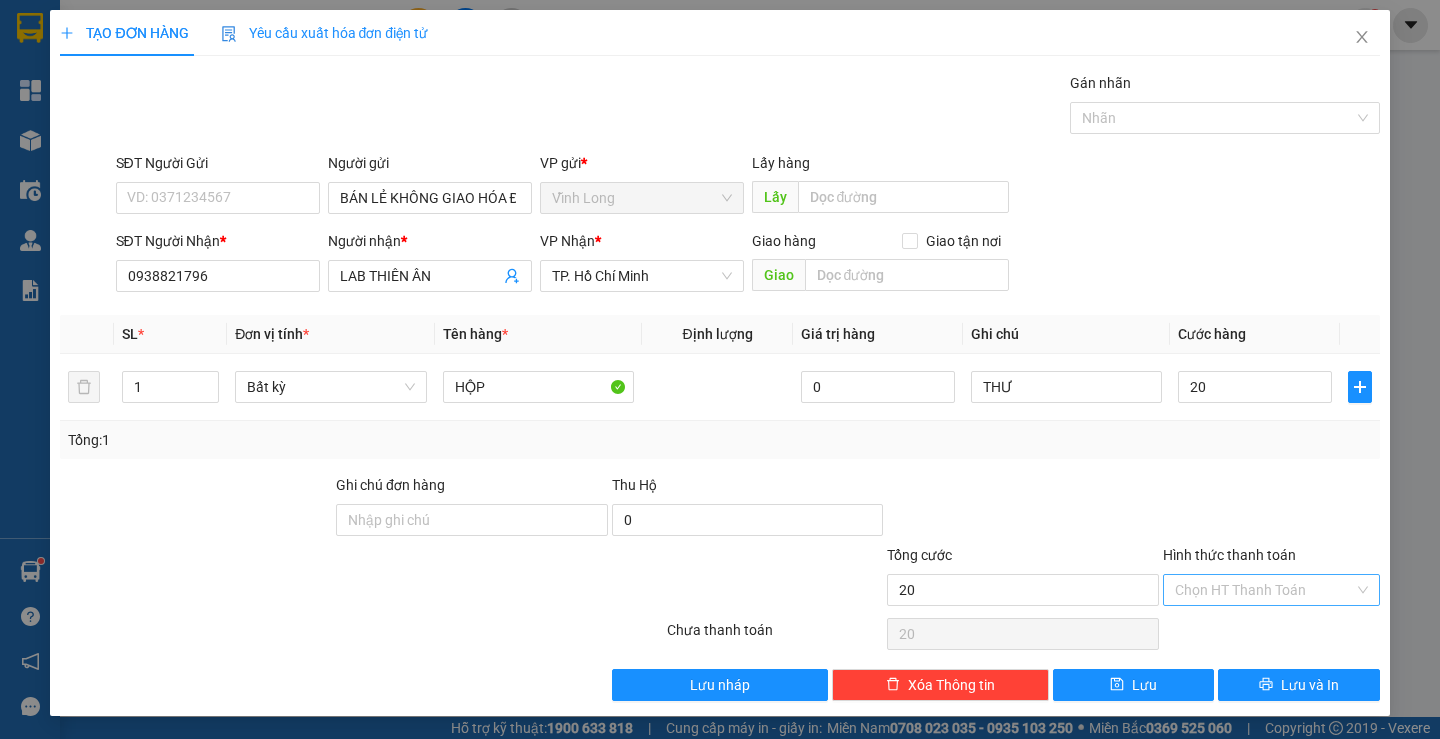 type on "20.000" 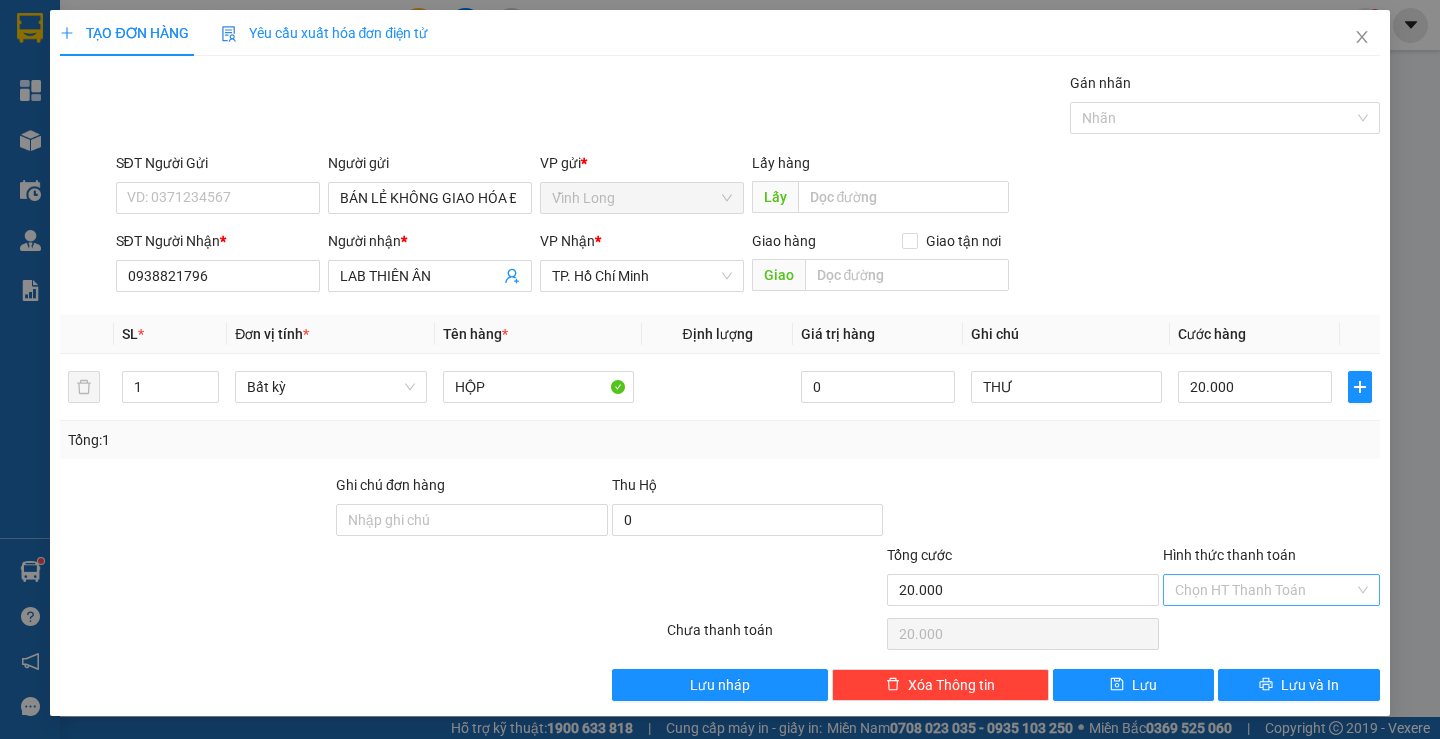 click on "Hình thức thanh toán" at bounding box center (1264, 590) 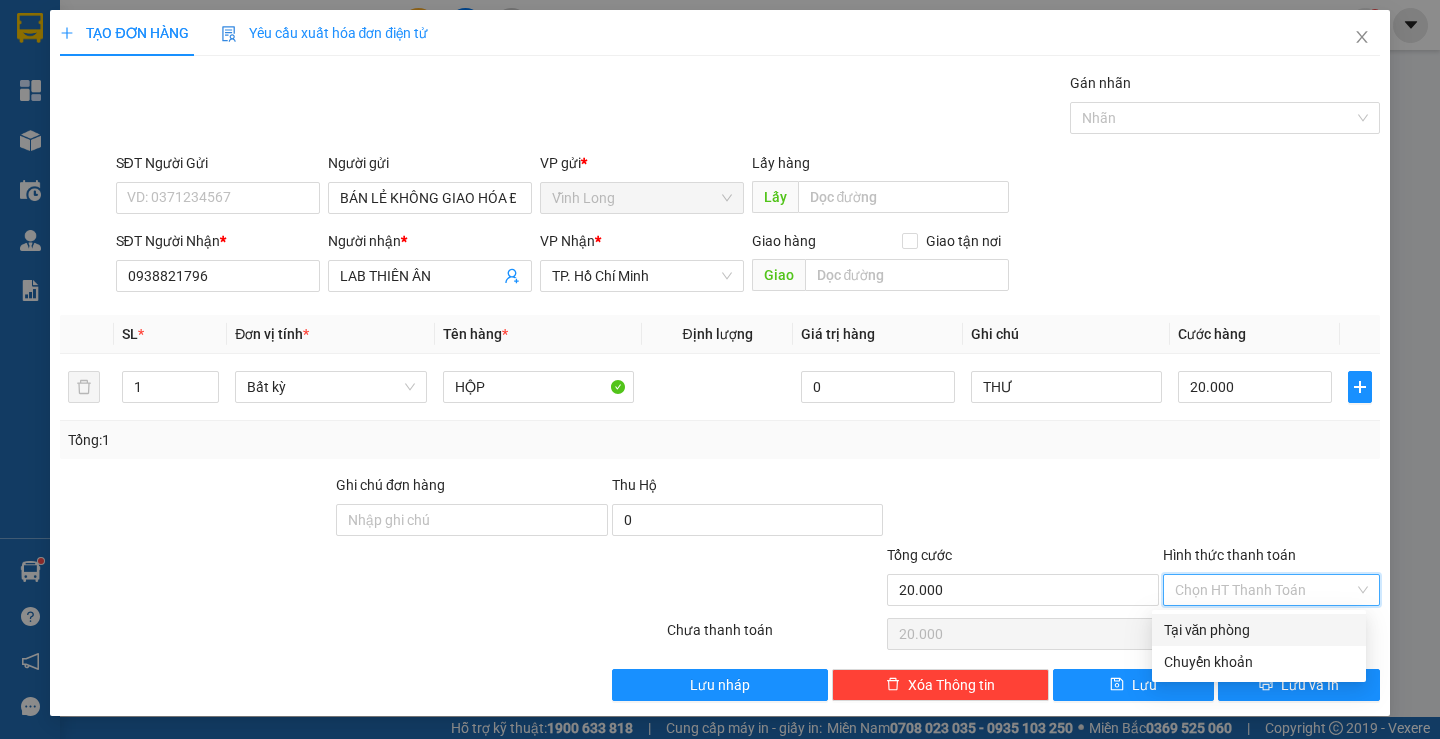 click on "Tại văn phòng" at bounding box center (1259, 630) 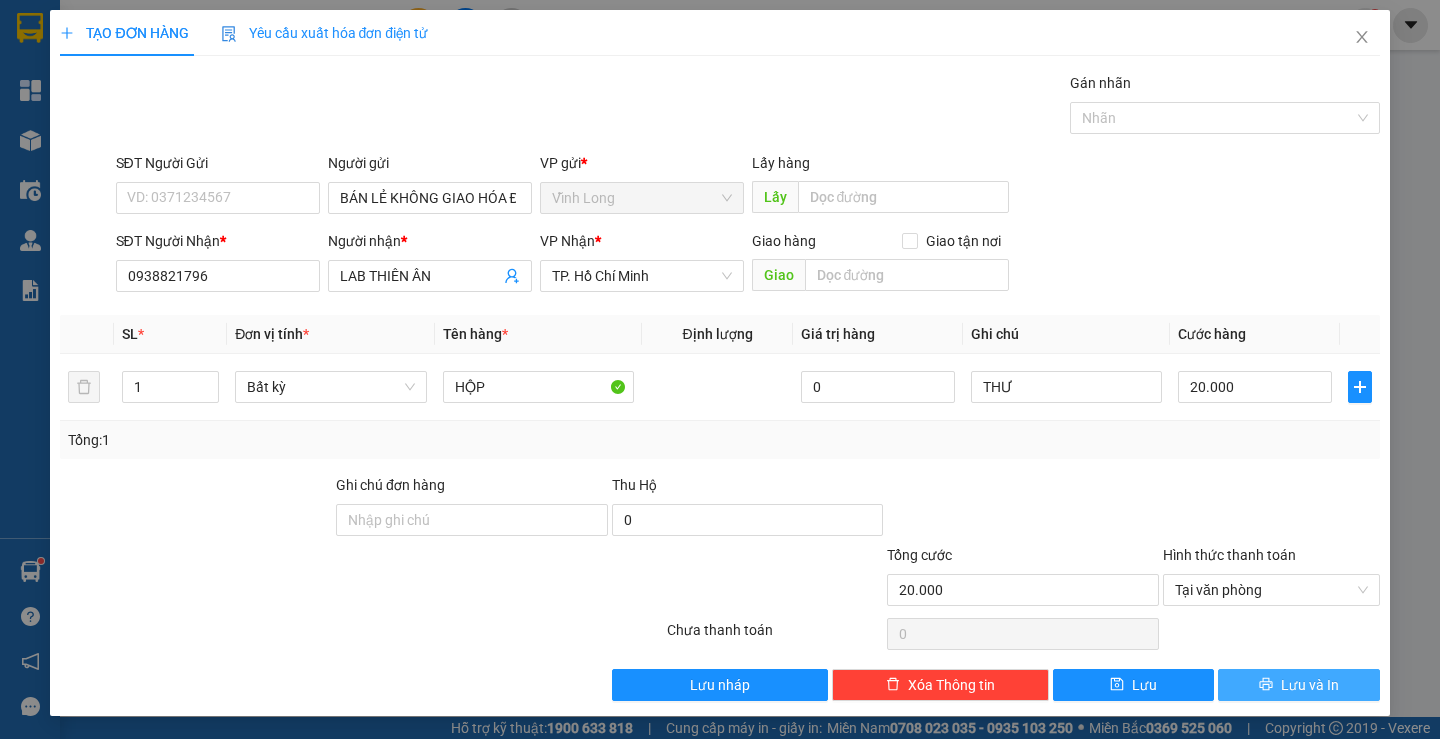 click on "Lưu và In" at bounding box center [1310, 685] 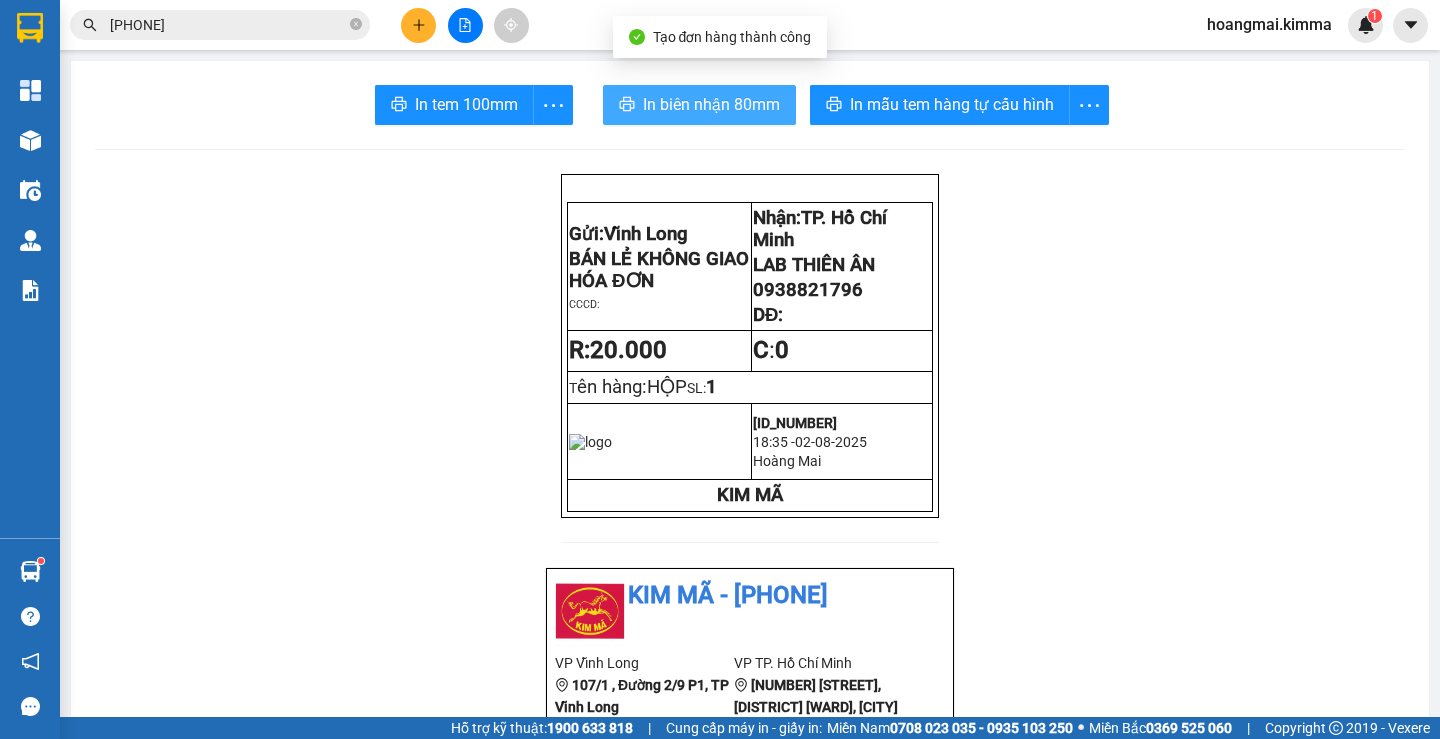click 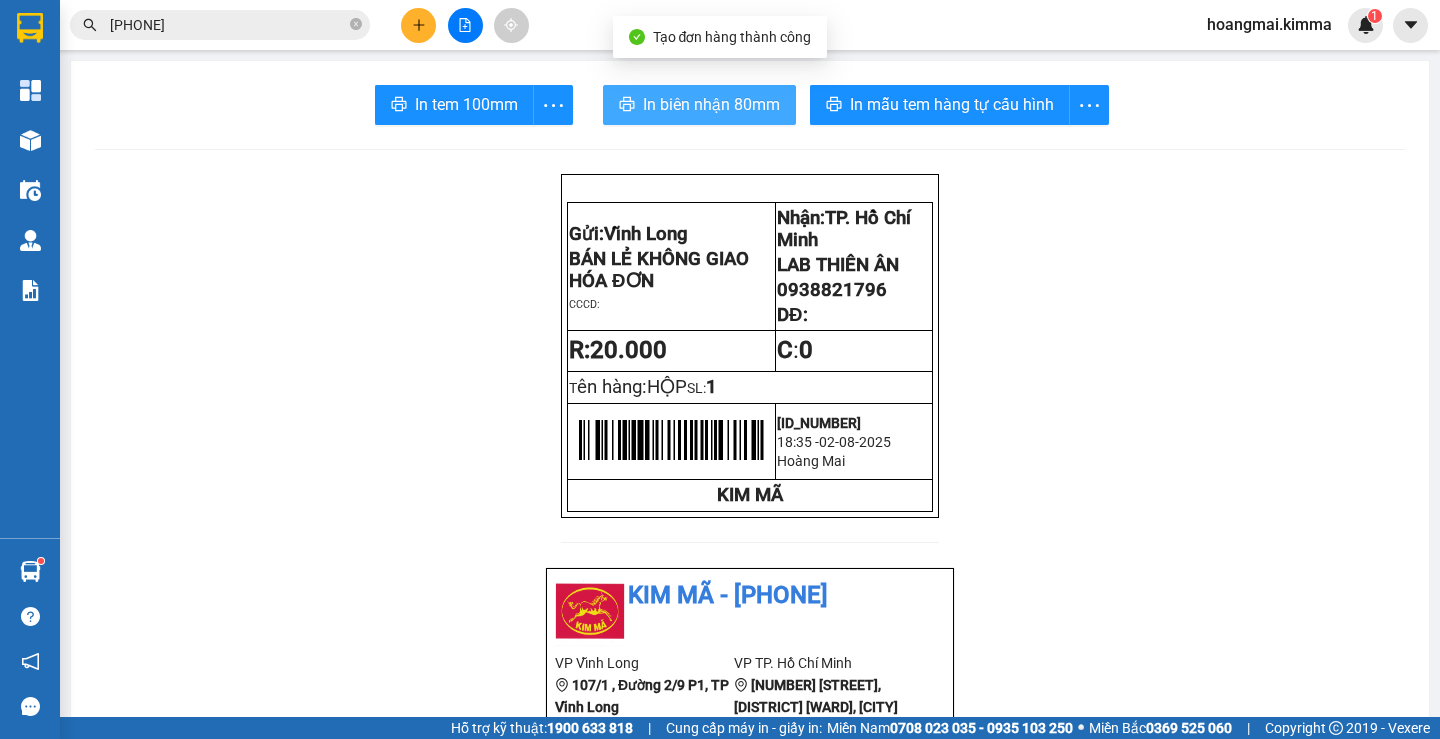 scroll, scrollTop: 0, scrollLeft: 0, axis: both 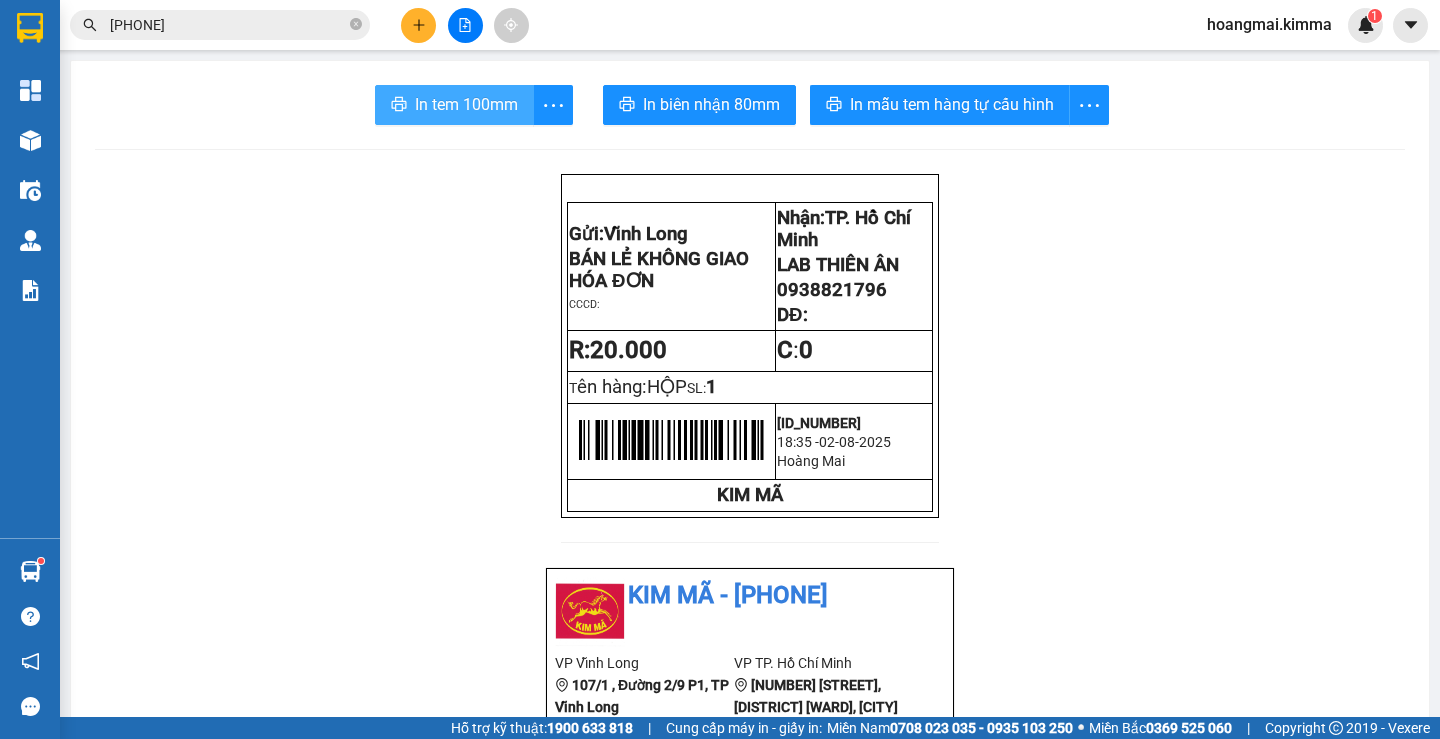 click on "In tem 100mm" at bounding box center [454, 105] 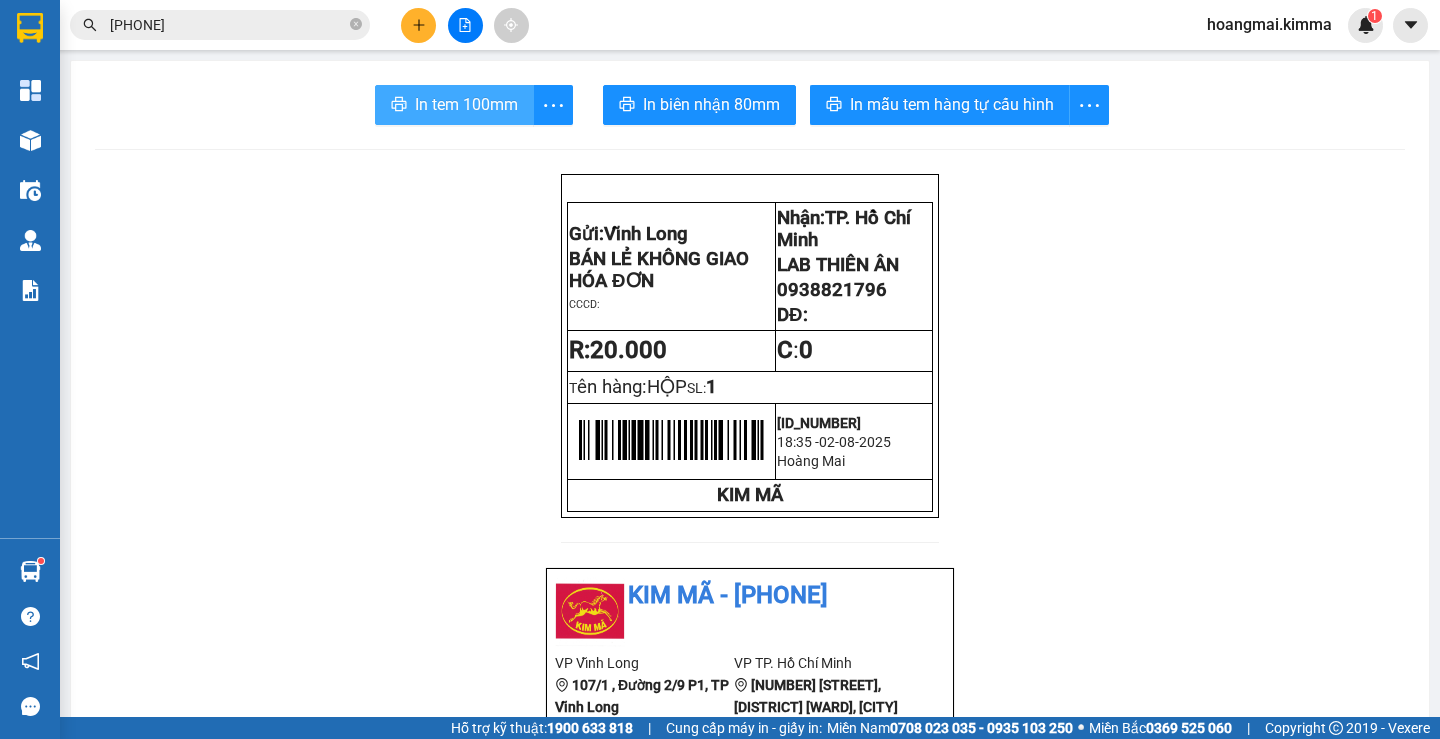 scroll, scrollTop: 0, scrollLeft: 0, axis: both 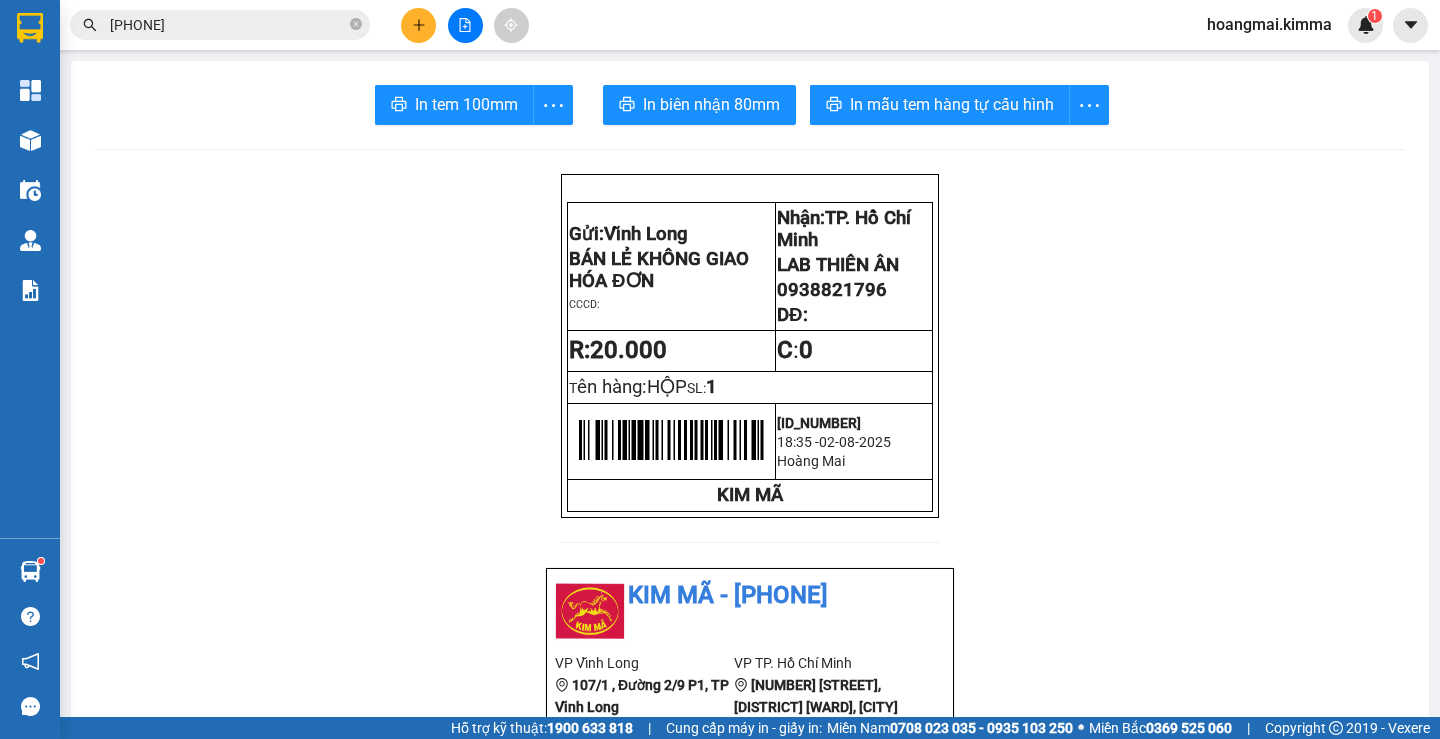 click at bounding box center [418, 25] 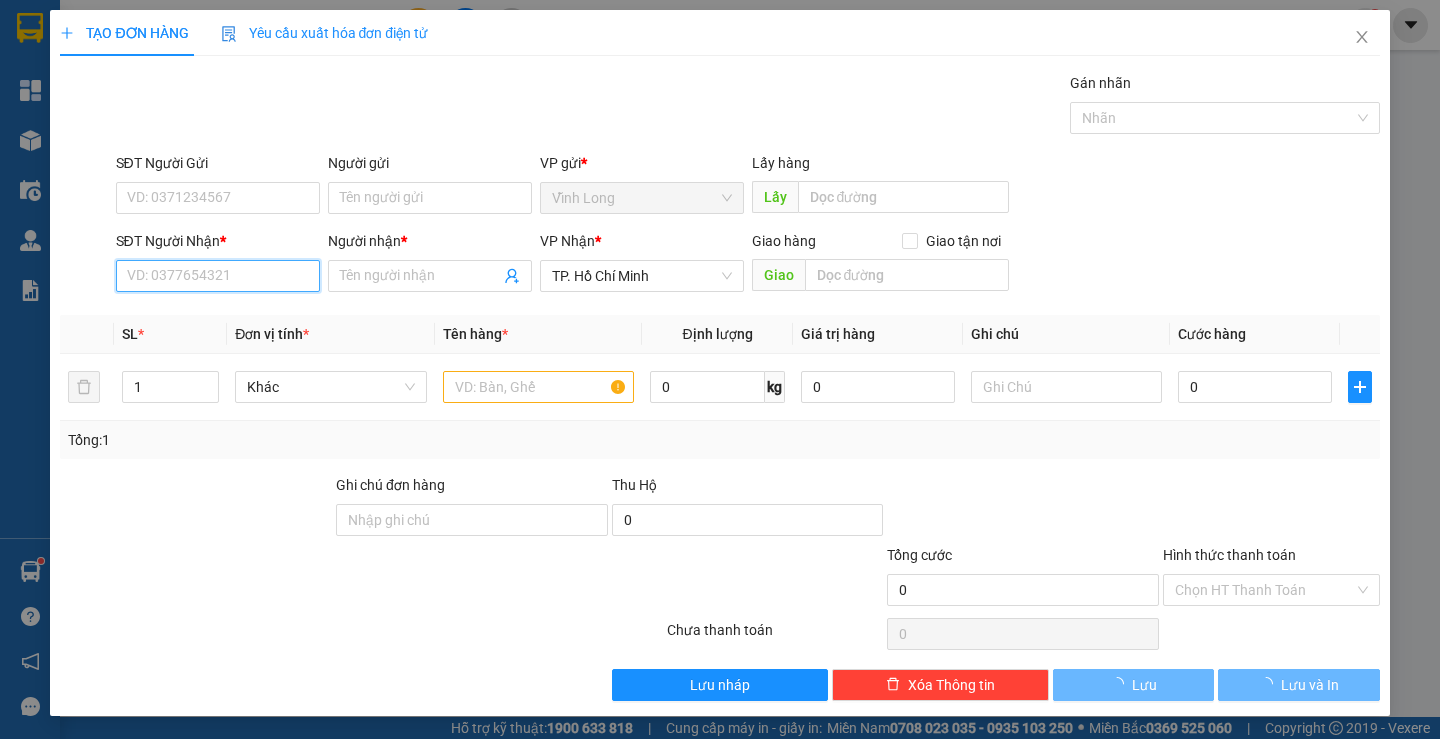 click on "SĐT Người Nhận  *" at bounding box center [218, 276] 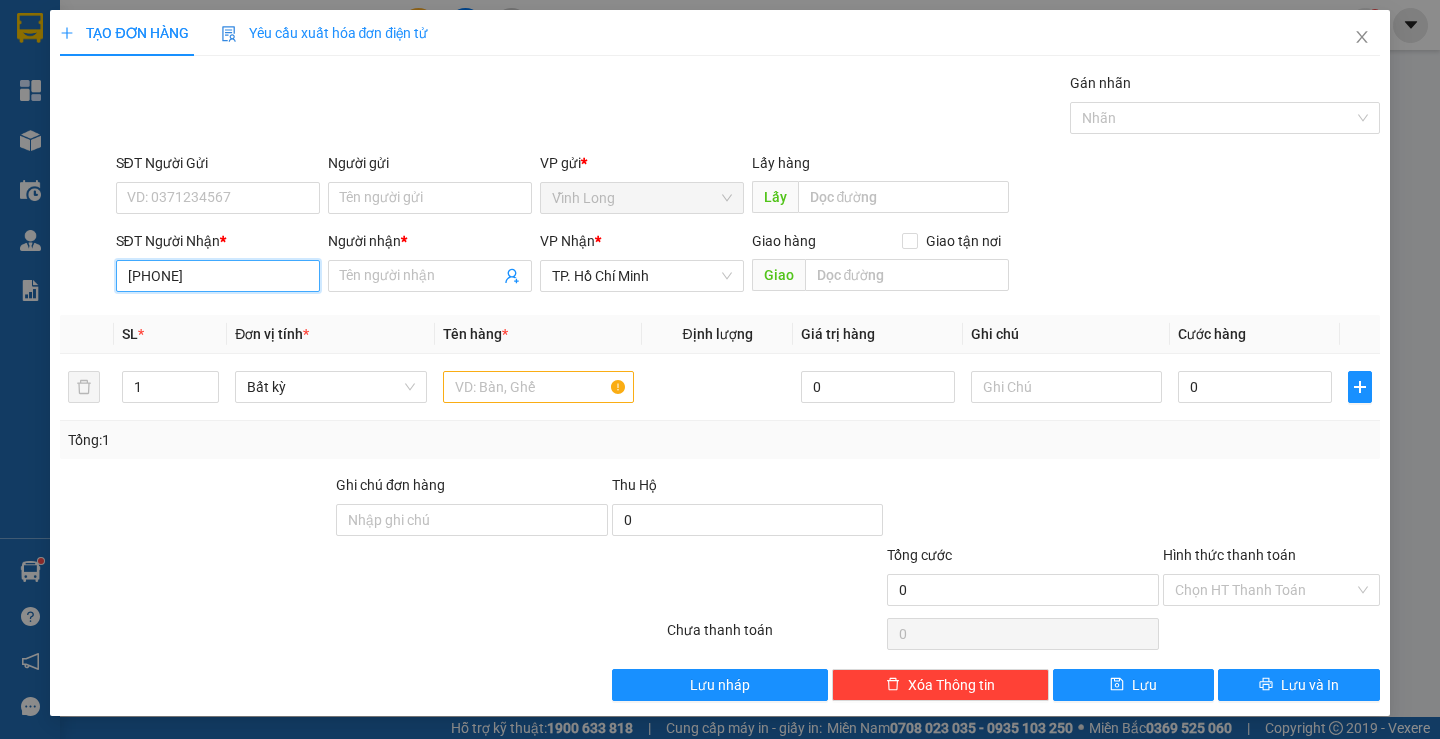 type on "[PHONE]" 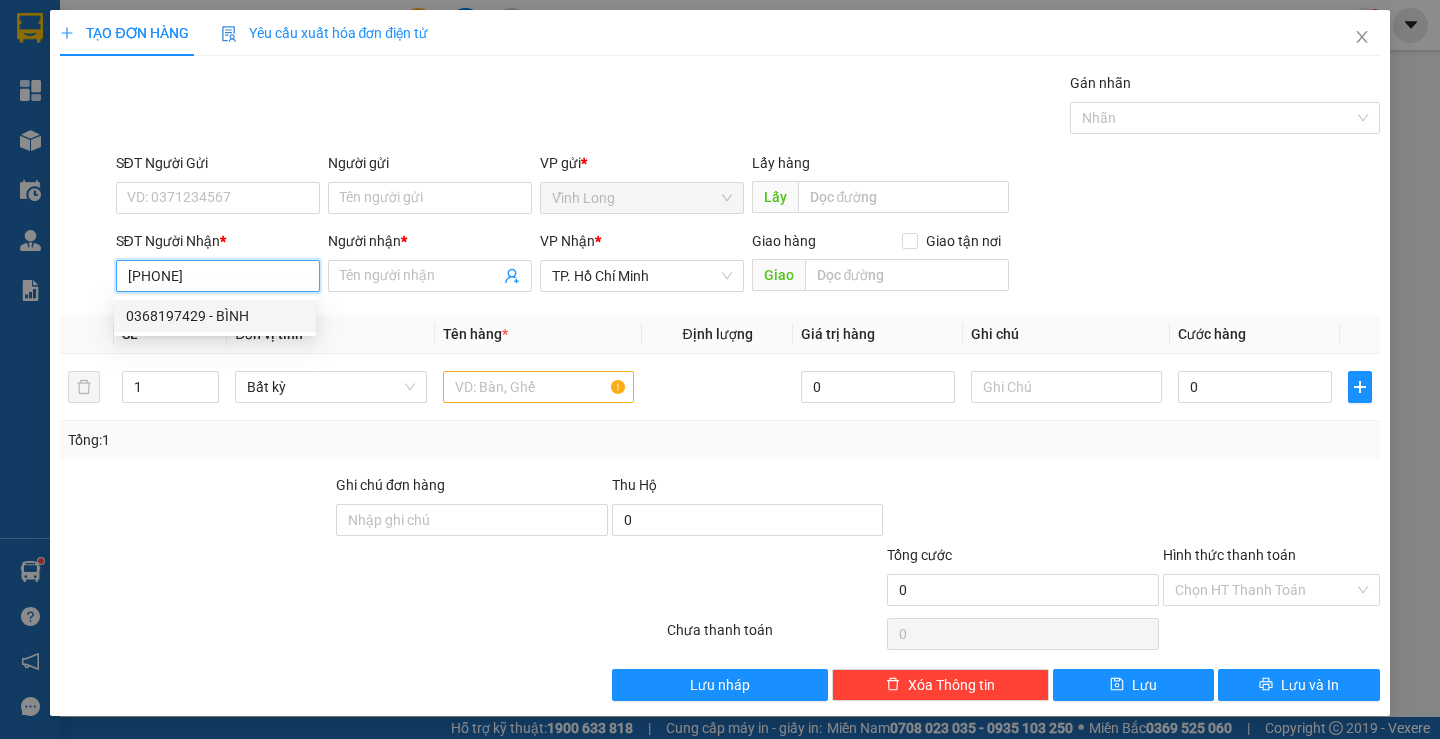click on "0368197429 - BÌNH" at bounding box center [215, 316] 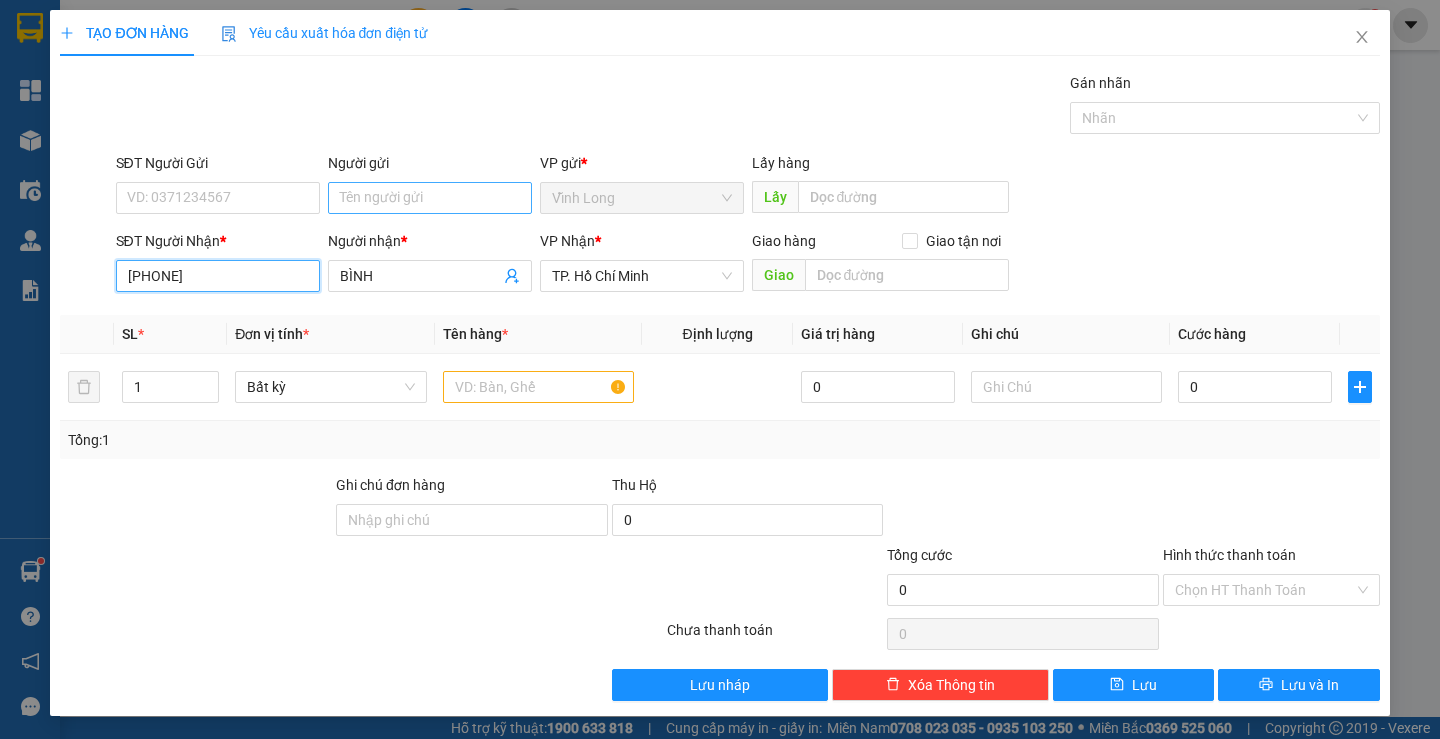 type on "[PHONE]" 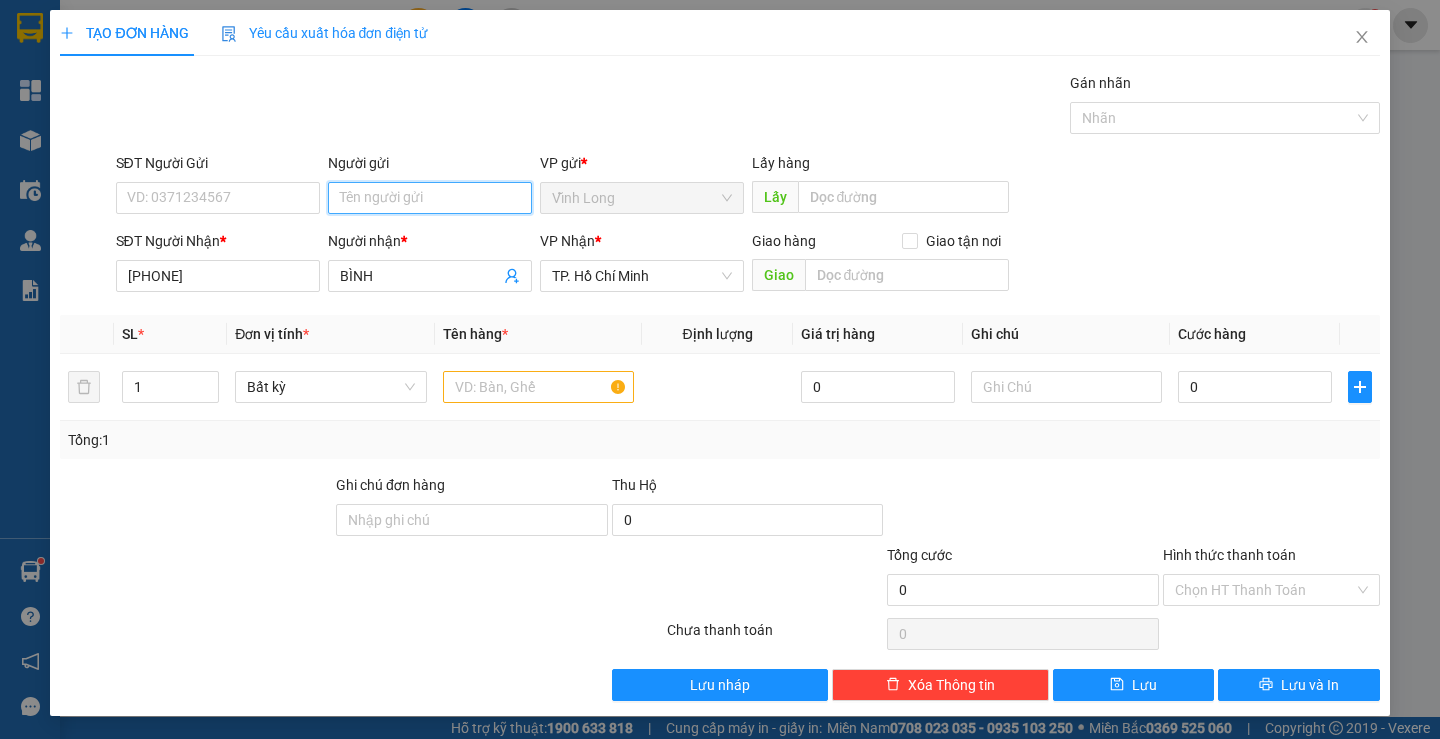 click on "Người gửi" at bounding box center (430, 198) 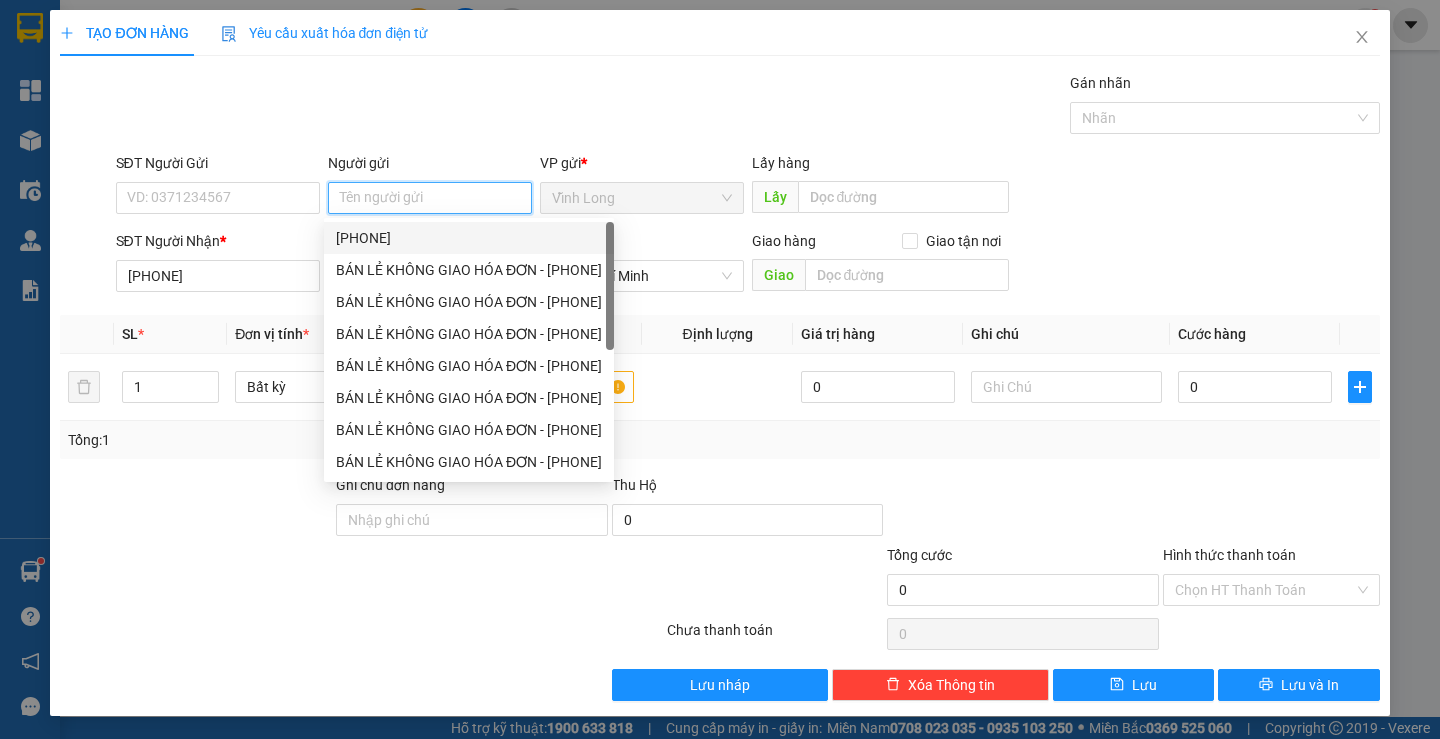drag, startPoint x: 458, startPoint y: 232, endPoint x: 424, endPoint y: 235, distance: 34.132095 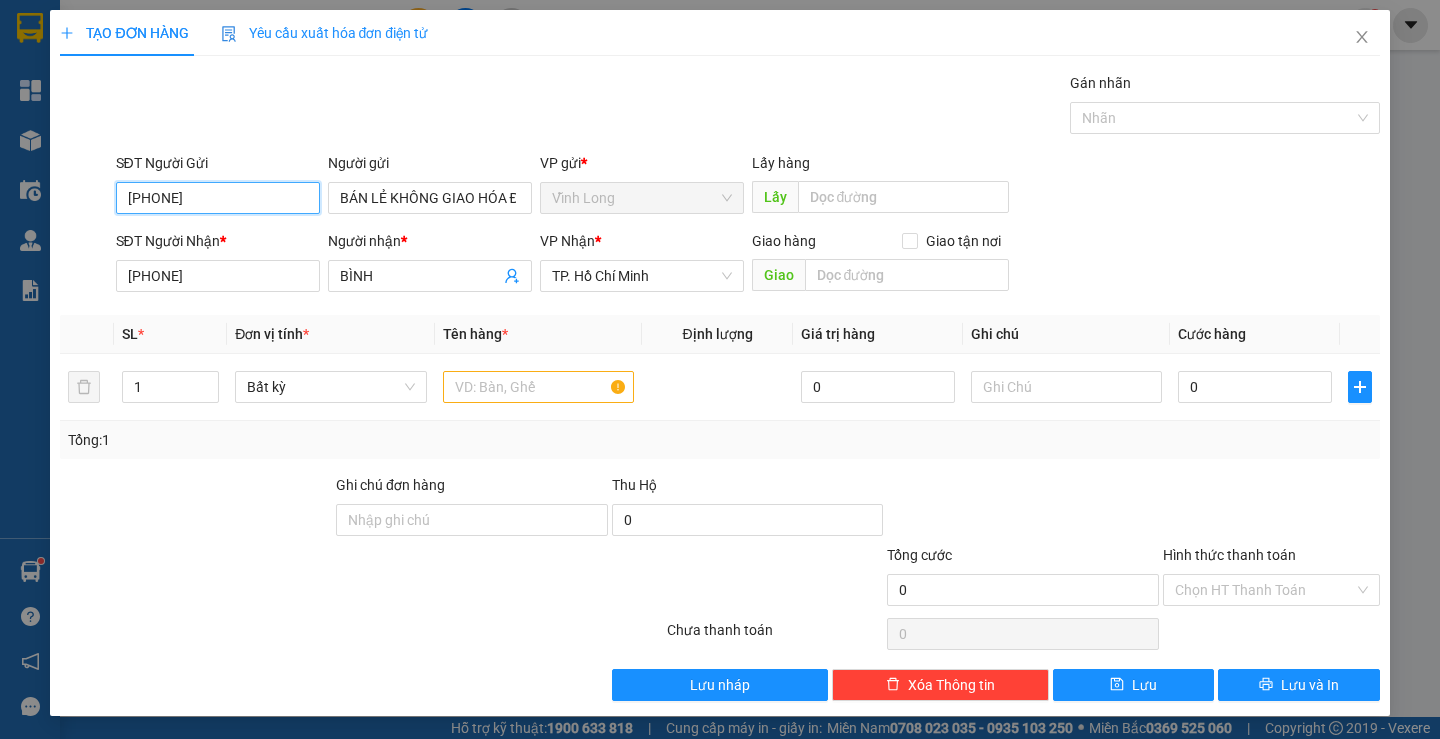 drag, startPoint x: 258, startPoint y: 196, endPoint x: 0, endPoint y: 244, distance: 262.42712 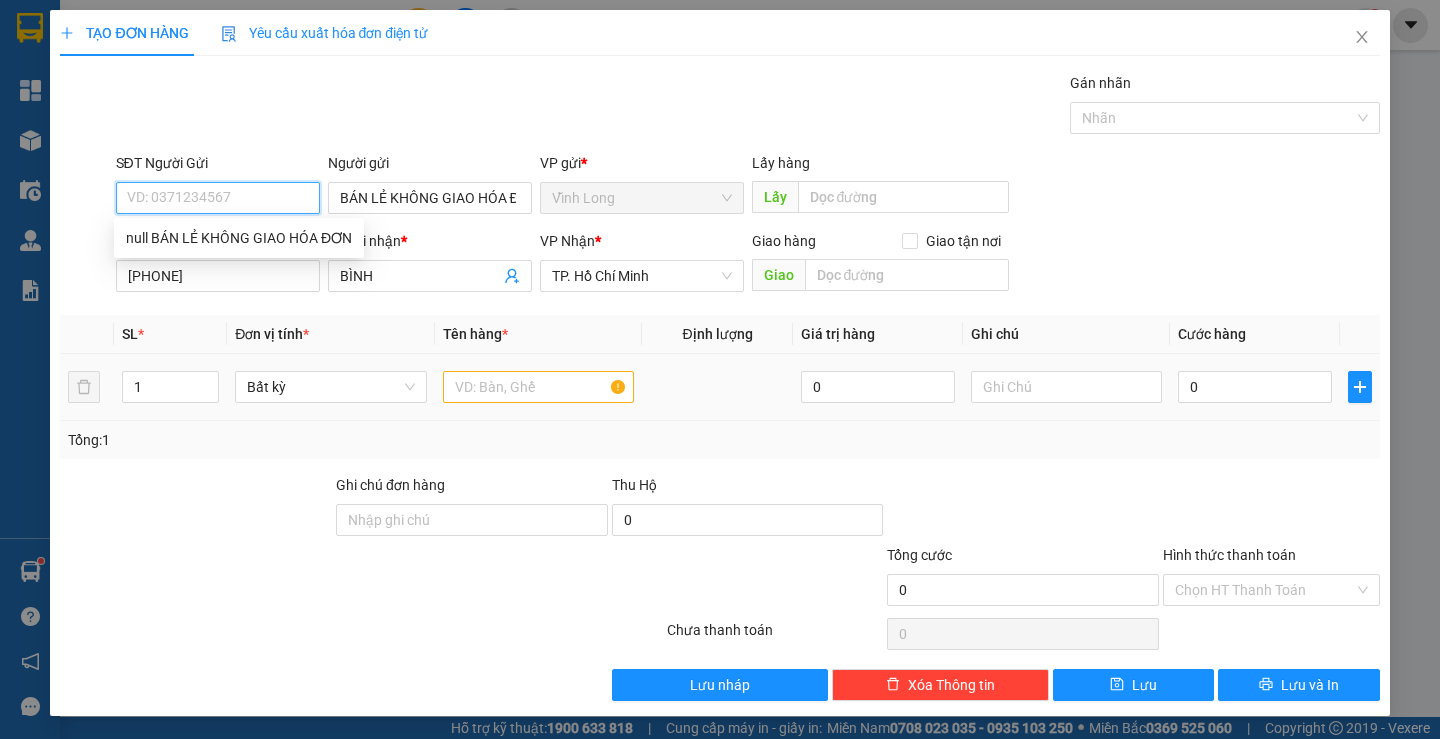 type 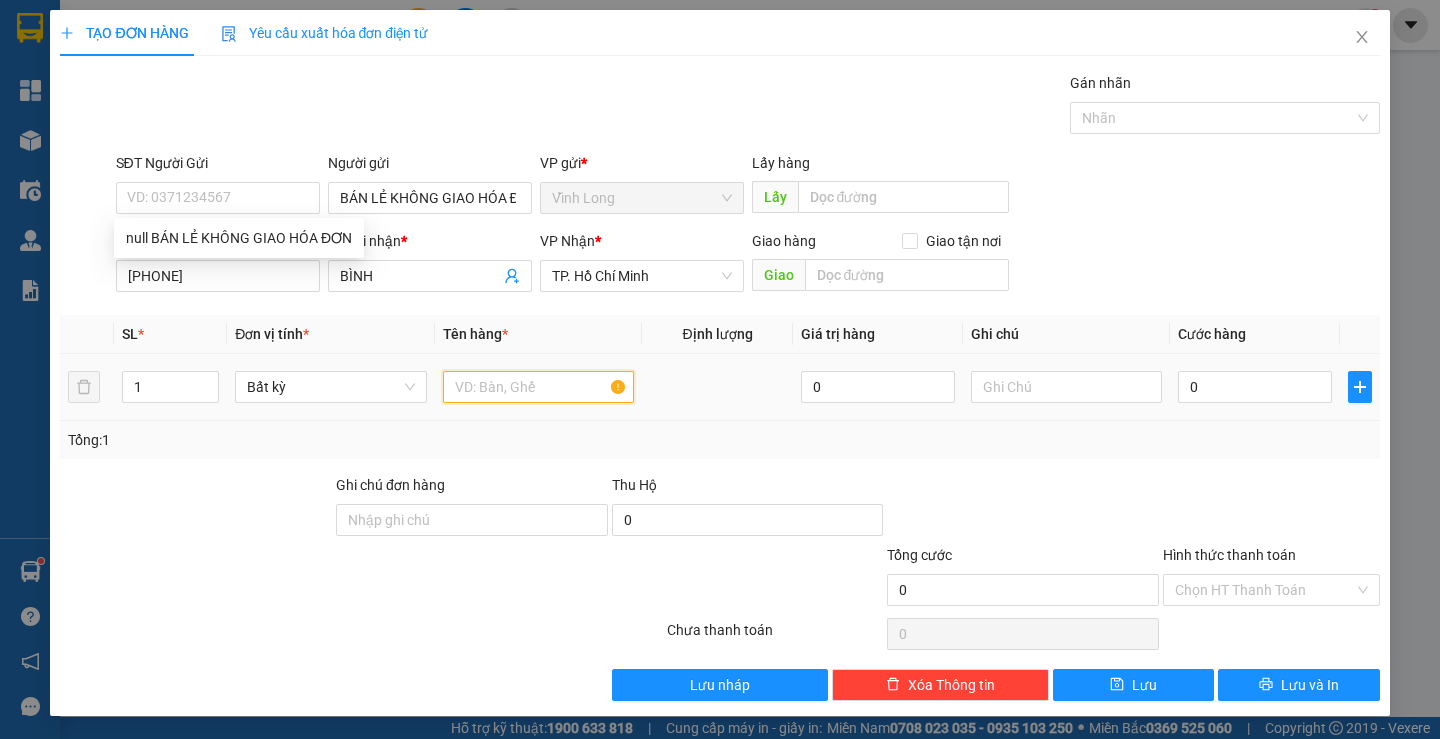 click at bounding box center [538, 387] 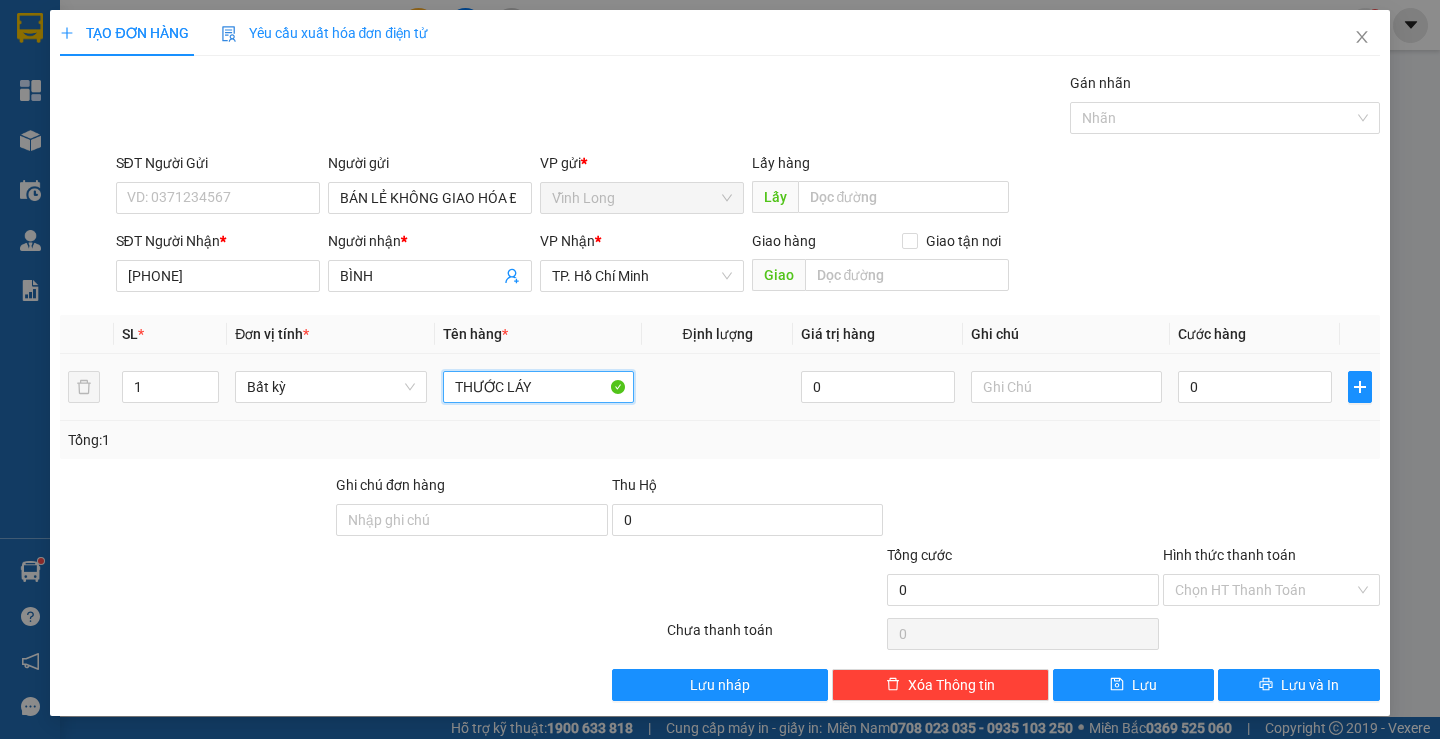 type on "THƯỚC LÁY" 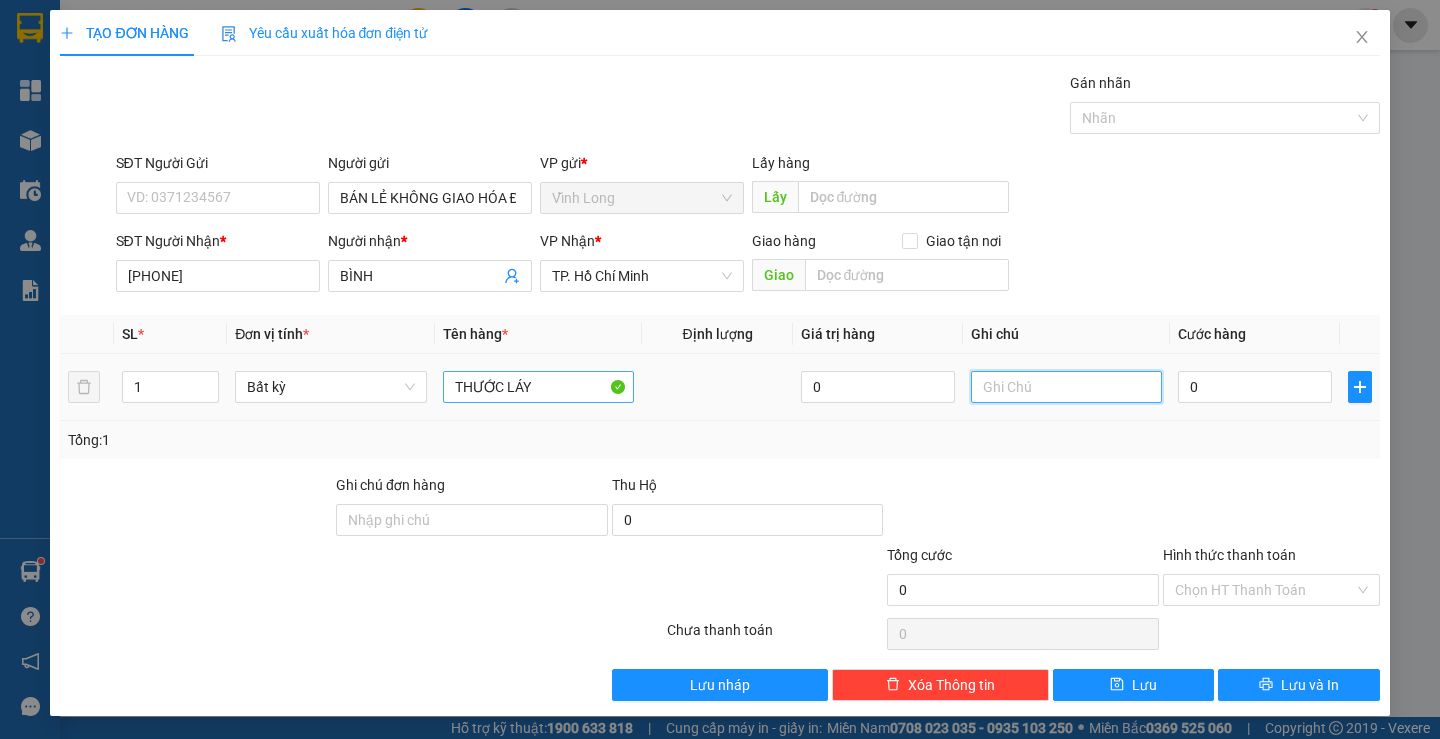 type on "Y" 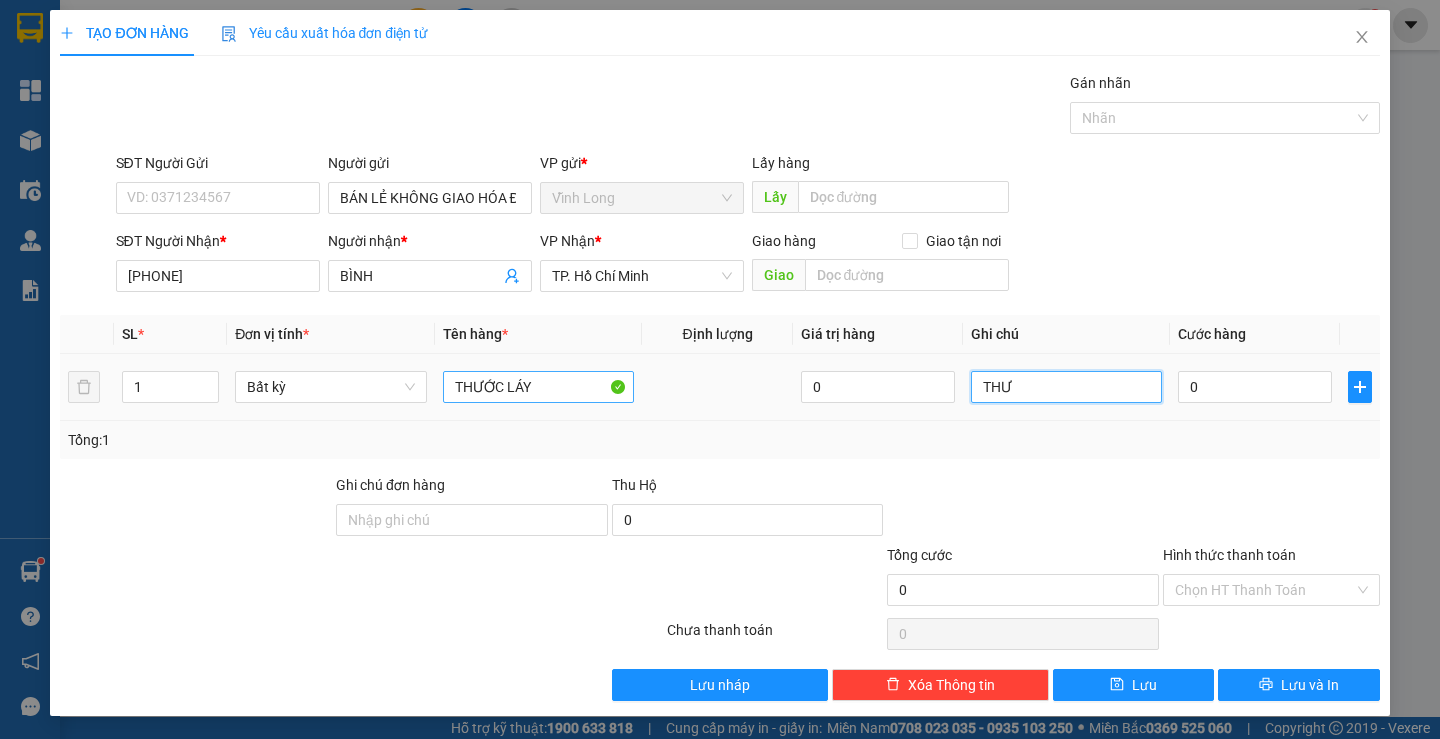 type on "THƯ" 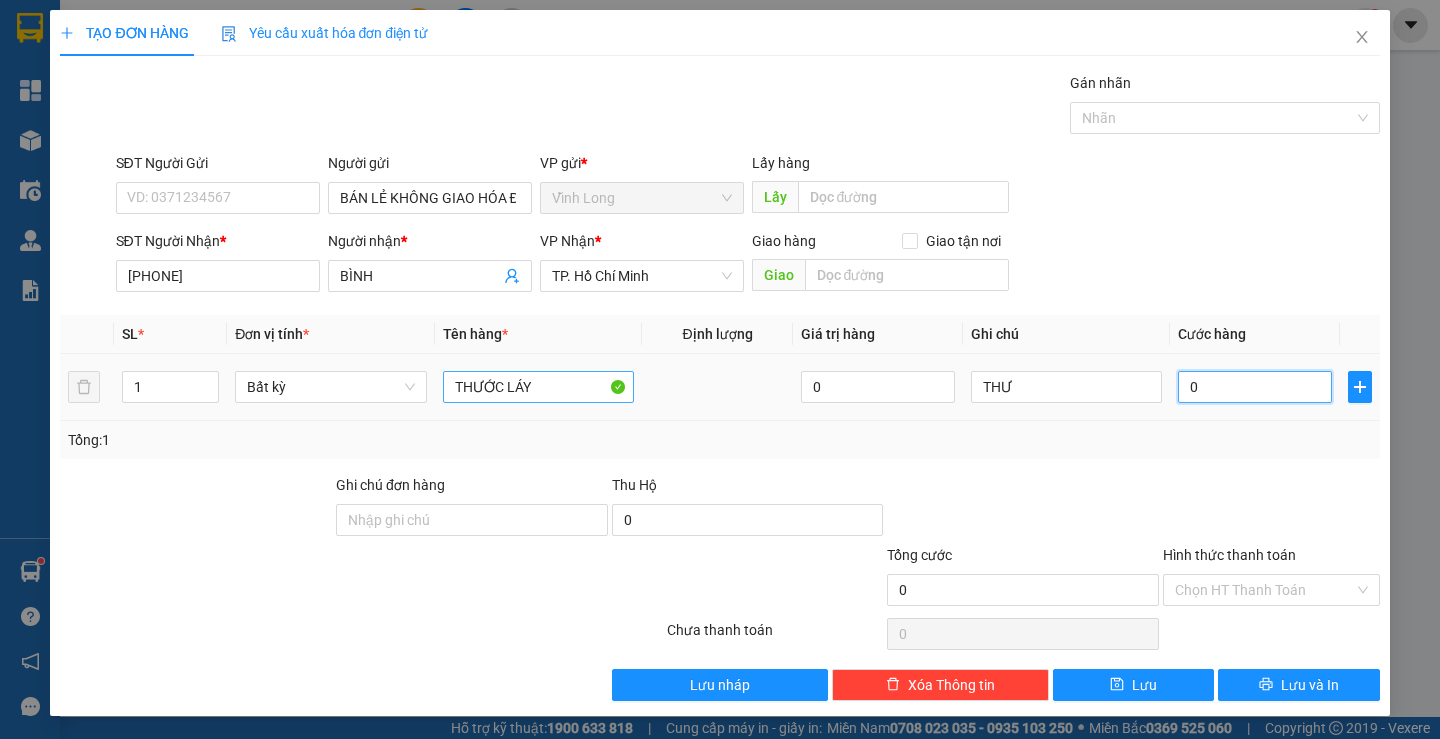 type on "2" 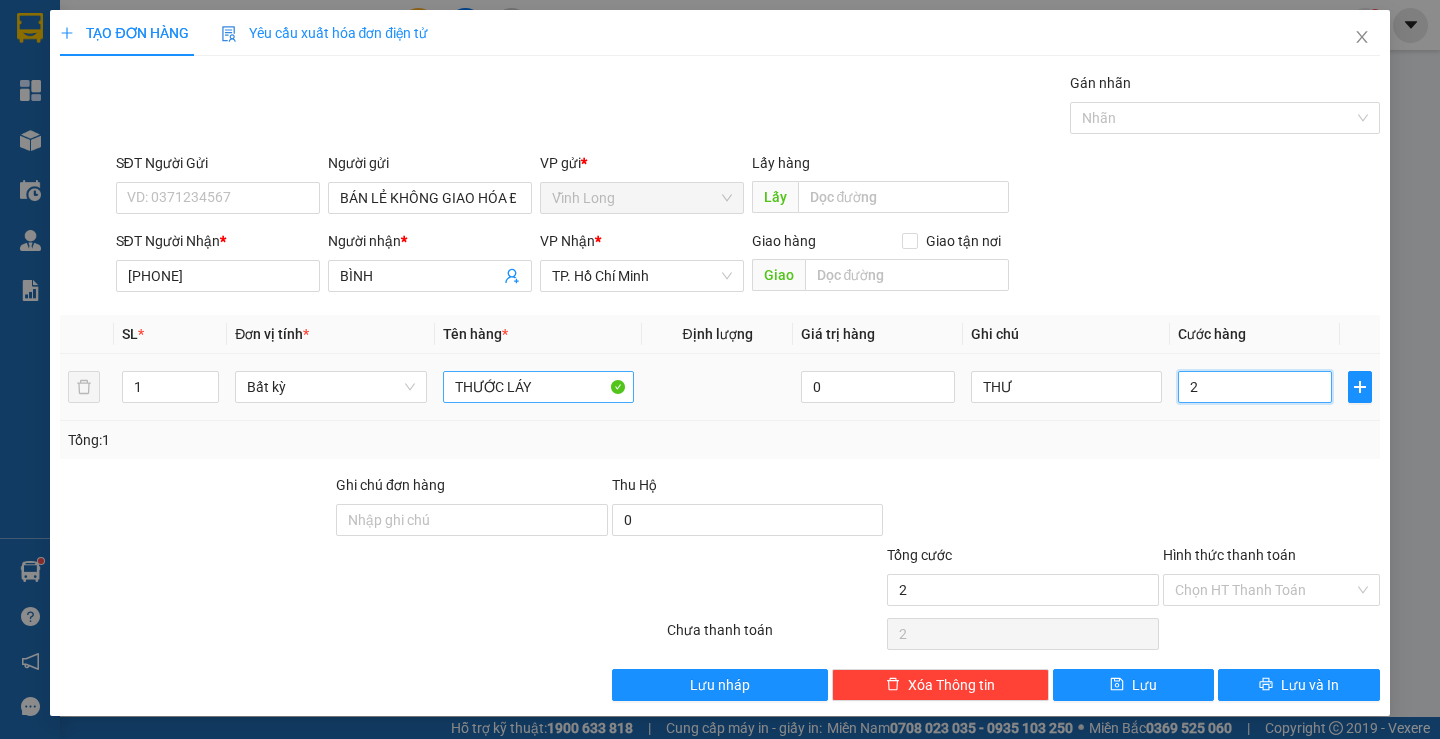type on "20" 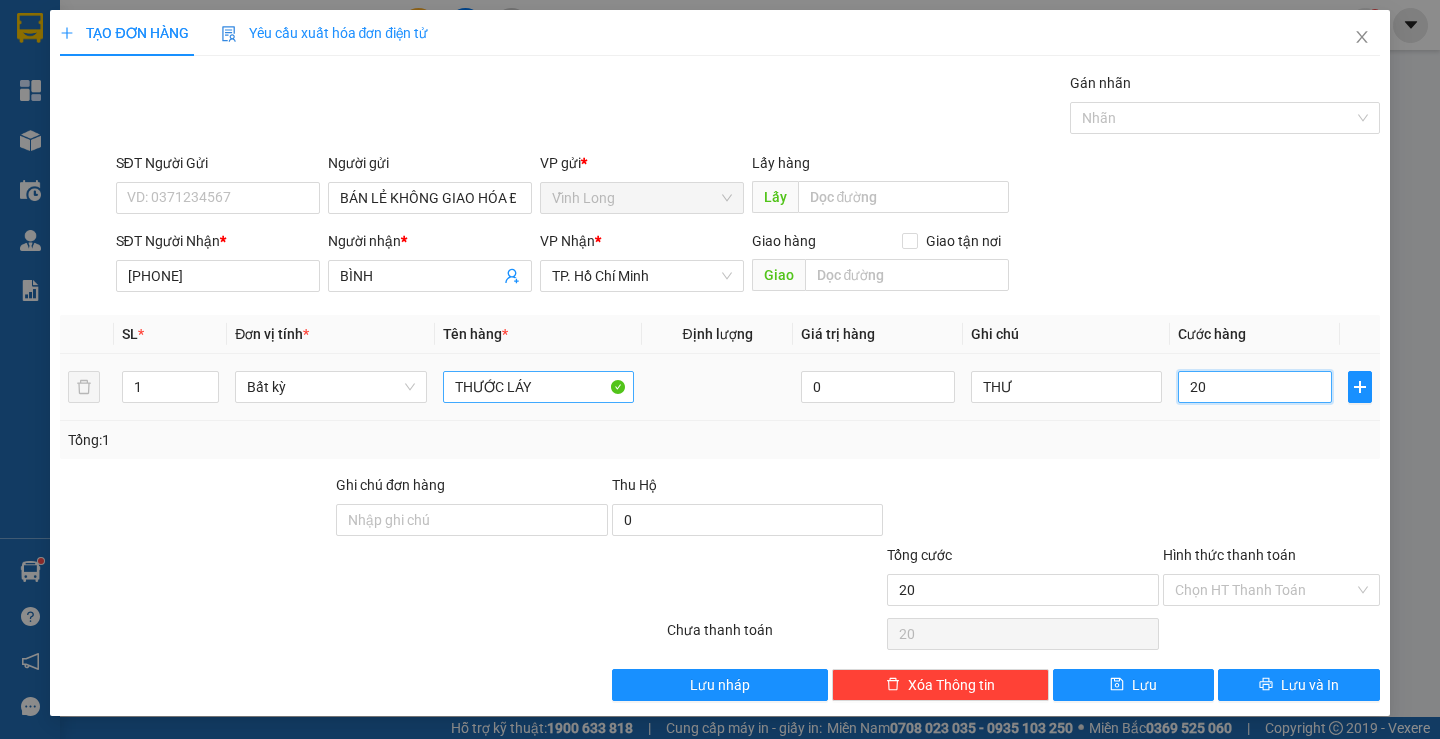 type on "2" 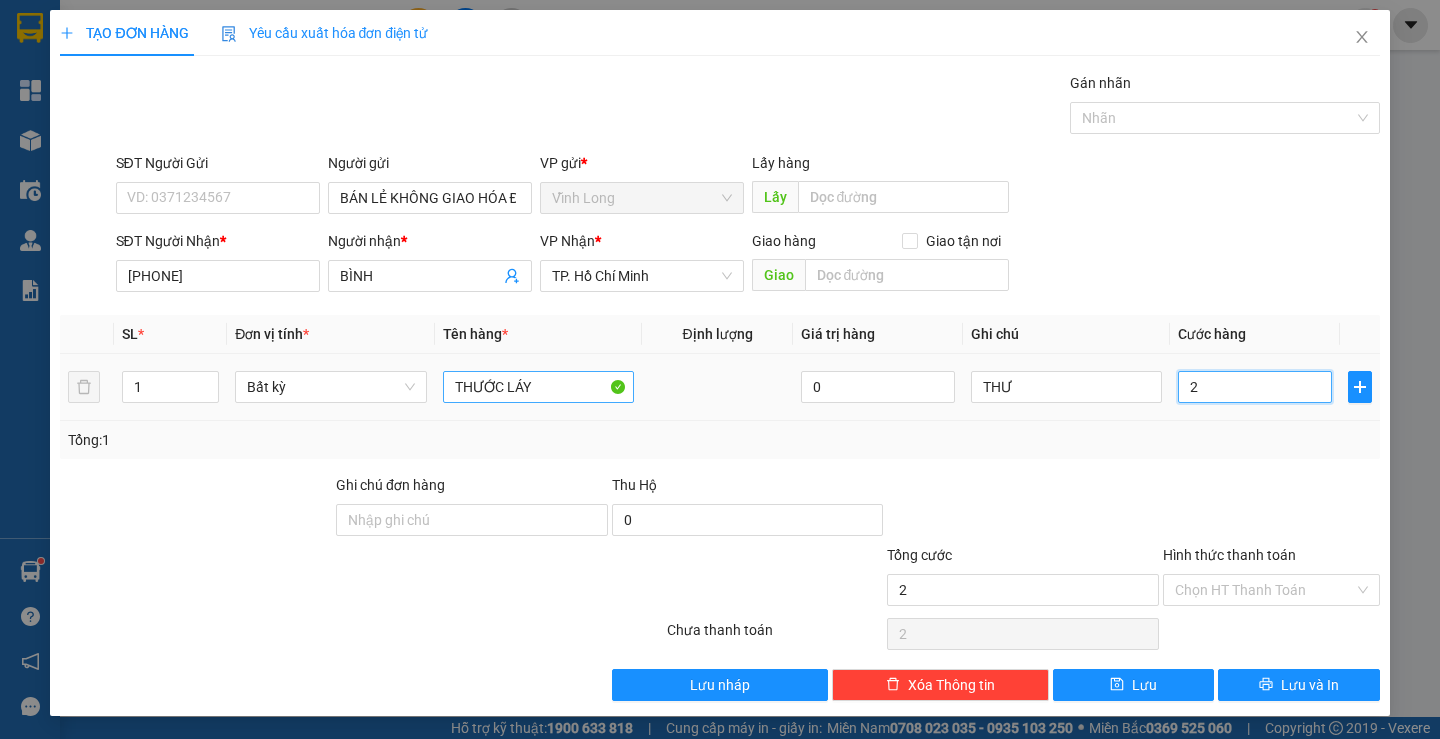 type on "0" 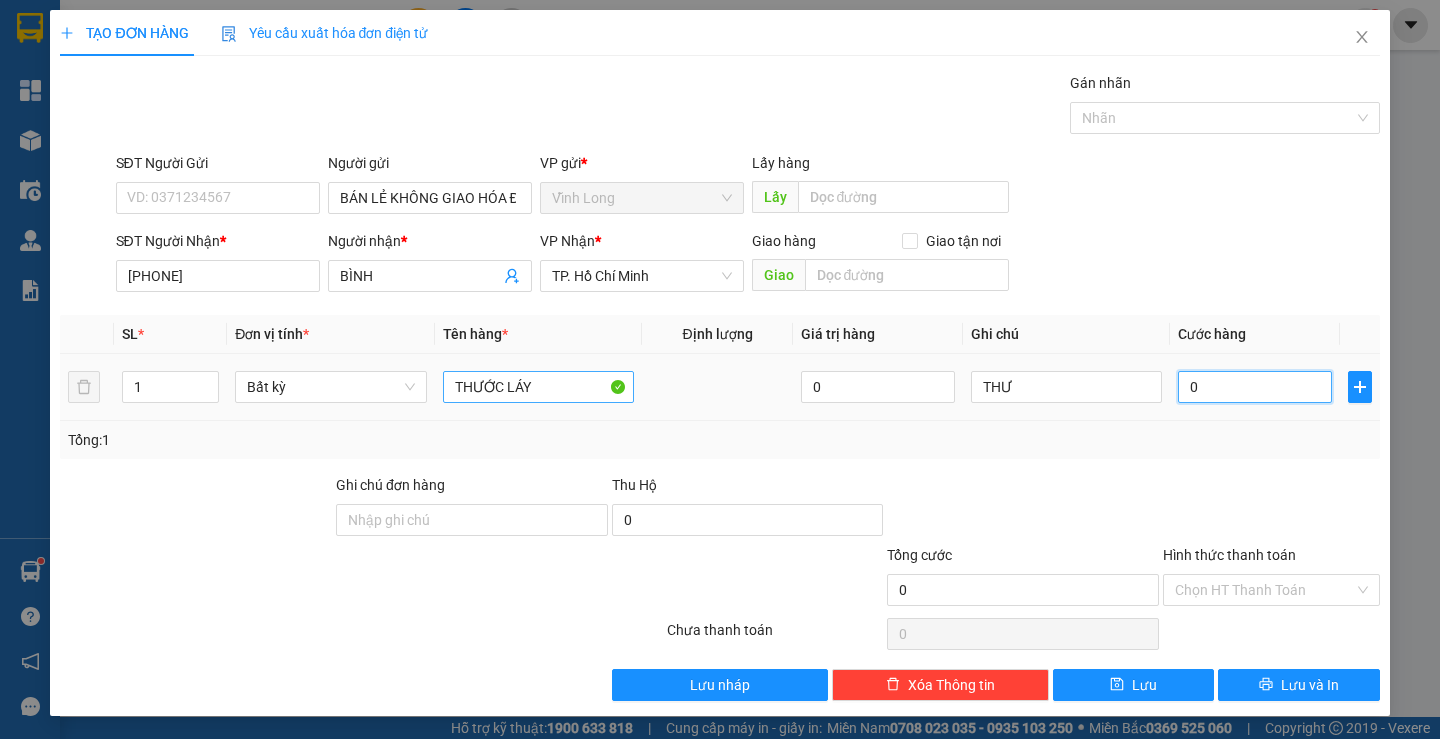 type on "03" 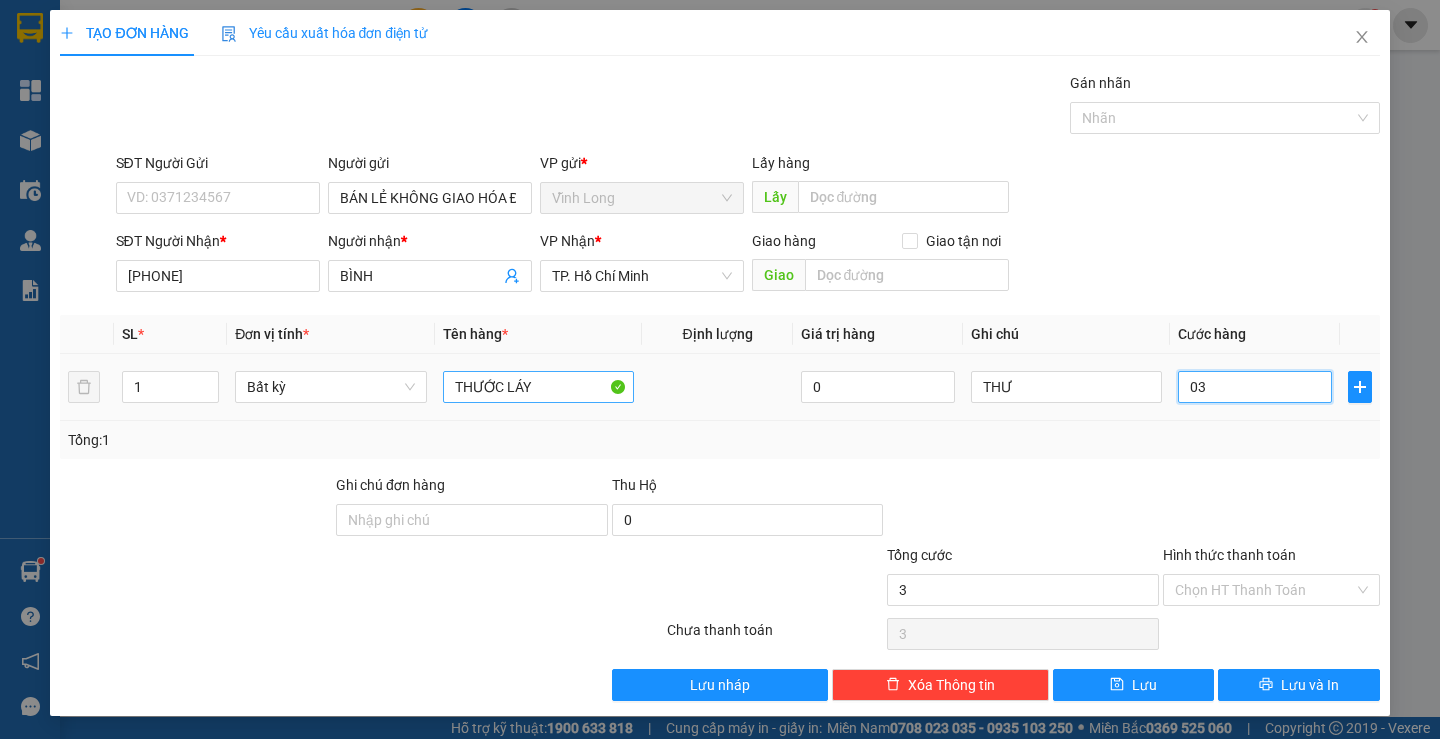 type on "030" 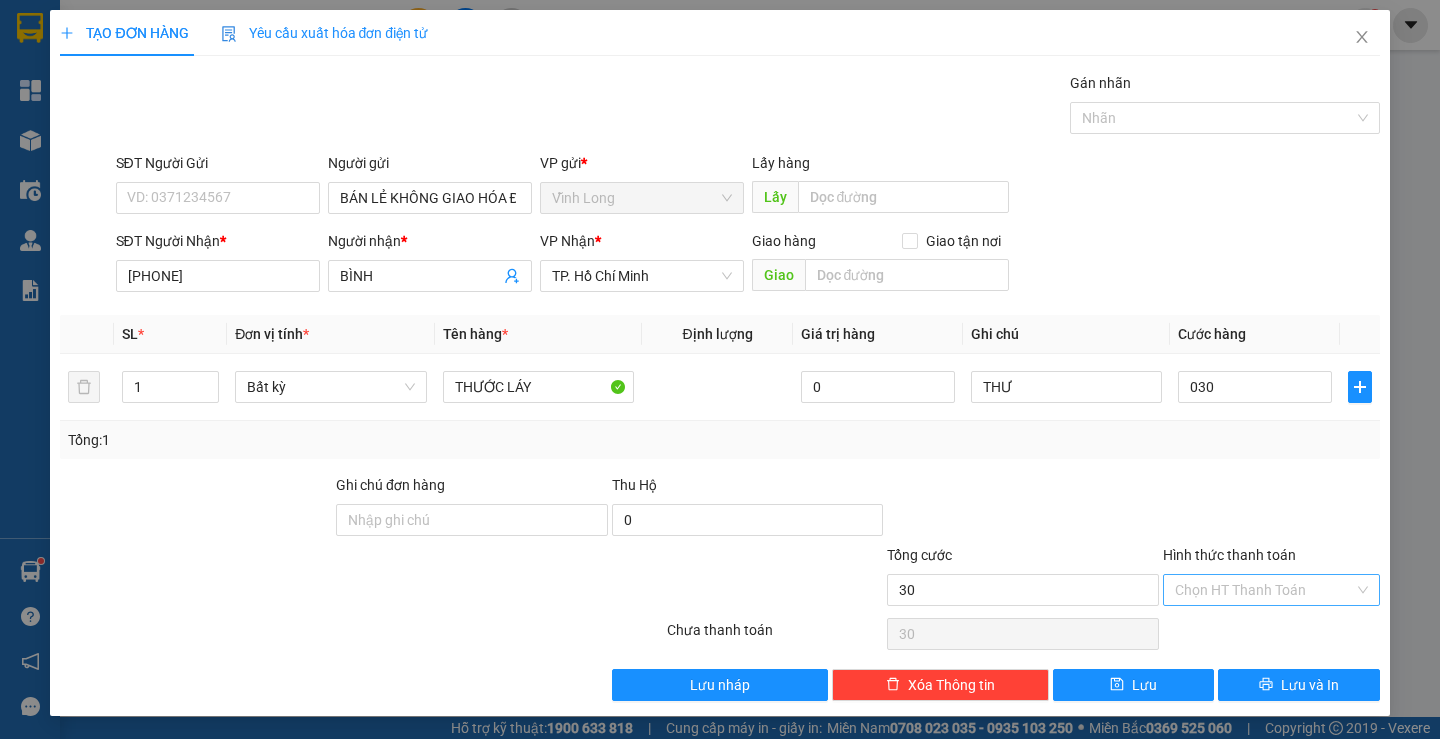 type on "30.000" 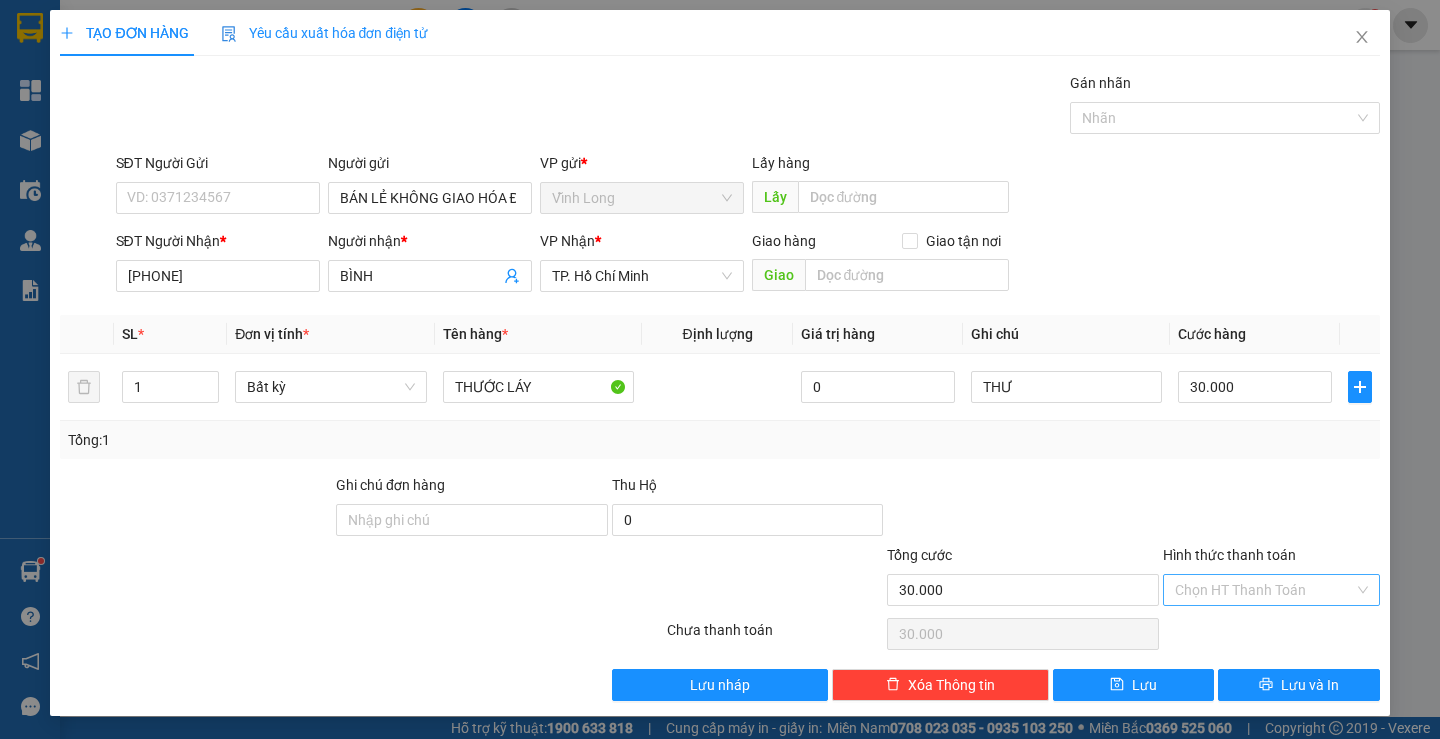 click on "Hình thức thanh toán" at bounding box center [1264, 590] 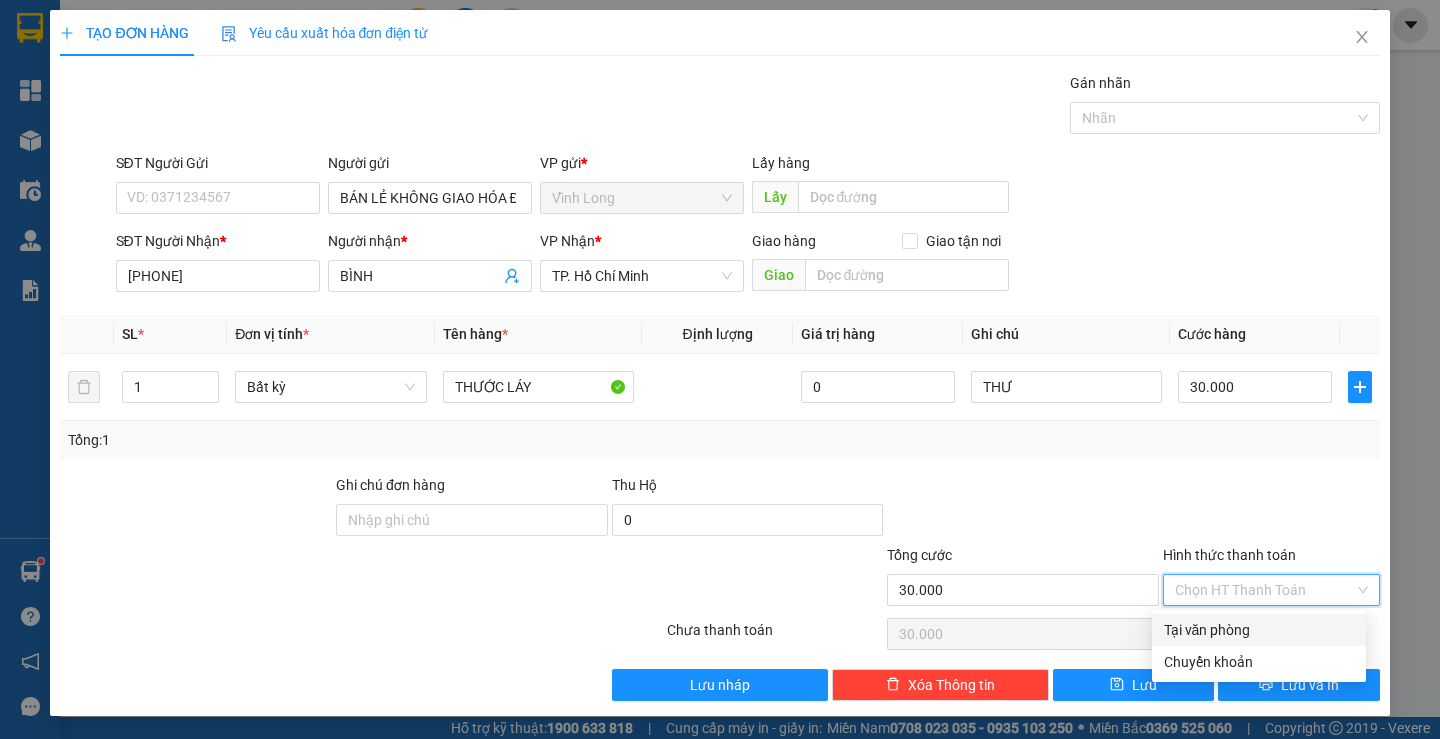click on "Tại văn phòng" at bounding box center (1259, 630) 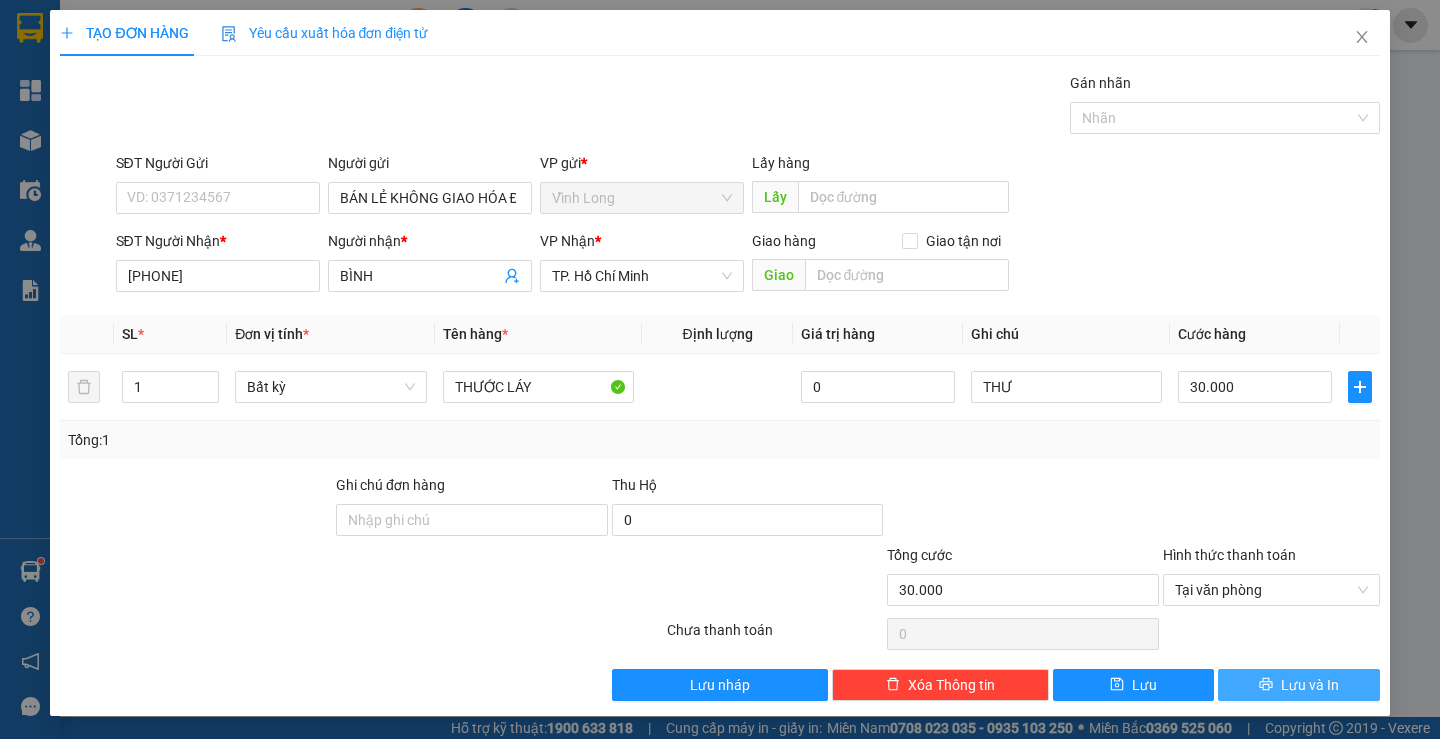 click on "Lưu và In" at bounding box center (1310, 685) 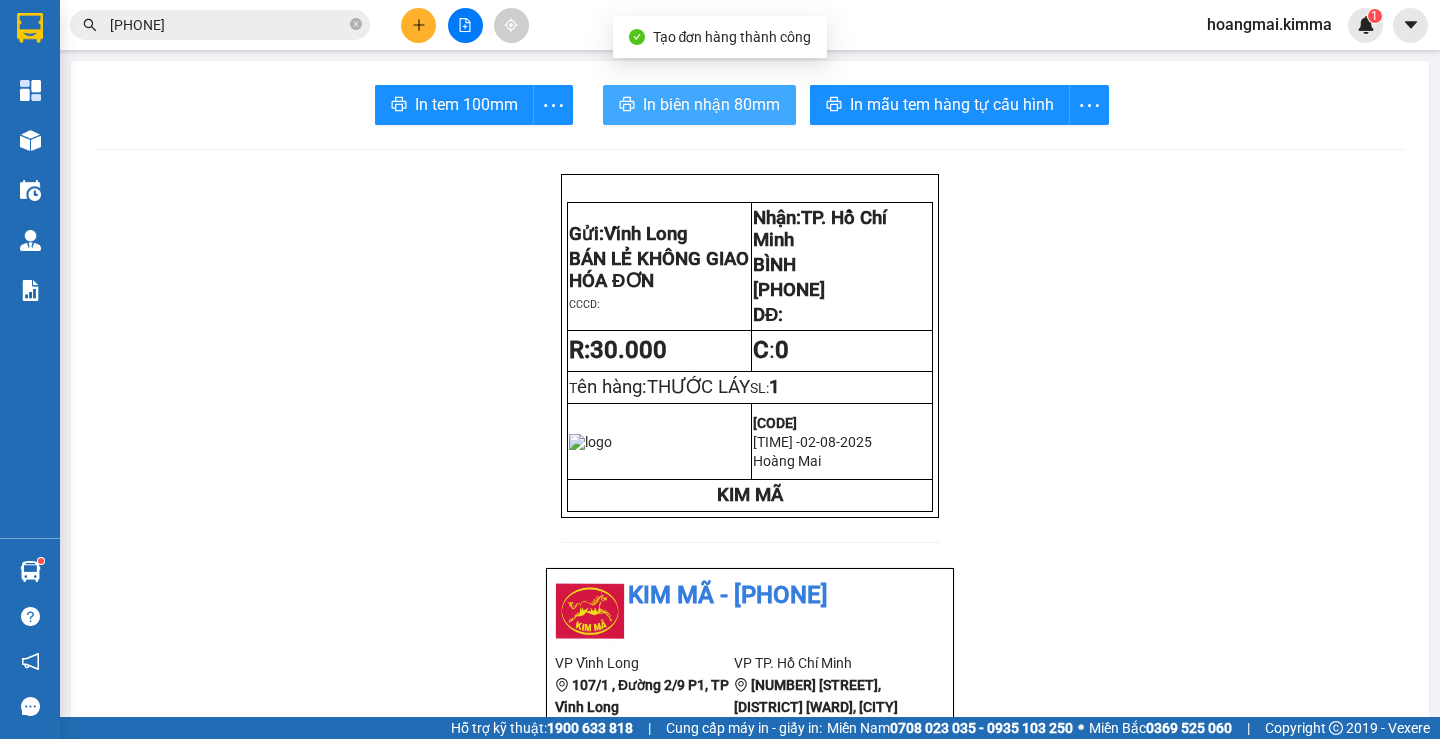 click on "In biên nhận 80mm" at bounding box center (711, 104) 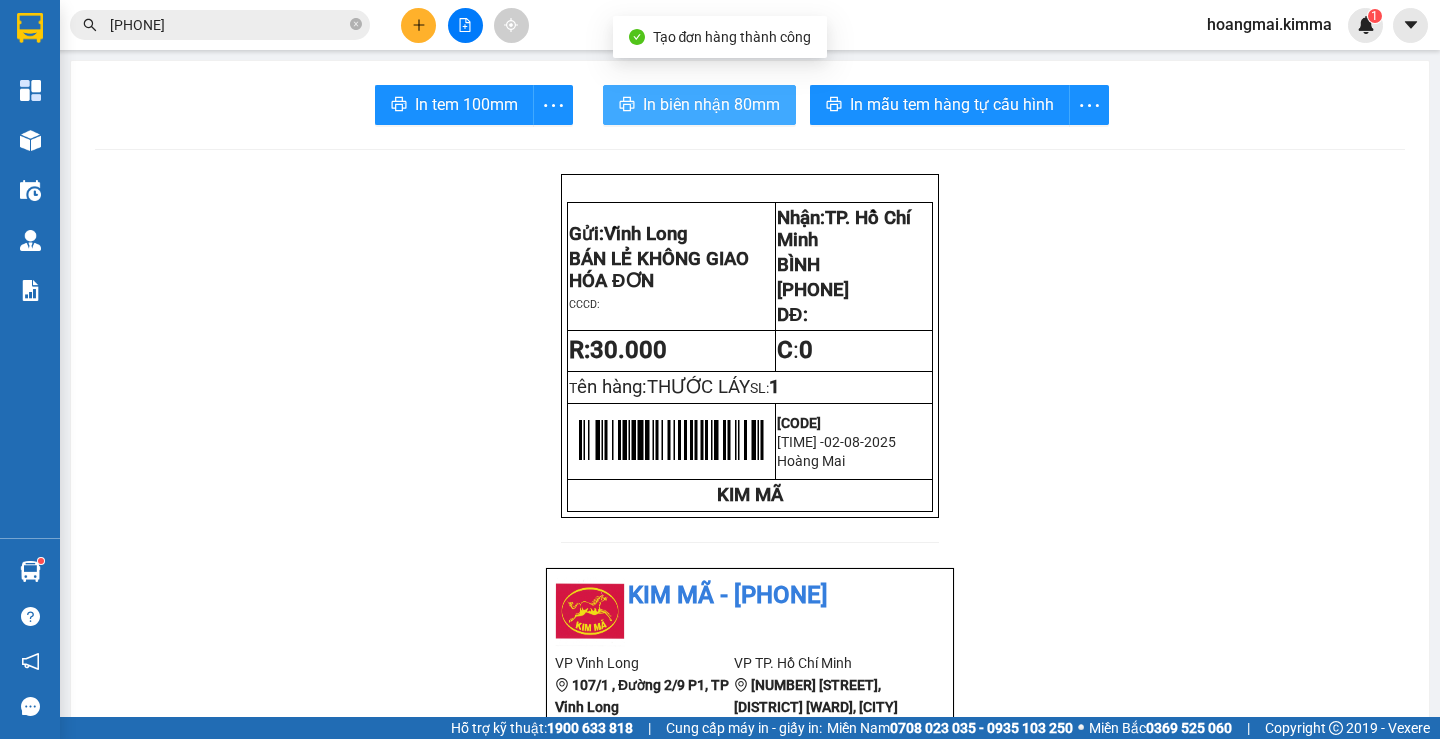 scroll, scrollTop: 0, scrollLeft: 0, axis: both 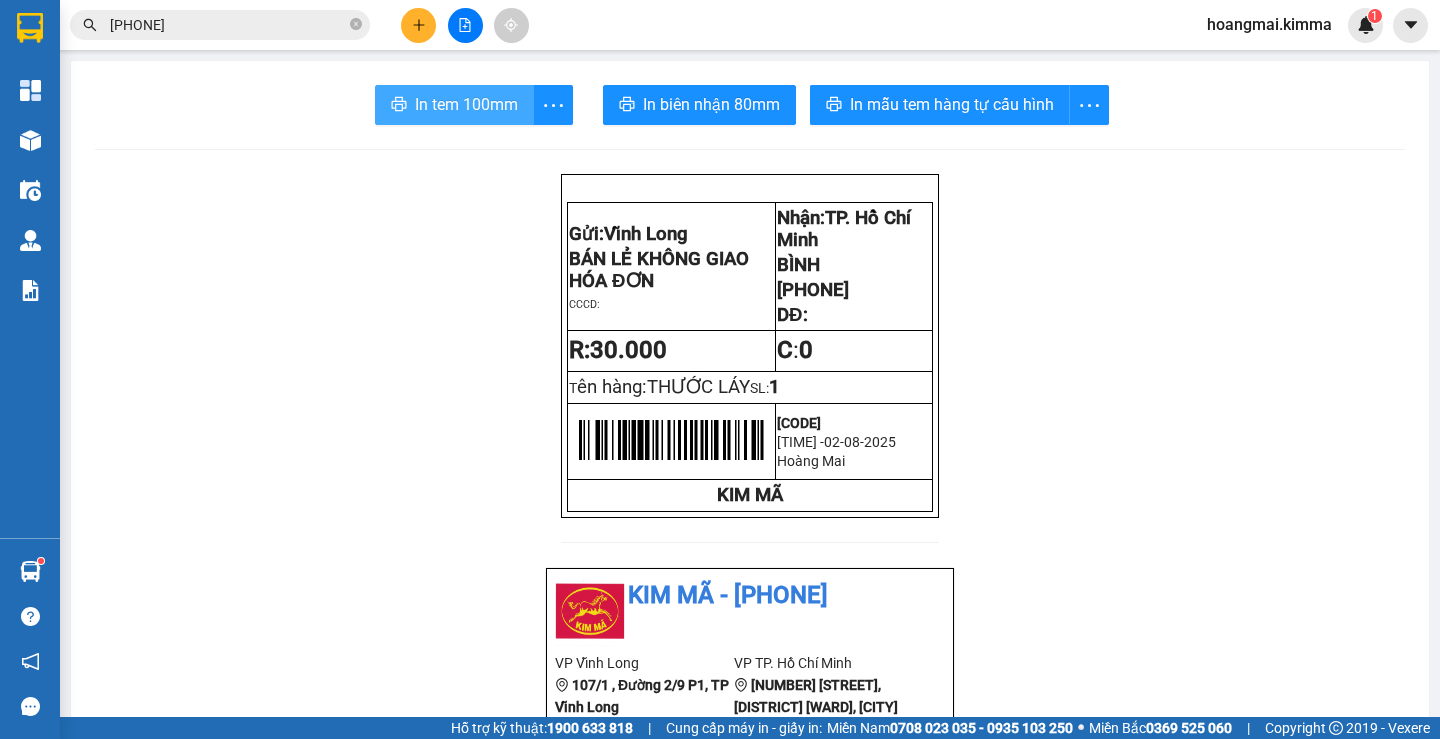 drag, startPoint x: 458, startPoint y: 114, endPoint x: 729, endPoint y: 184, distance: 279.89462 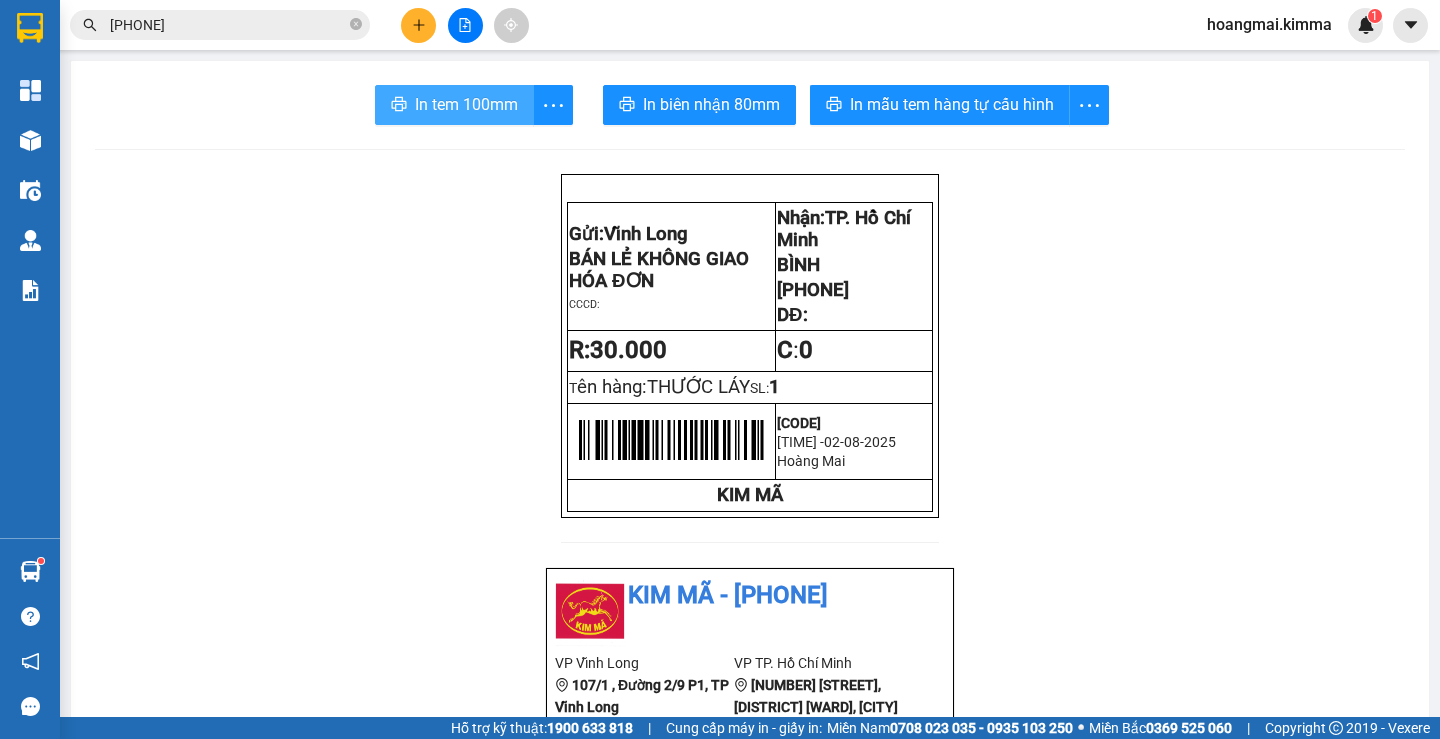 scroll, scrollTop: 0, scrollLeft: 0, axis: both 